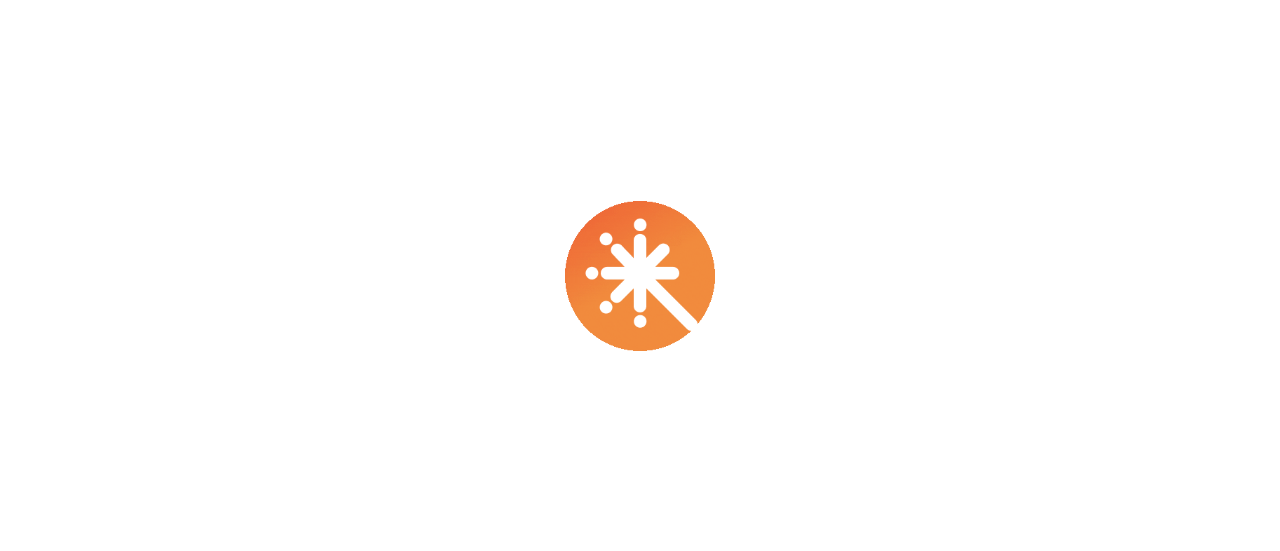 scroll, scrollTop: 0, scrollLeft: 0, axis: both 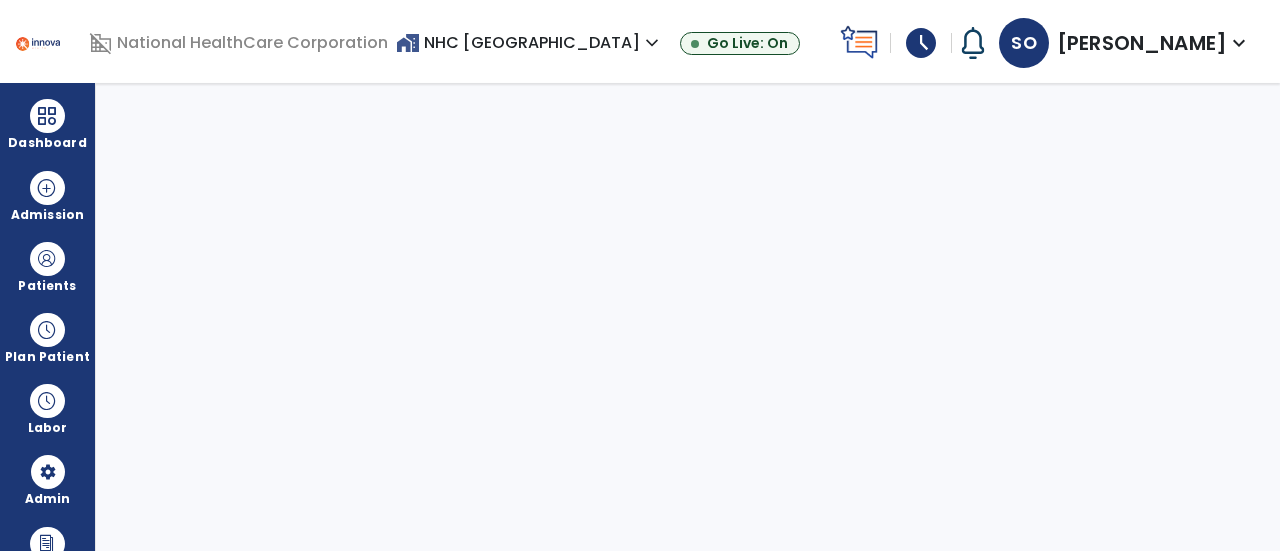 select on "***" 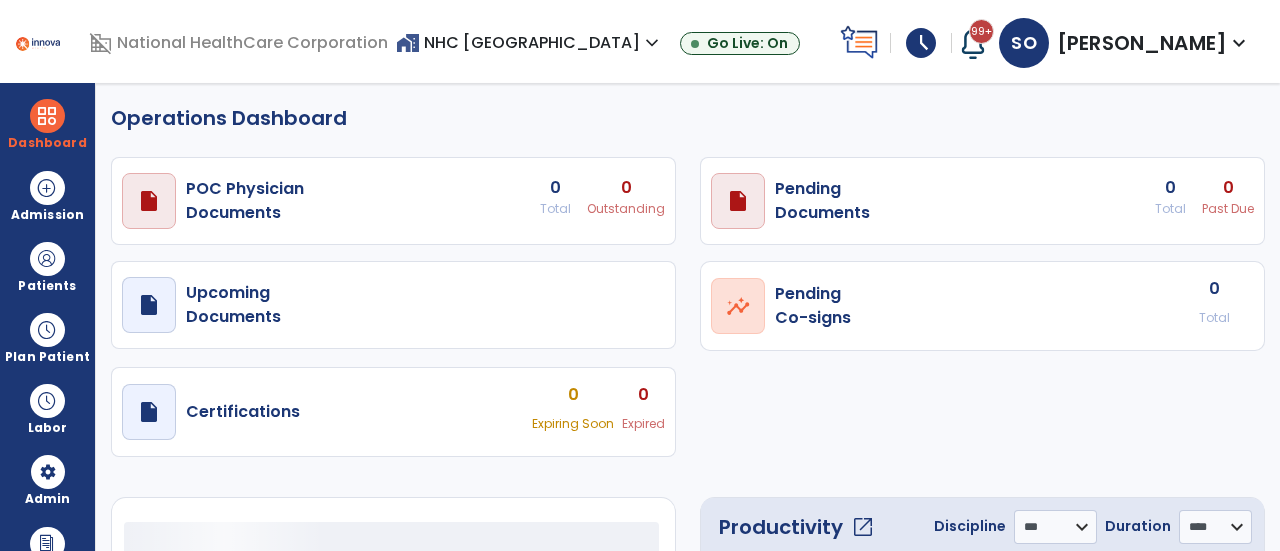 select on "***" 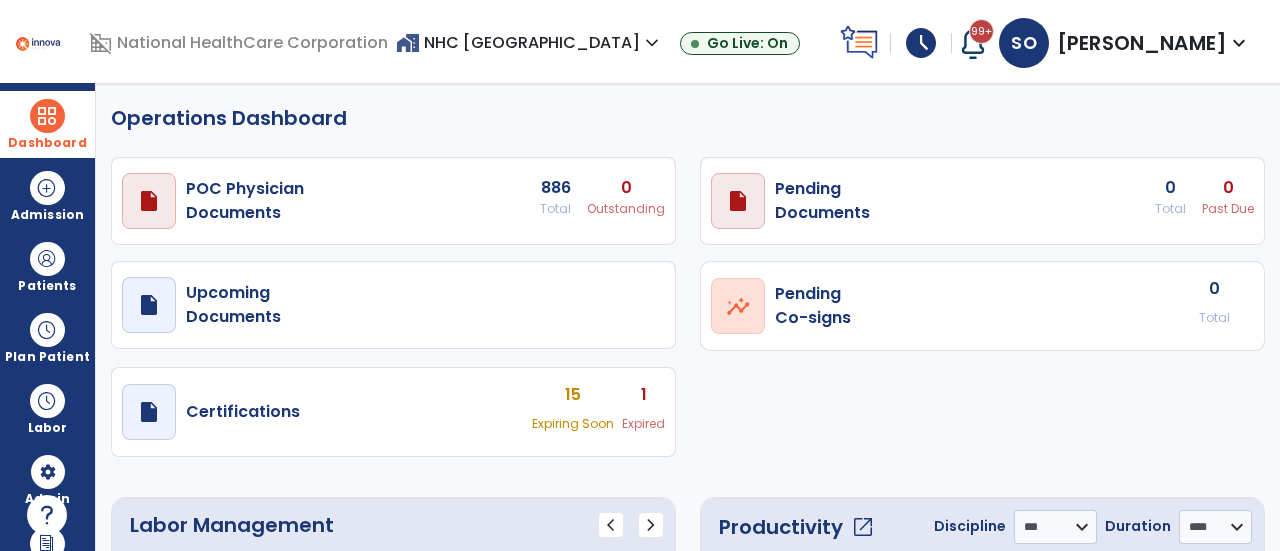 click at bounding box center (47, 116) 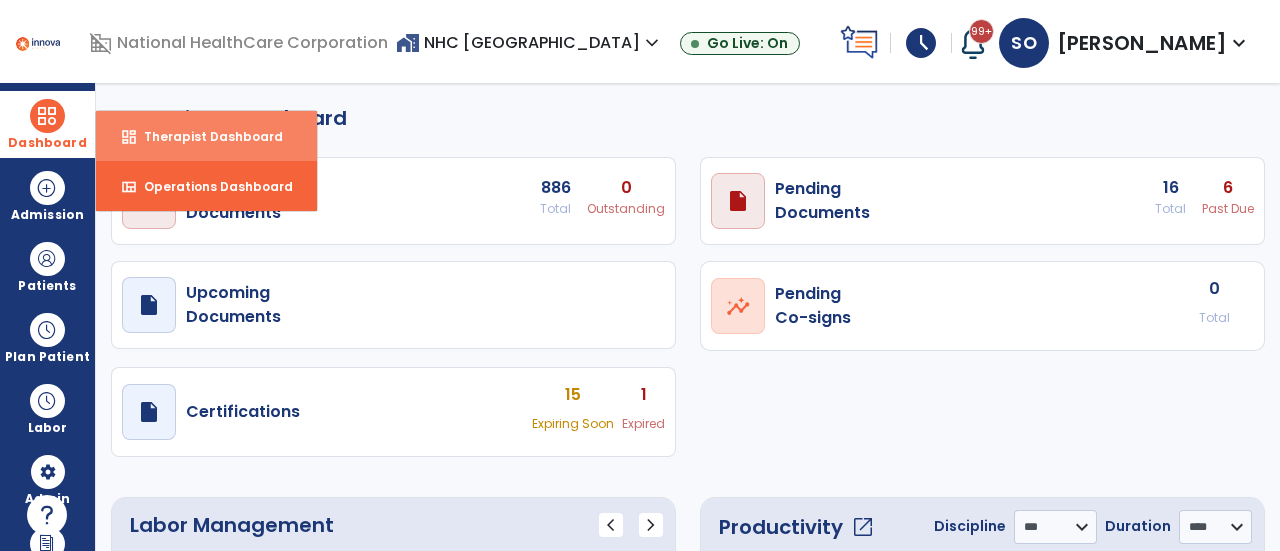 click on "Therapist Dashboard" at bounding box center [205, 136] 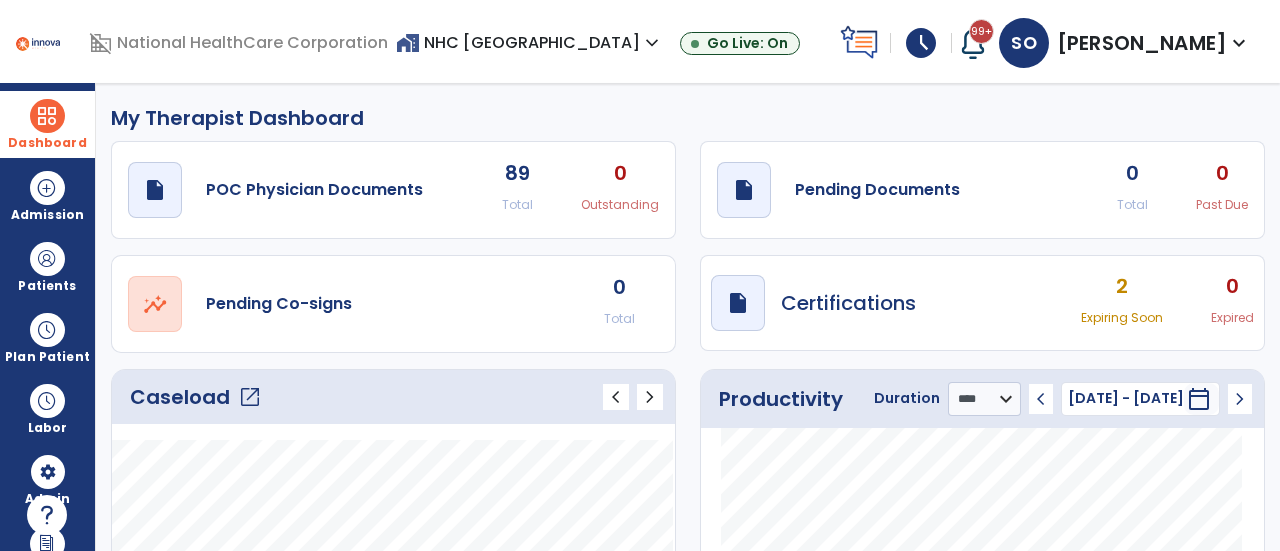 click on "open_in_new" 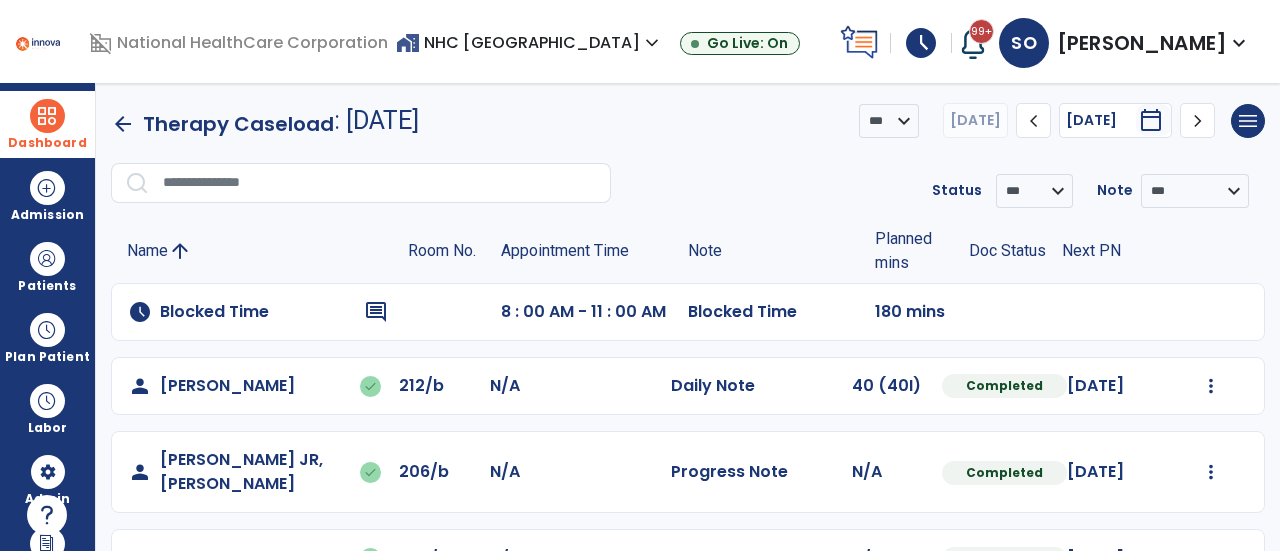 click on "Undo Visit Status   Reset Note   Open Document   G + C Mins" 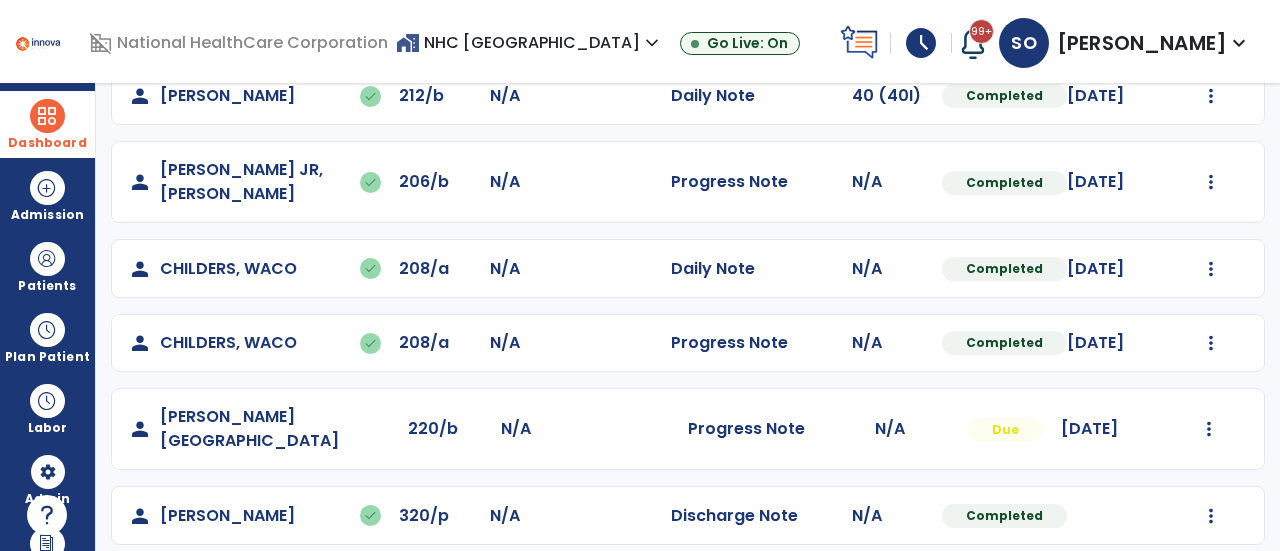 scroll, scrollTop: 294, scrollLeft: 0, axis: vertical 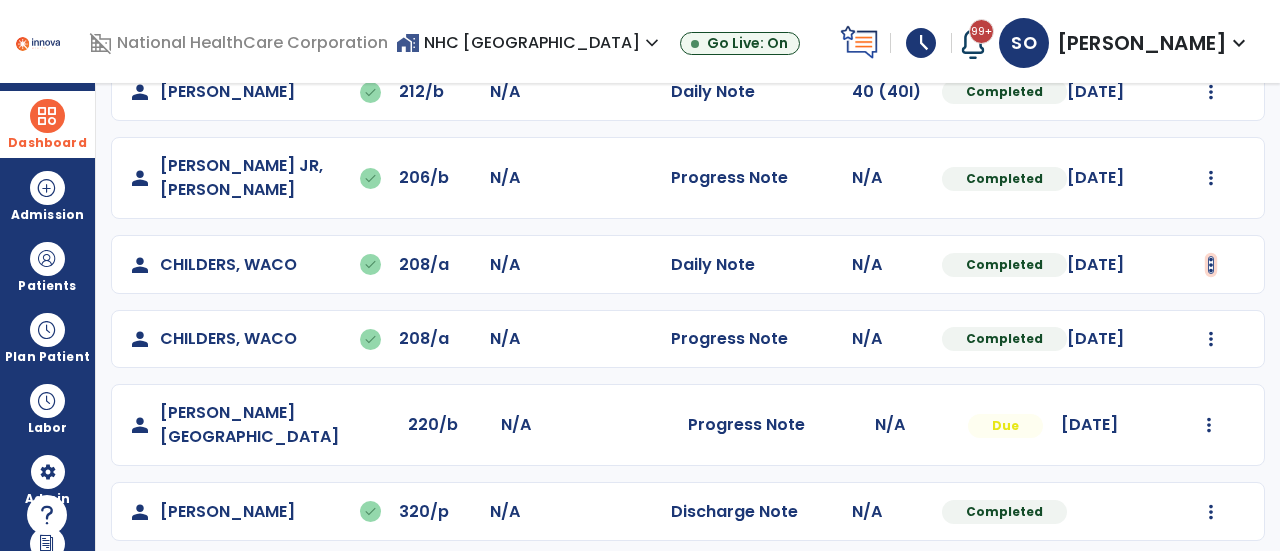 click at bounding box center (1211, 92) 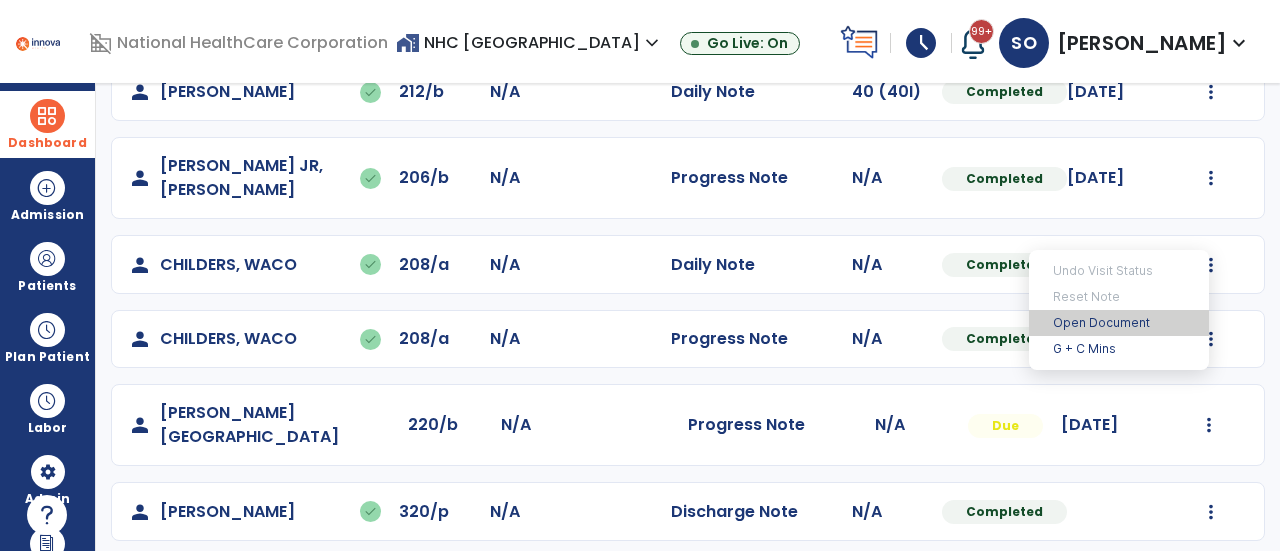 click on "Open Document" at bounding box center (1119, 323) 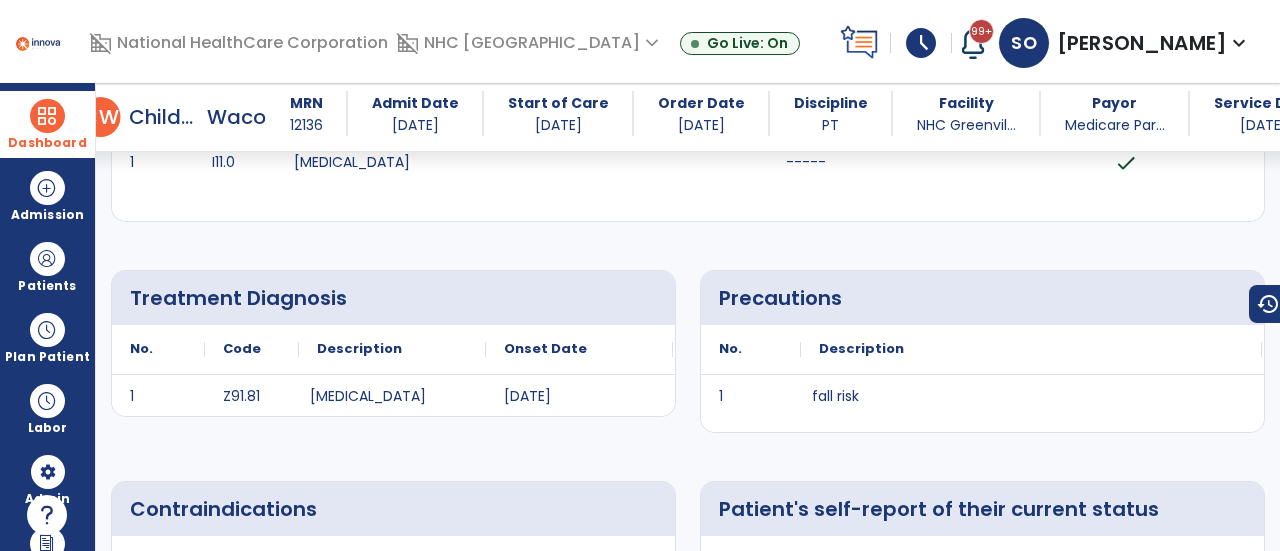scroll, scrollTop: 0, scrollLeft: 0, axis: both 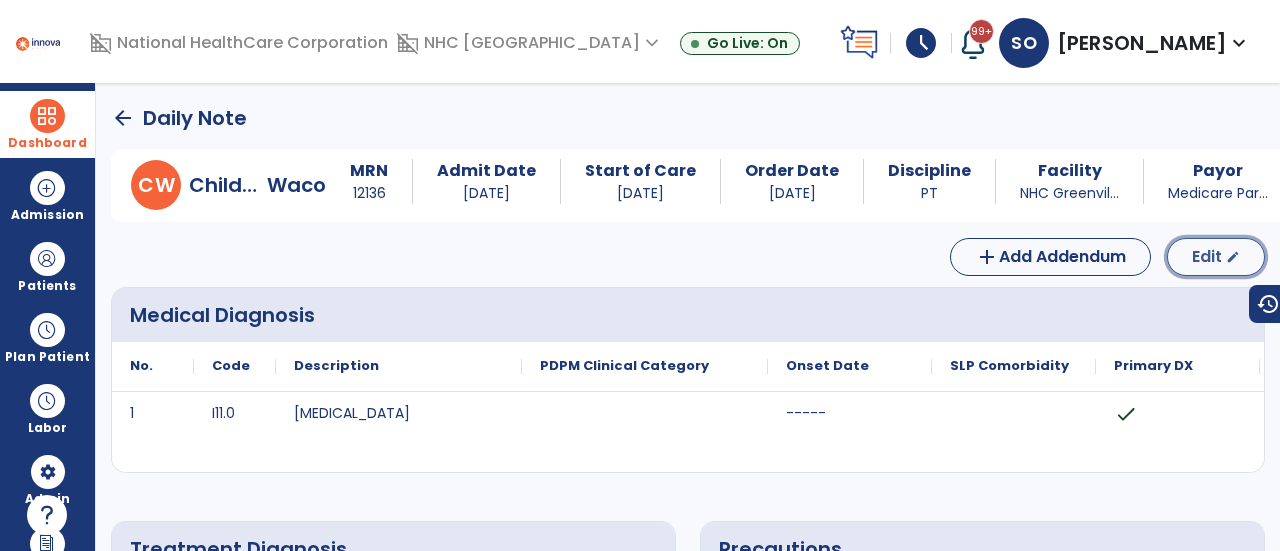click on "Edit" 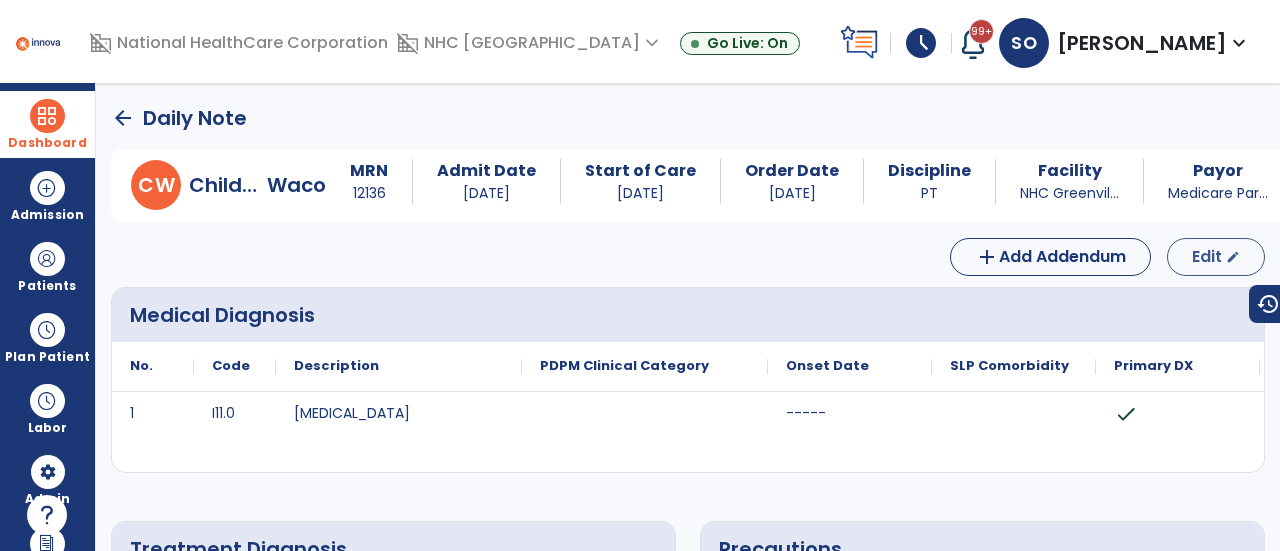 select on "*" 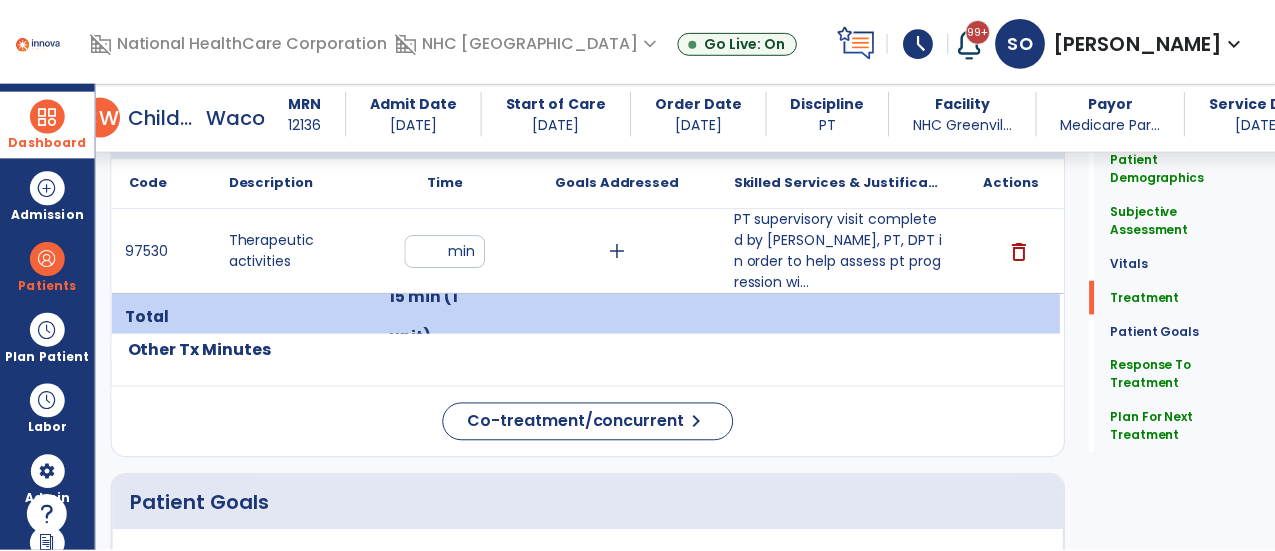 scroll, scrollTop: 1149, scrollLeft: 0, axis: vertical 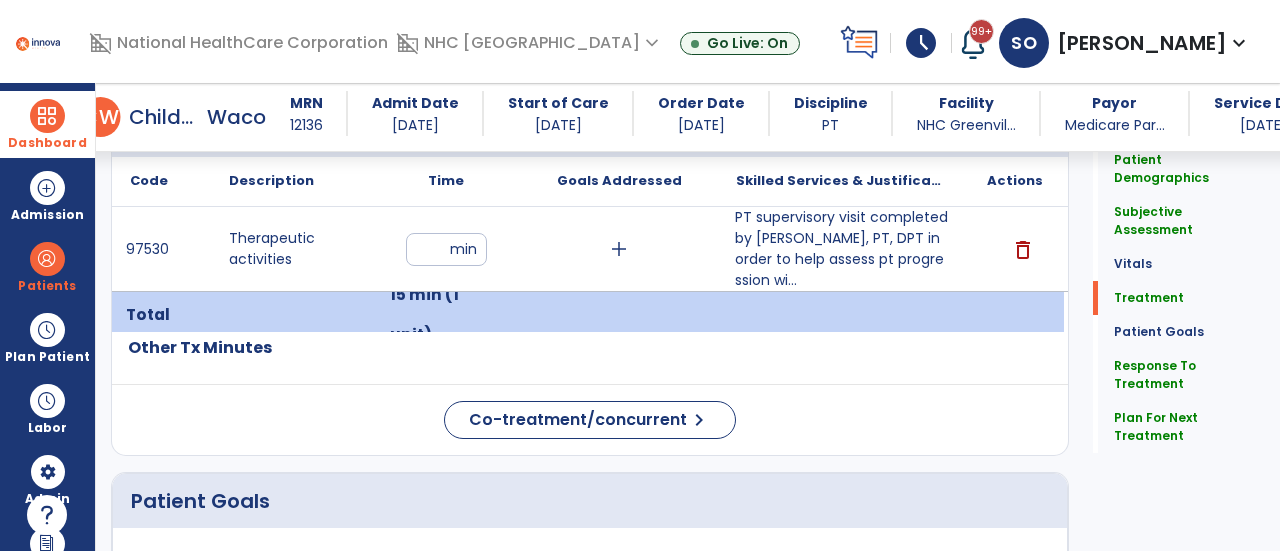 click on "PT supervisory visit completed by [PERSON_NAME], PT, DPT in order to help assess pt progression wi..." at bounding box center (841, 249) 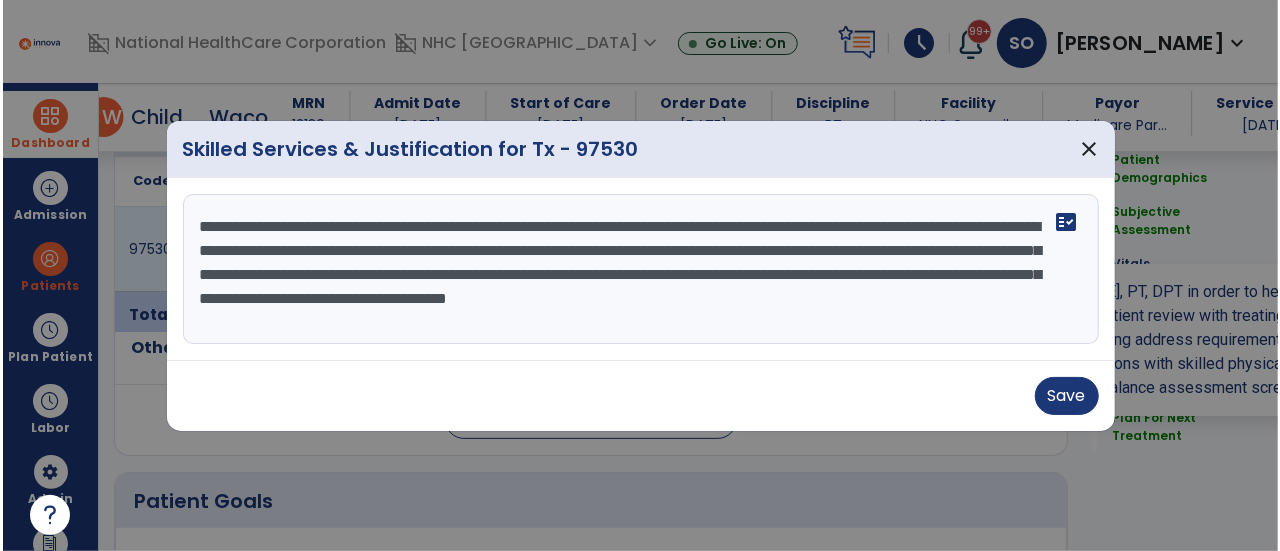 scroll, scrollTop: 1149, scrollLeft: 0, axis: vertical 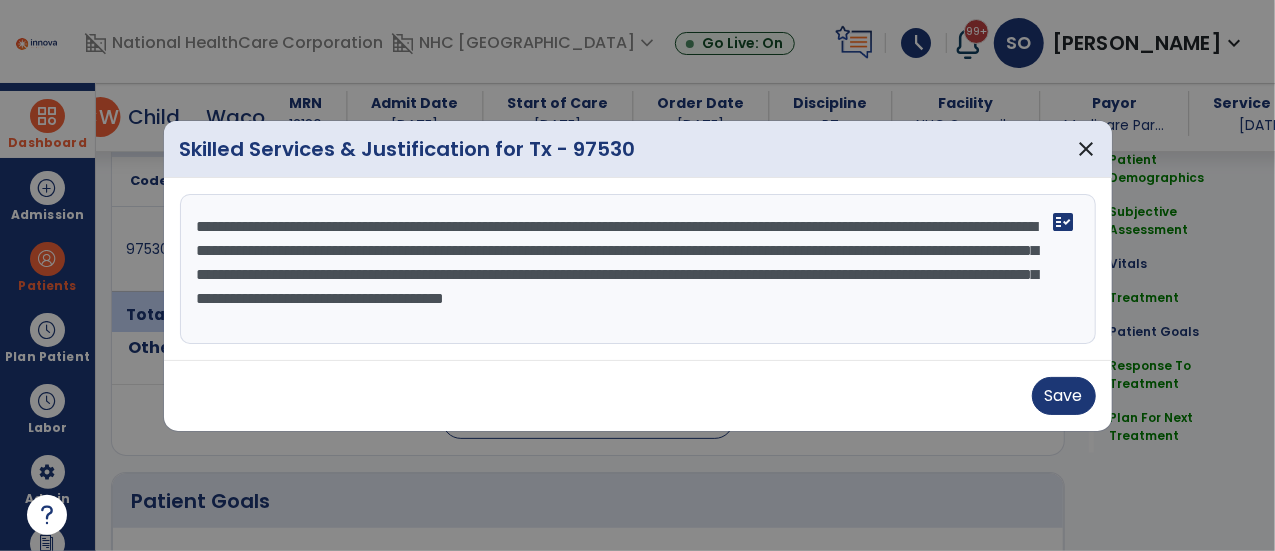drag, startPoint x: 685, startPoint y: 323, endPoint x: 188, endPoint y: 214, distance: 508.81235 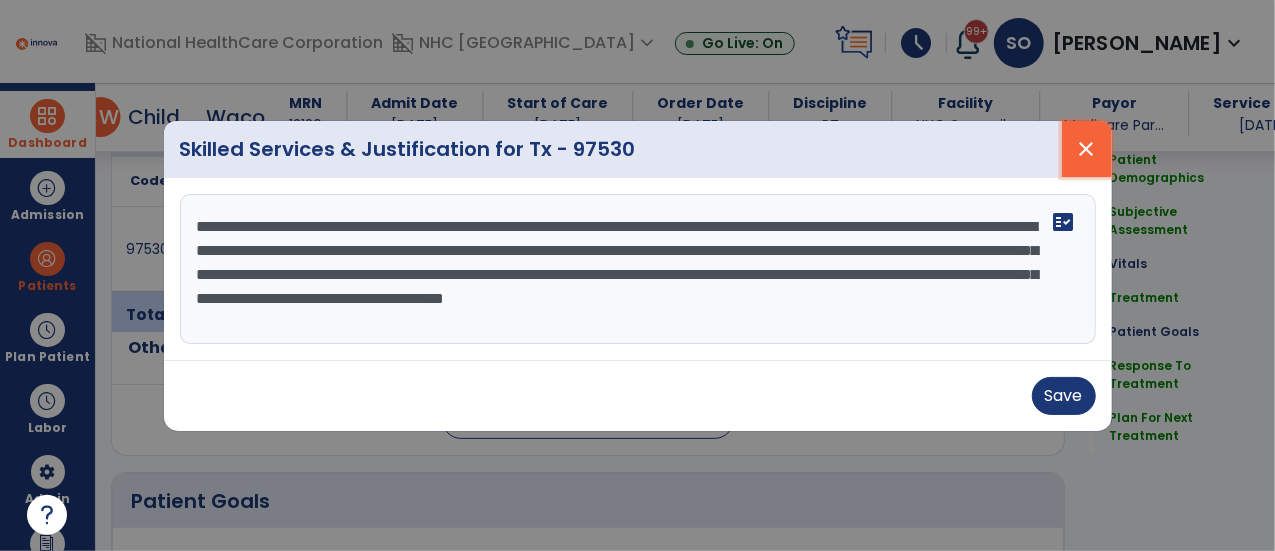 click on "close" at bounding box center (1087, 149) 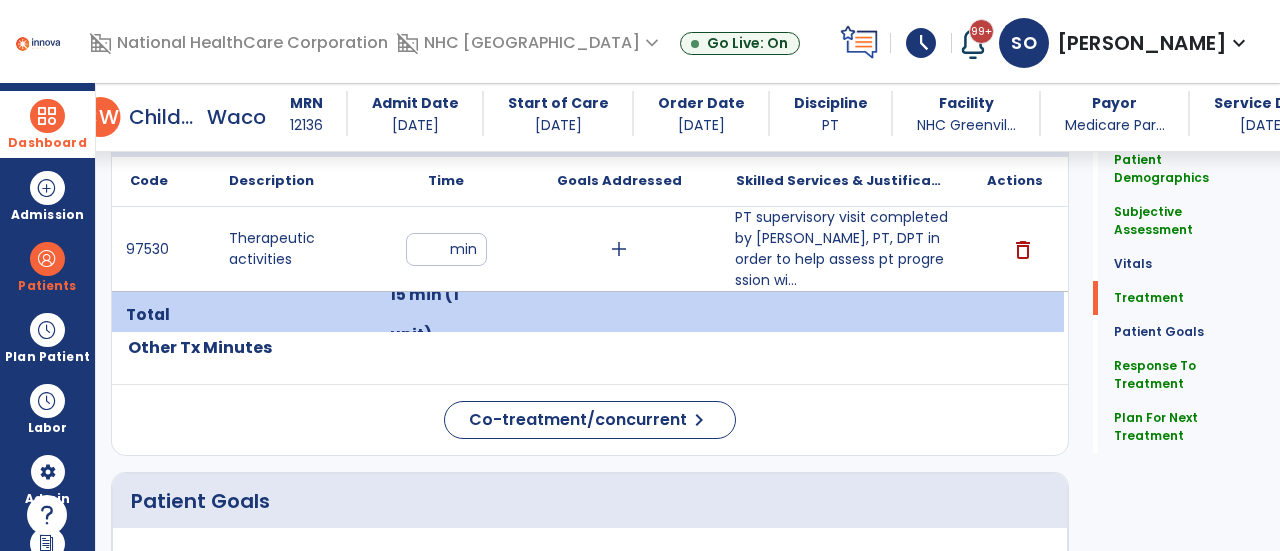 click at bounding box center (47, 116) 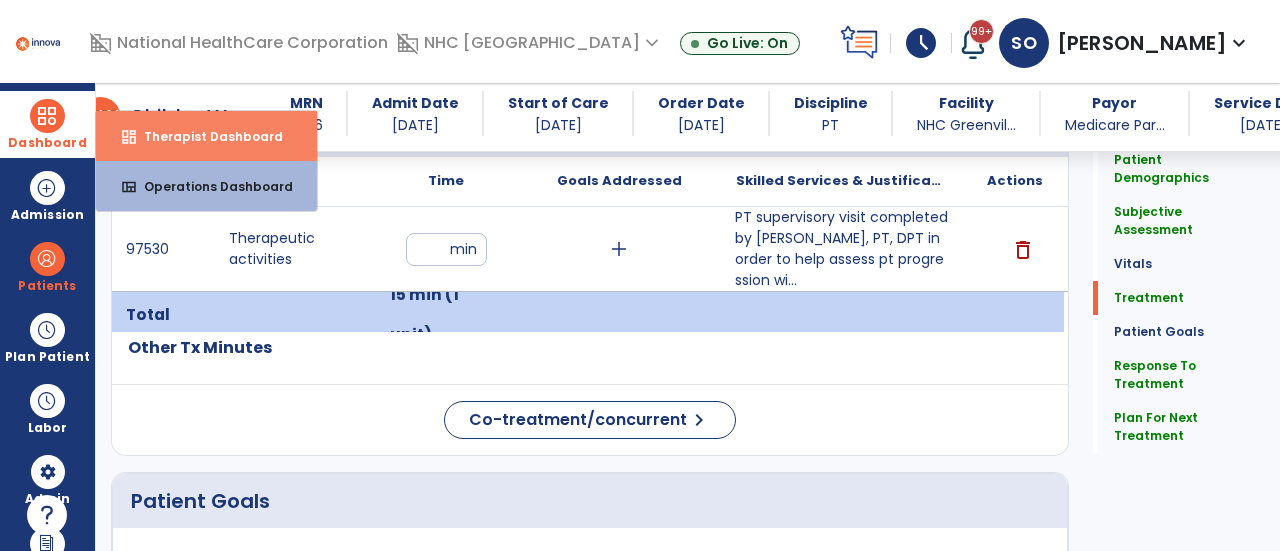 click on "Therapist Dashboard" at bounding box center [205, 136] 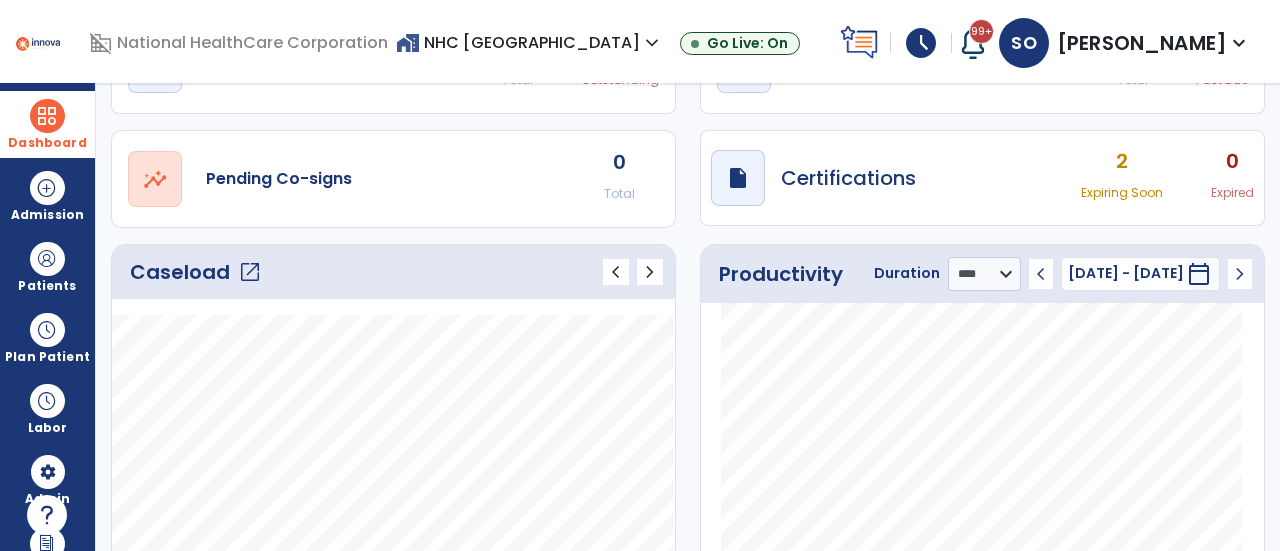 scroll, scrollTop: 0, scrollLeft: 0, axis: both 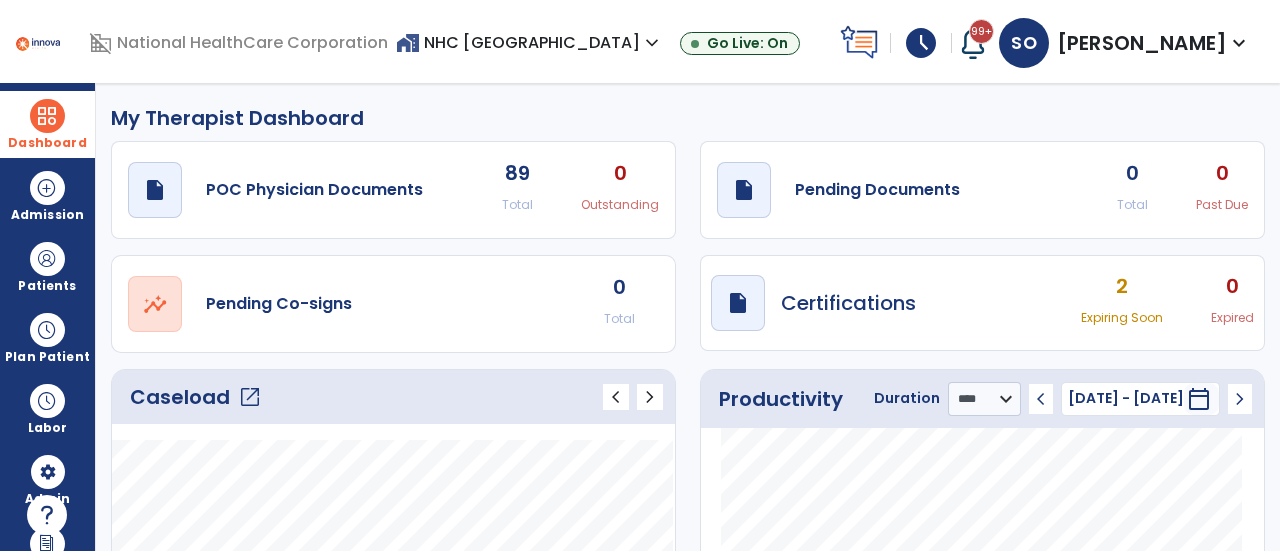 click on "open_in_new" 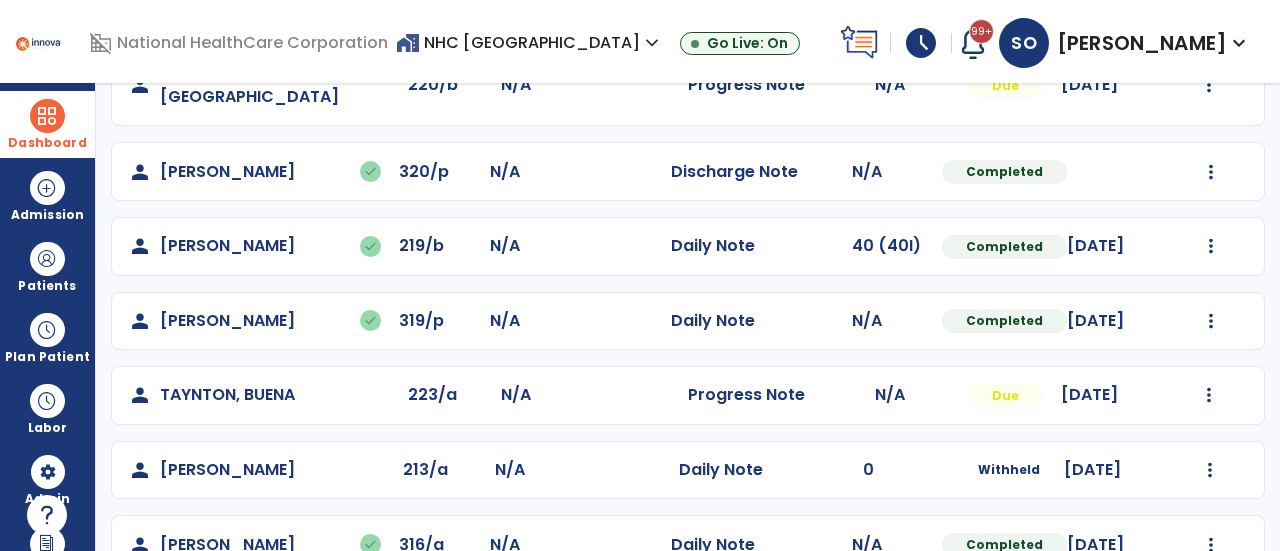 scroll, scrollTop: 618, scrollLeft: 0, axis: vertical 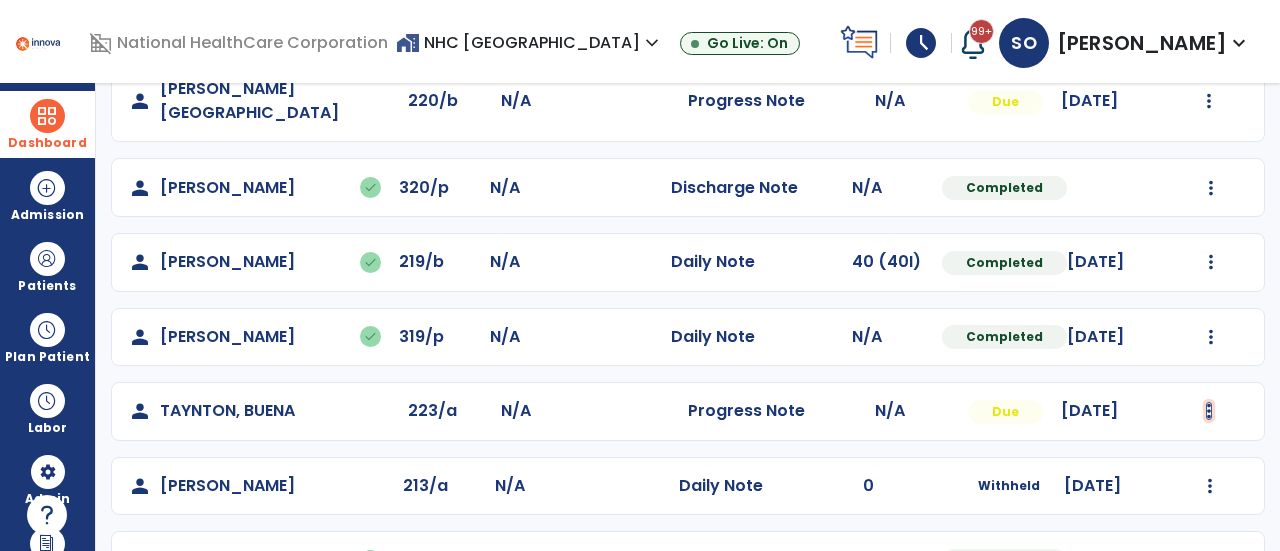 click at bounding box center [1211, -232] 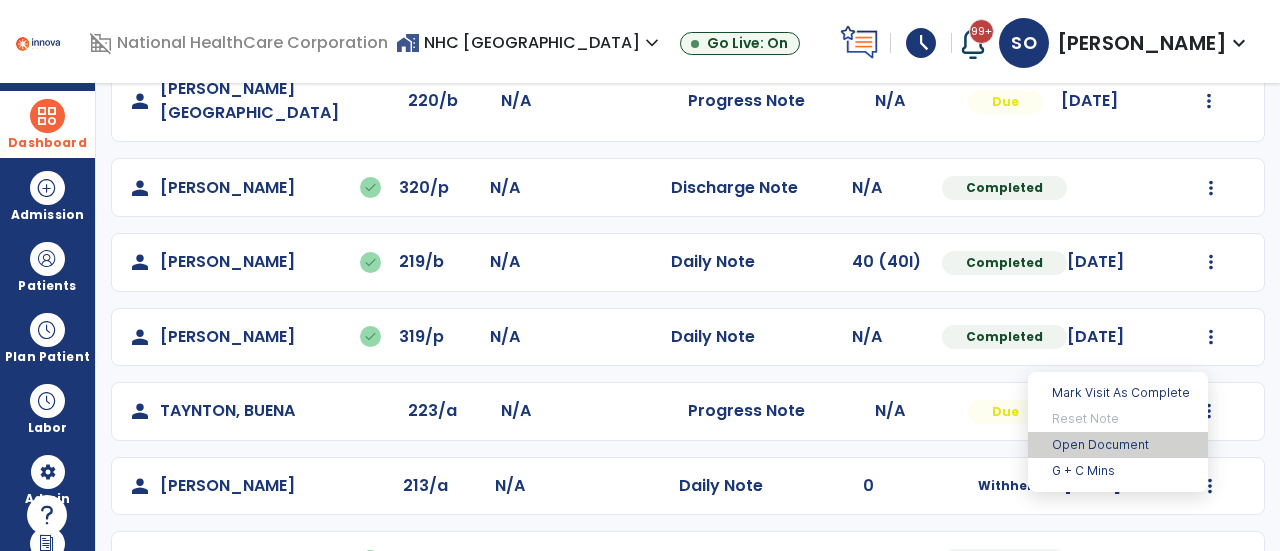 click on "Open Document" at bounding box center (1118, 445) 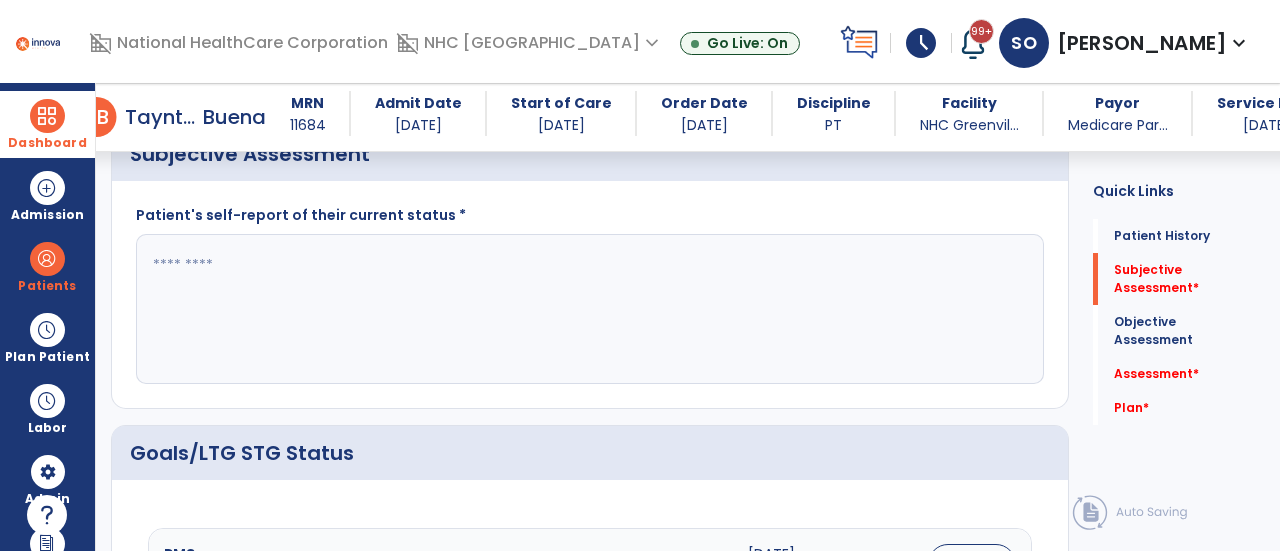 scroll, scrollTop: 411, scrollLeft: 0, axis: vertical 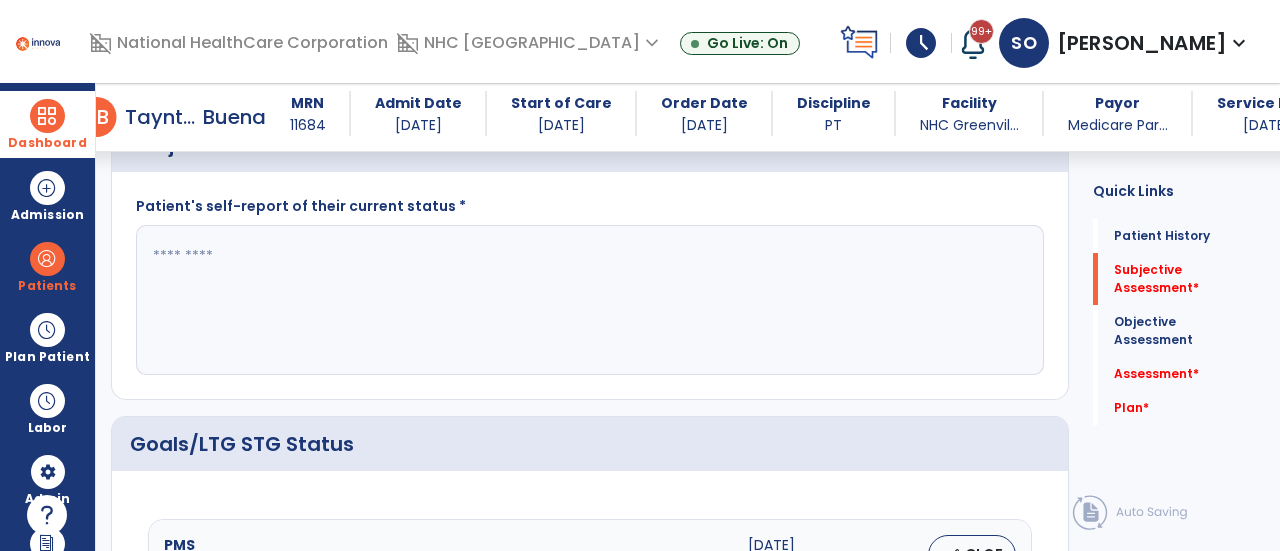 click 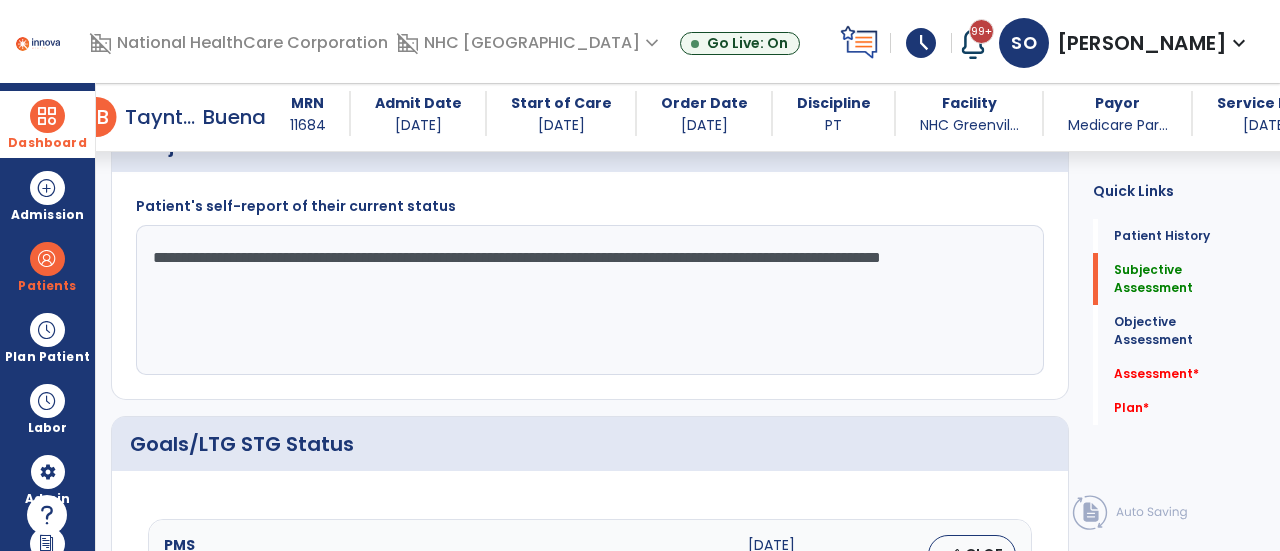 click on "**********" 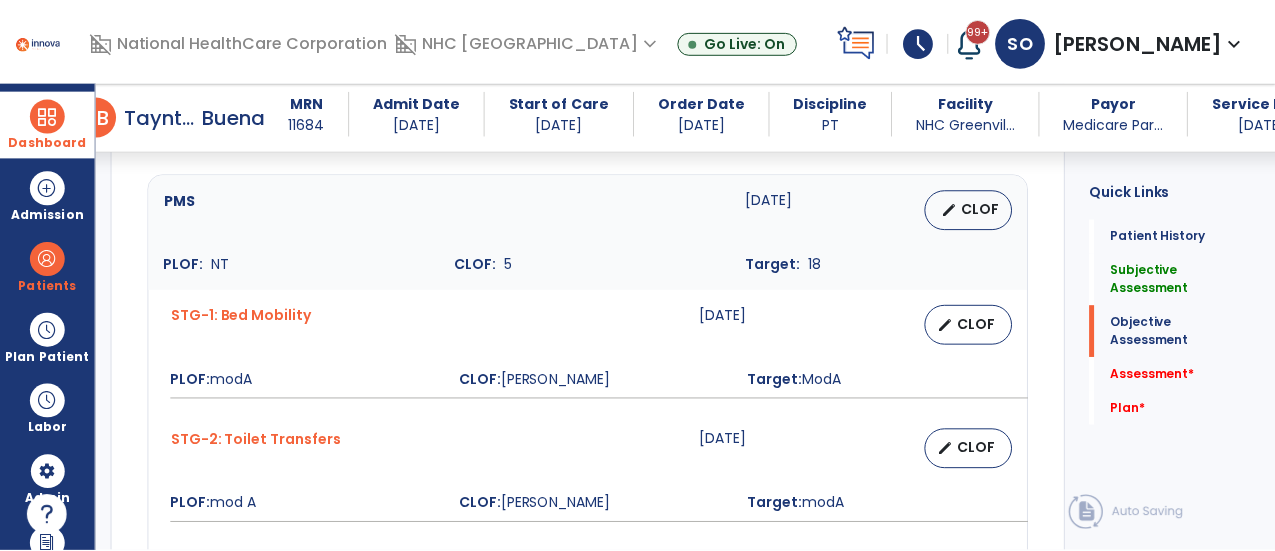 scroll, scrollTop: 761, scrollLeft: 0, axis: vertical 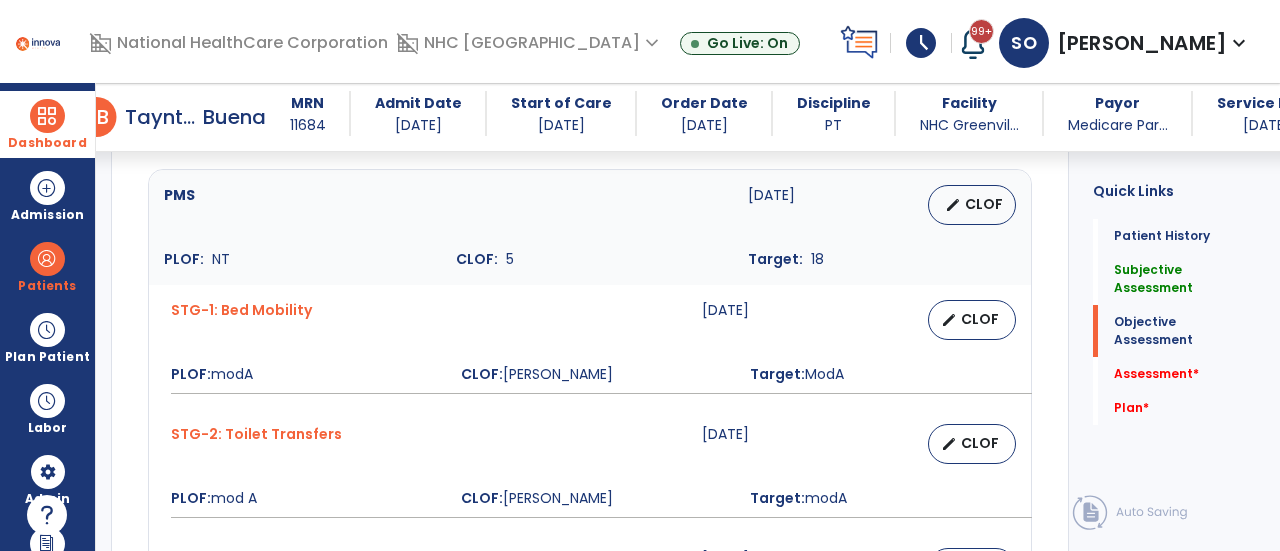 type on "**********" 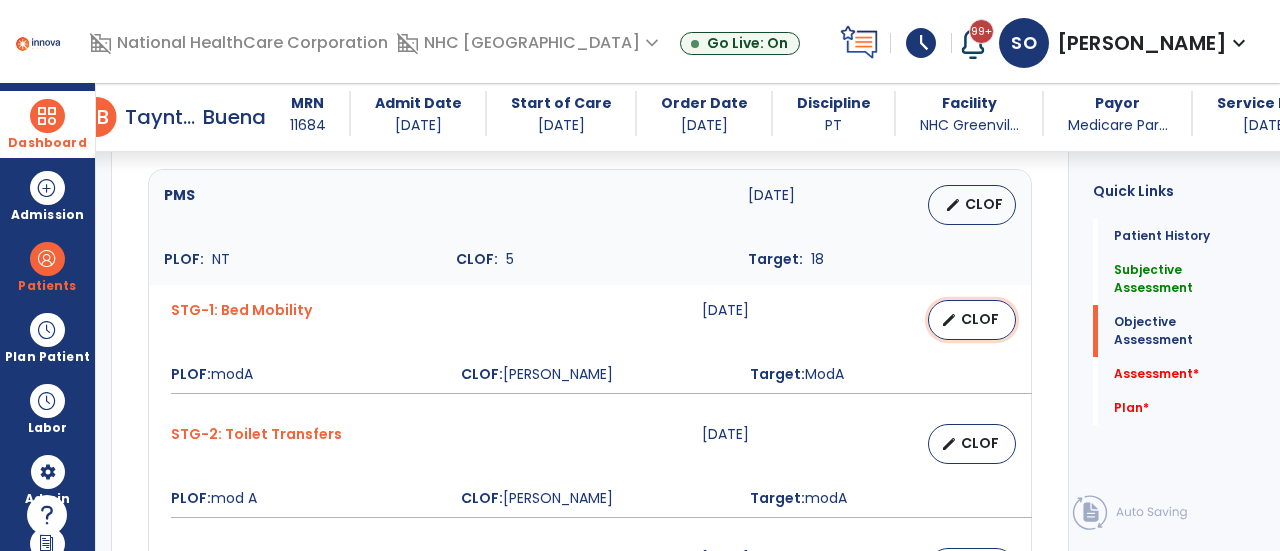 select on "********" 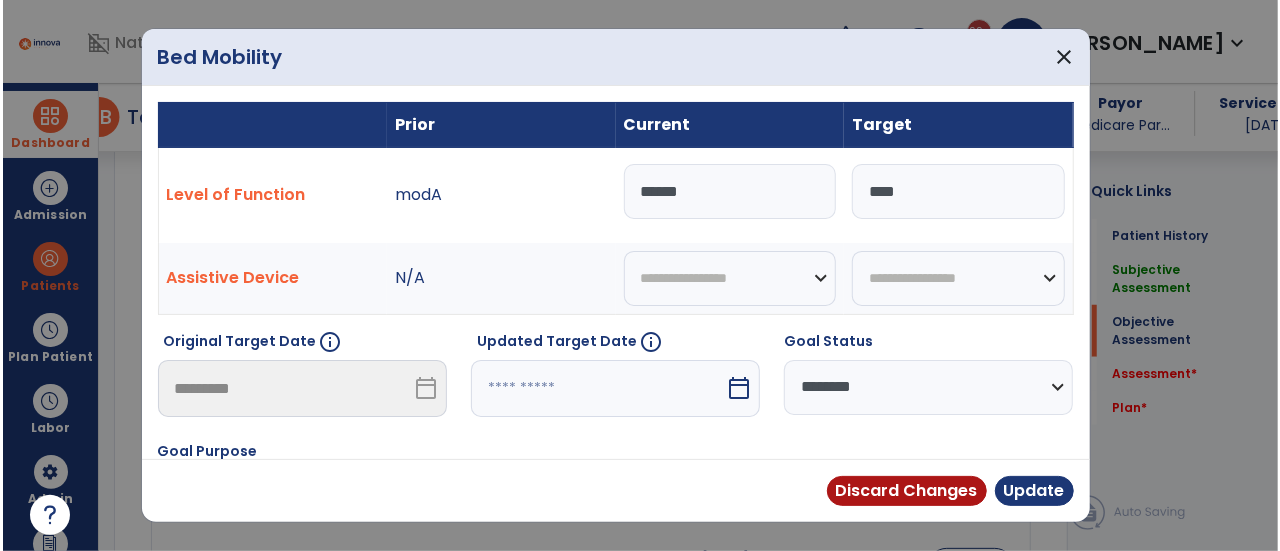 scroll, scrollTop: 761, scrollLeft: 0, axis: vertical 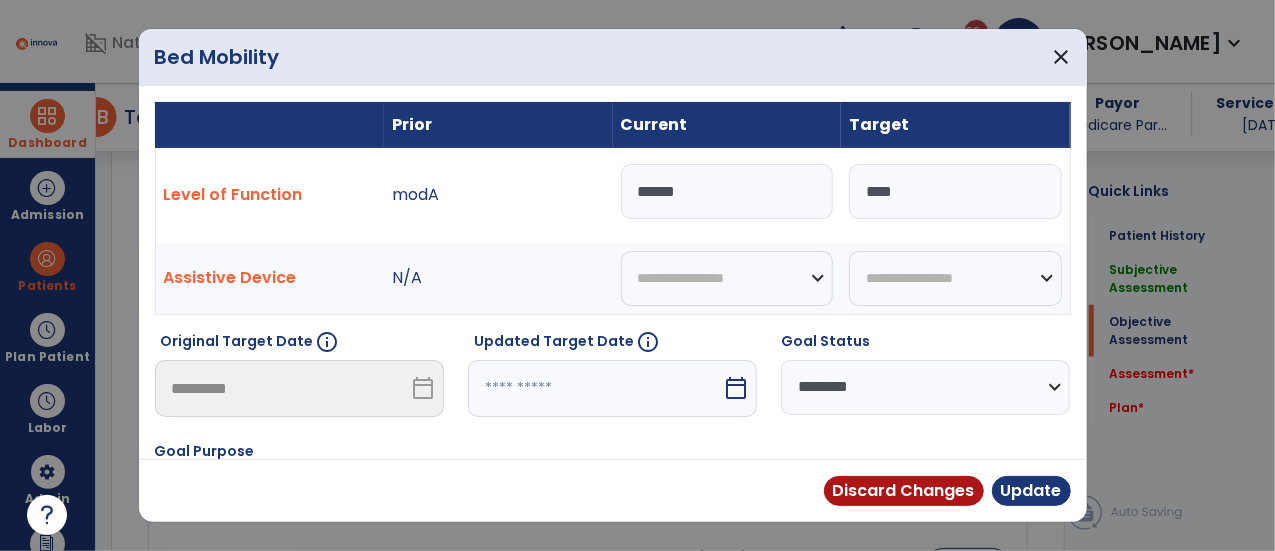 click on "*****" at bounding box center [727, 191] 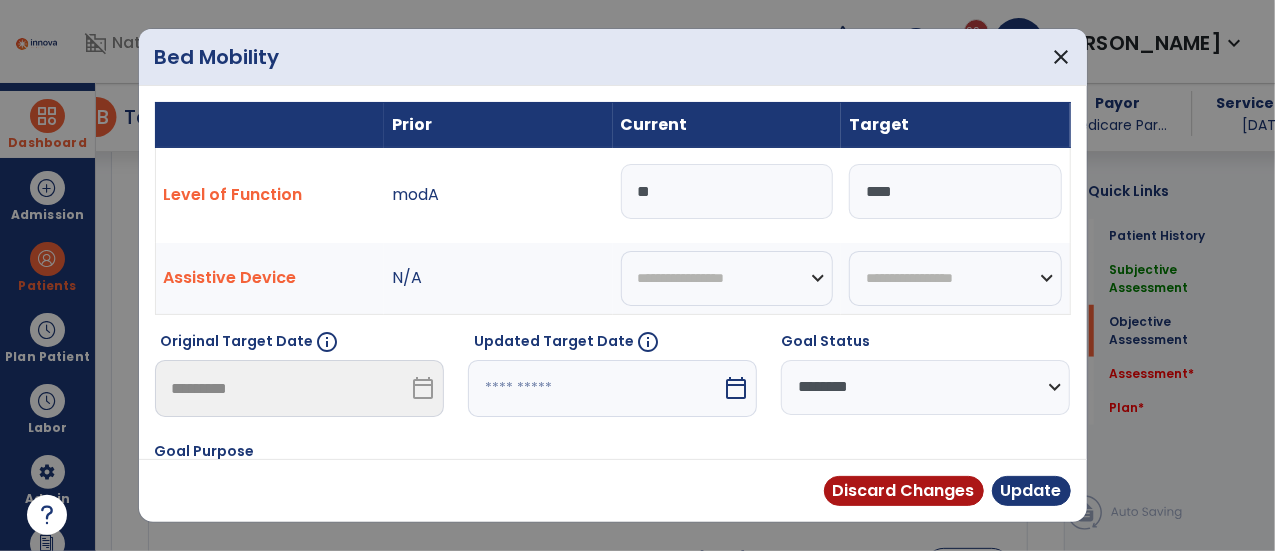 type on "*" 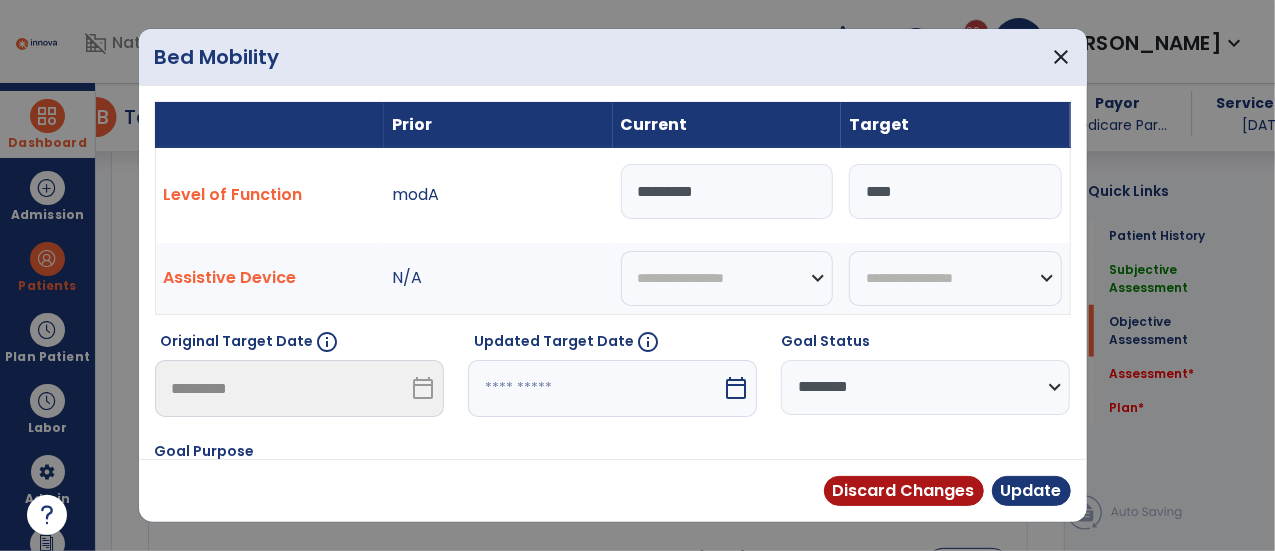 type on "**********" 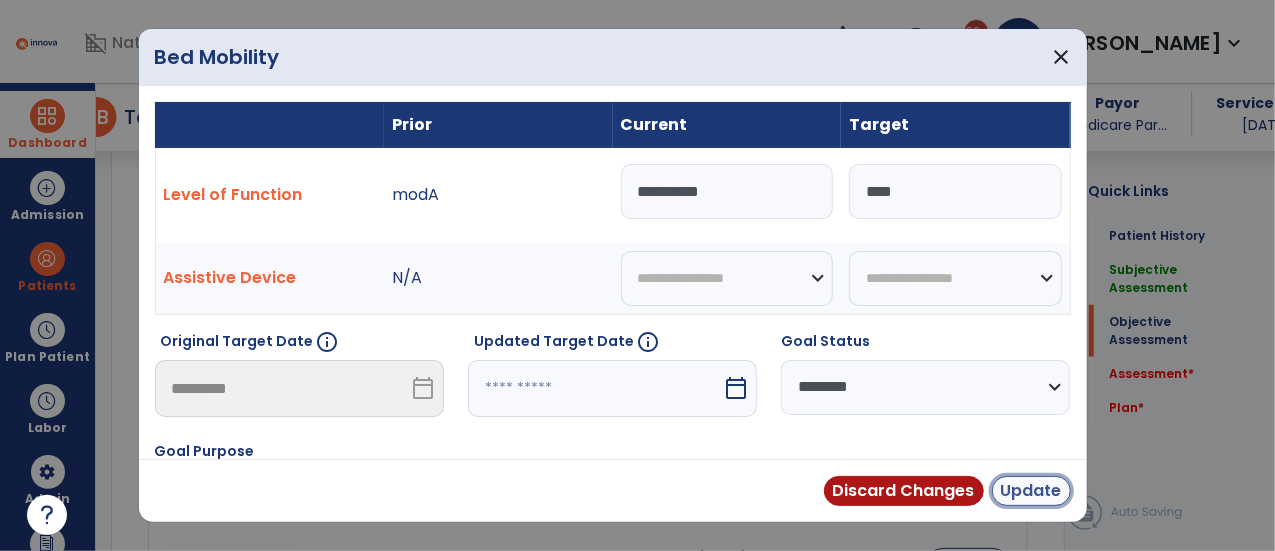 click on "Update" at bounding box center (1031, 491) 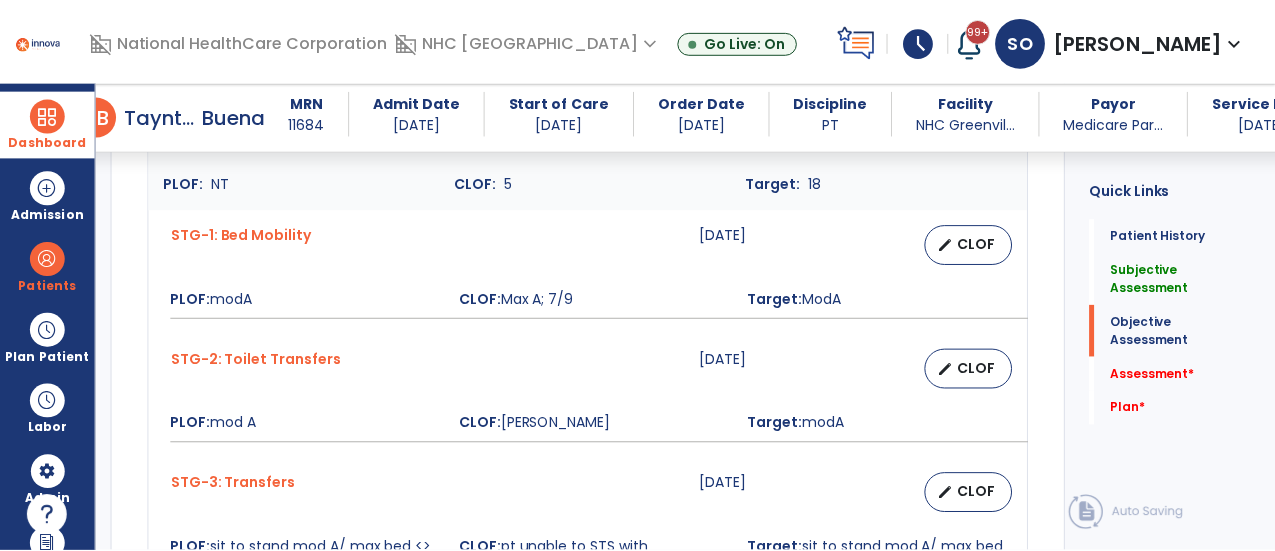 scroll, scrollTop: 850, scrollLeft: 0, axis: vertical 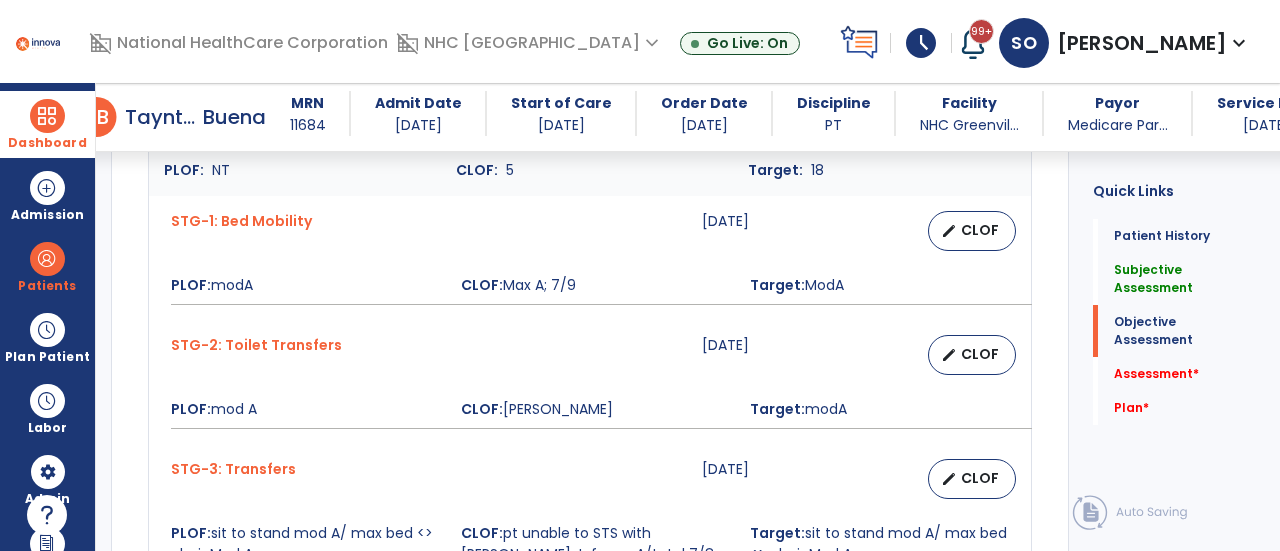 click on "CLOF" at bounding box center (980, 354) 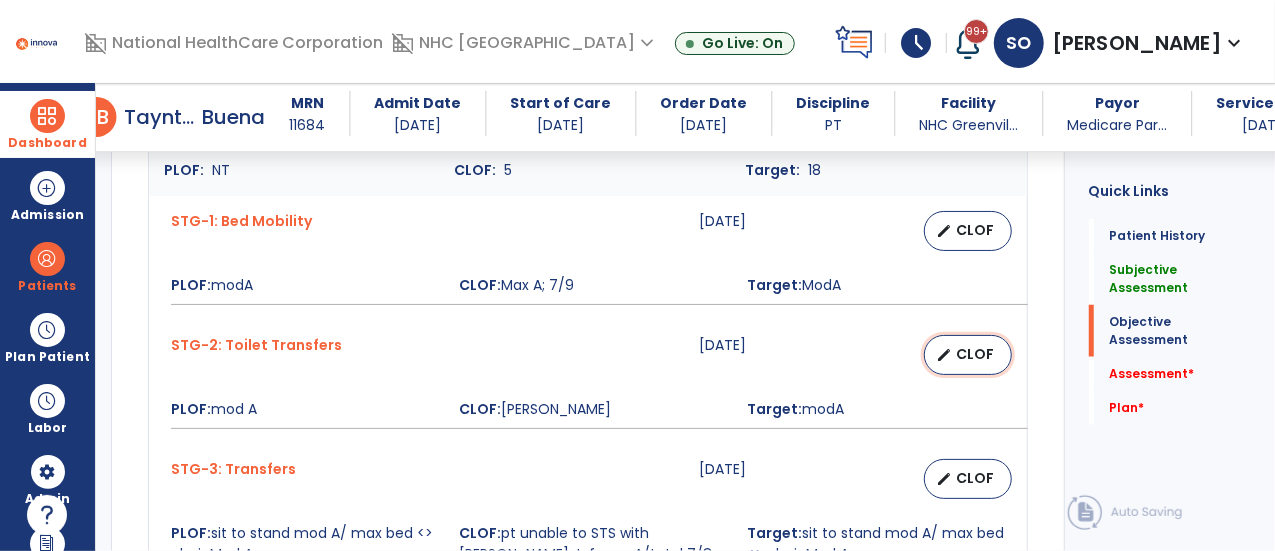 select on "********" 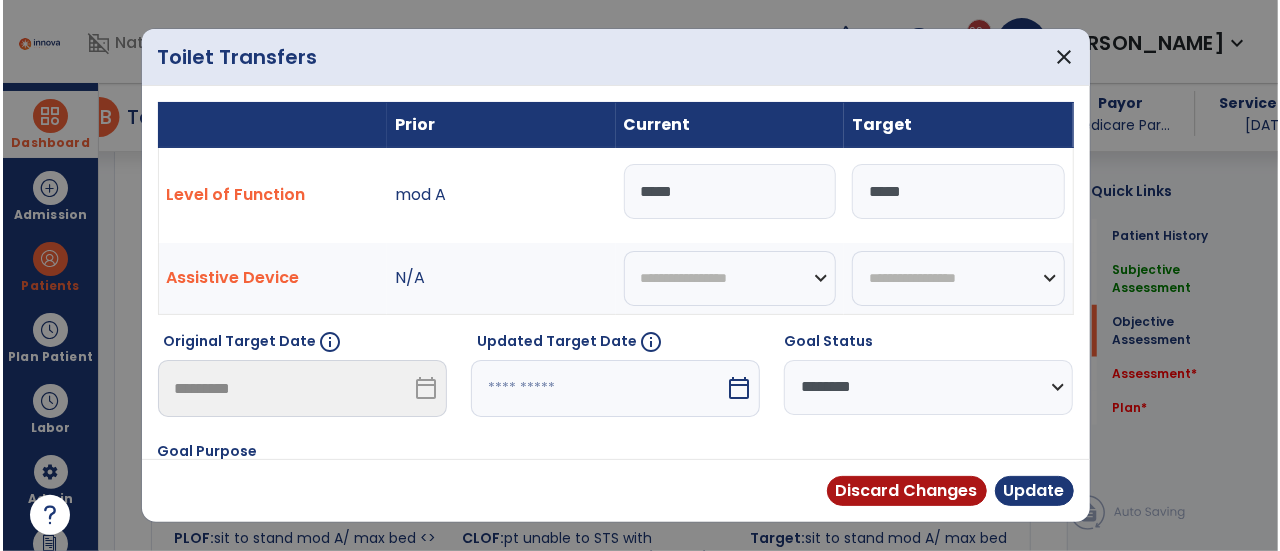 scroll, scrollTop: 850, scrollLeft: 0, axis: vertical 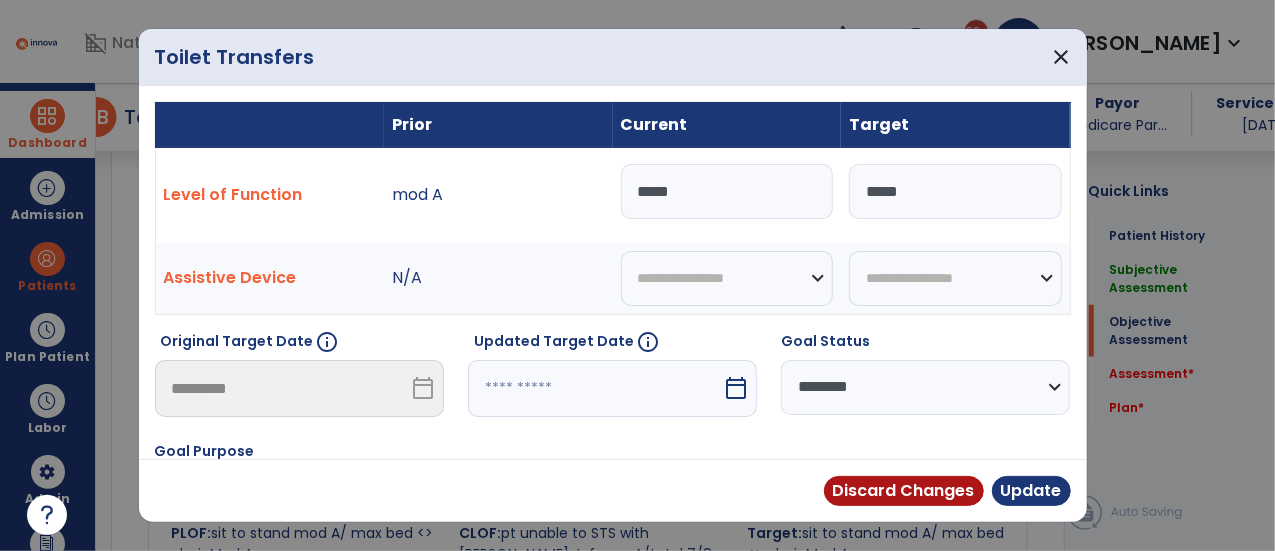 click on "*****" at bounding box center (727, 191) 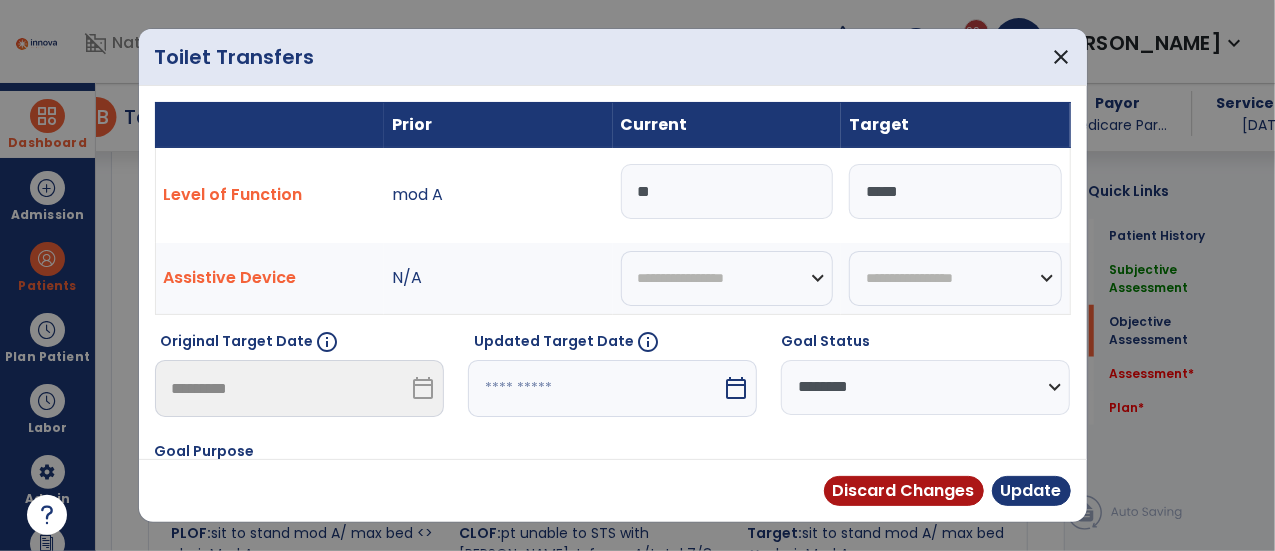 type on "*" 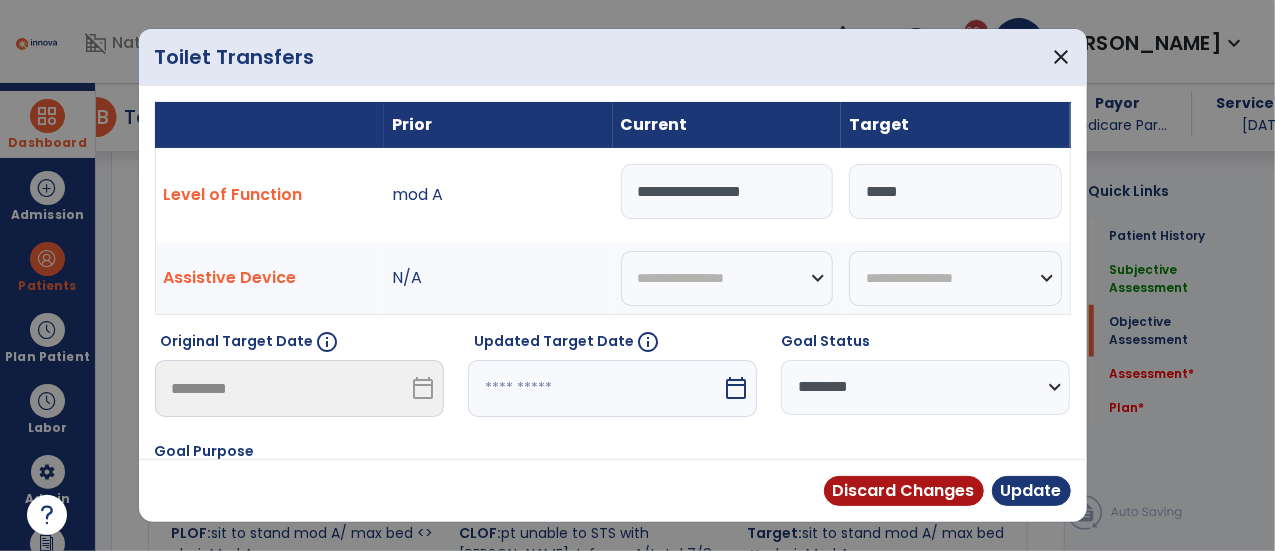 type on "**********" 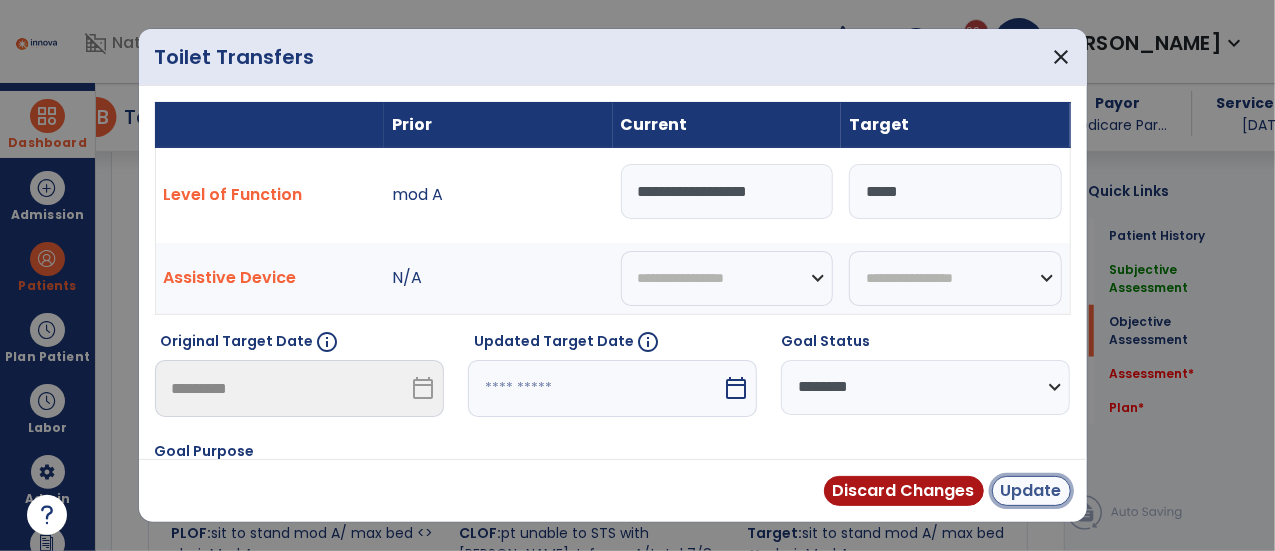 click on "Update" at bounding box center [1031, 491] 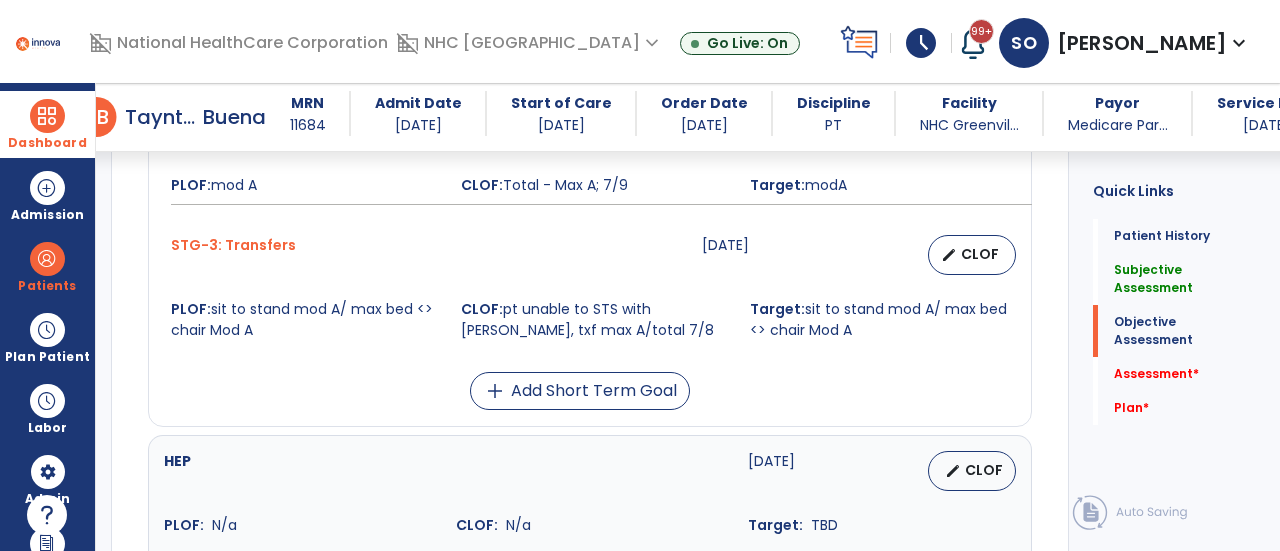 scroll, scrollTop: 1076, scrollLeft: 0, axis: vertical 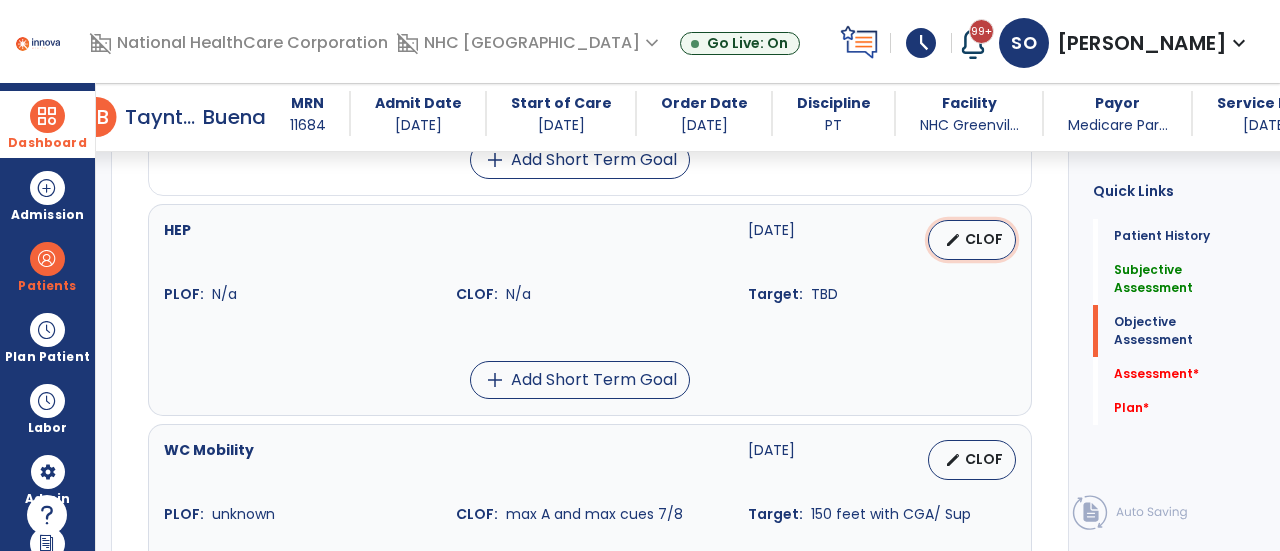 click on "edit   CLOF" at bounding box center [972, 240] 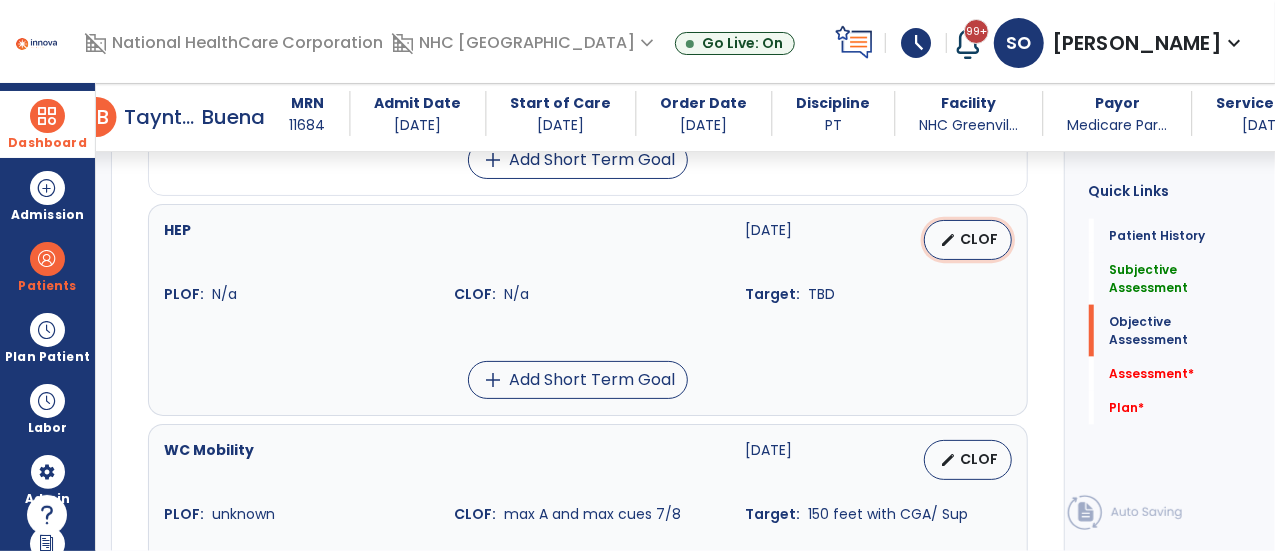 select on "********" 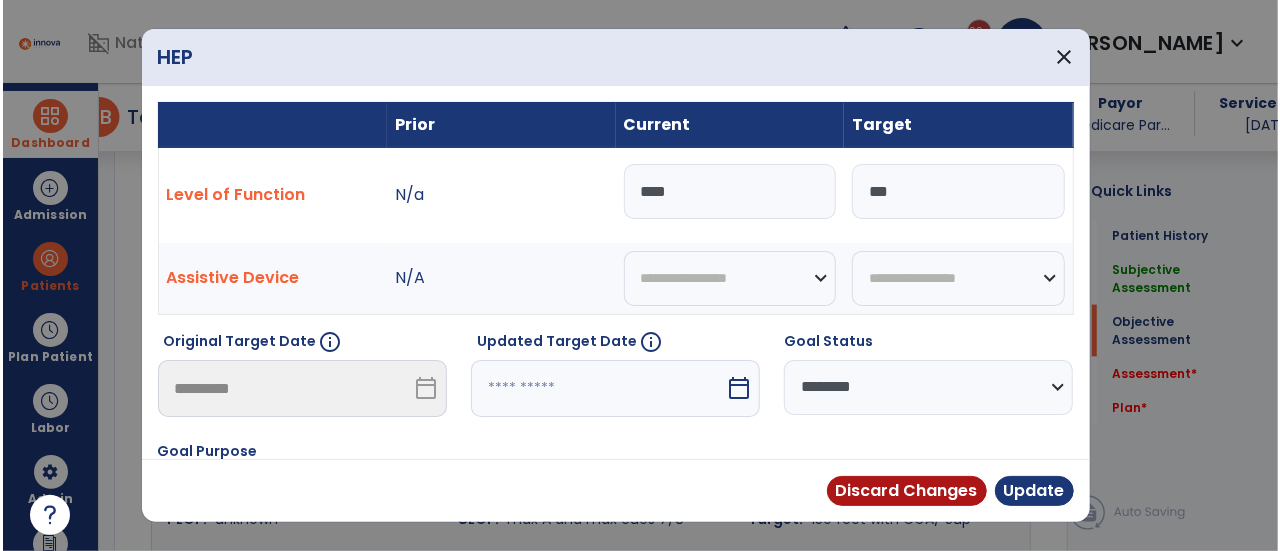 scroll, scrollTop: 1305, scrollLeft: 0, axis: vertical 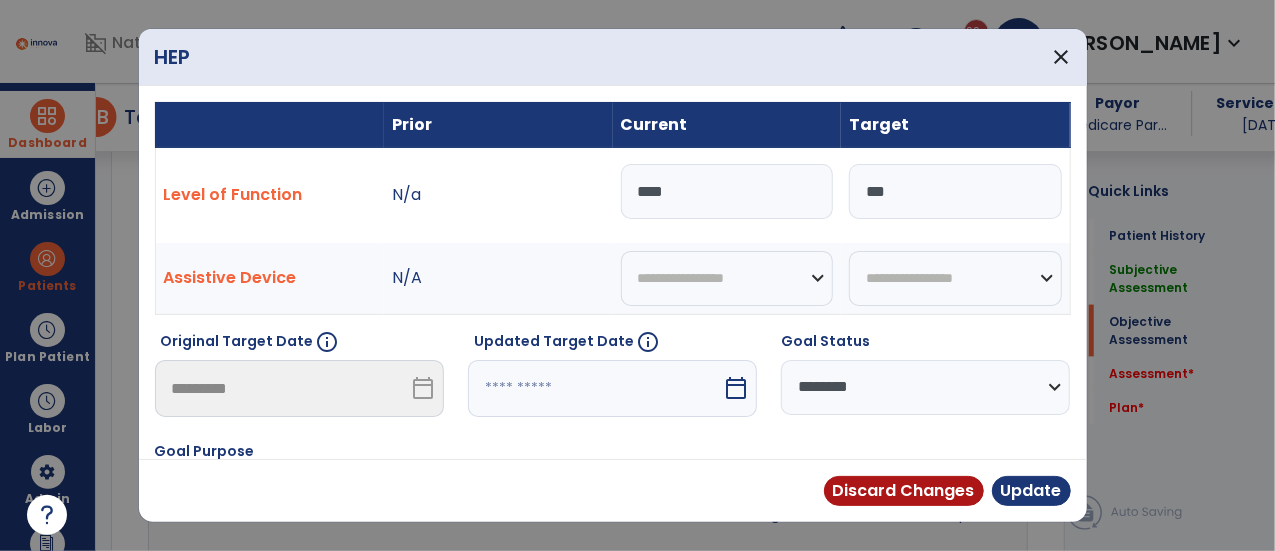 click on "***" at bounding box center (727, 191) 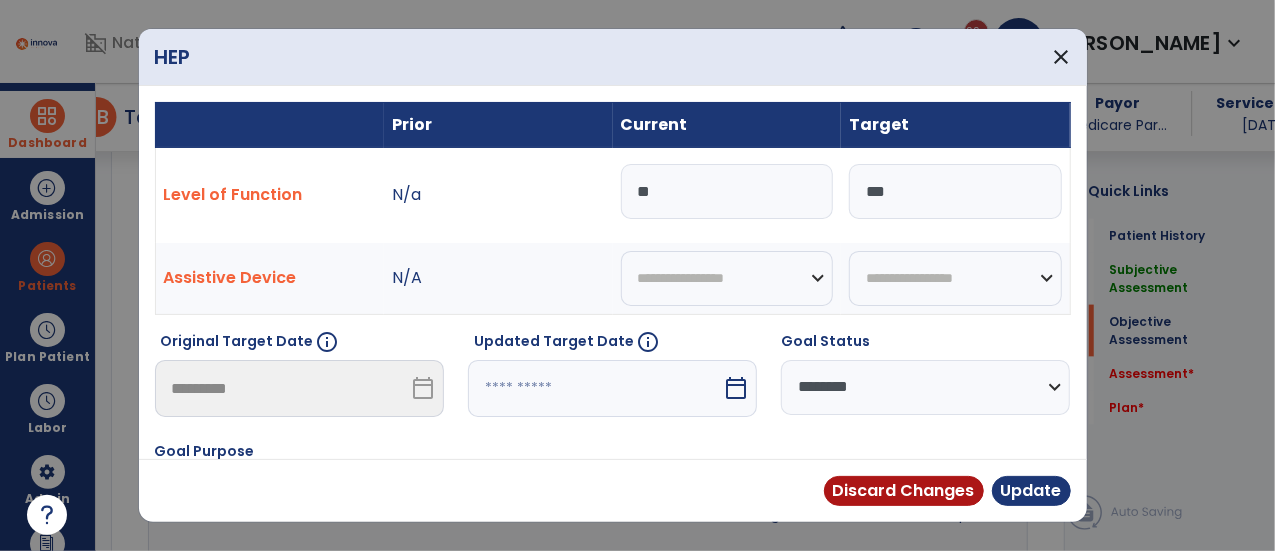type on "*" 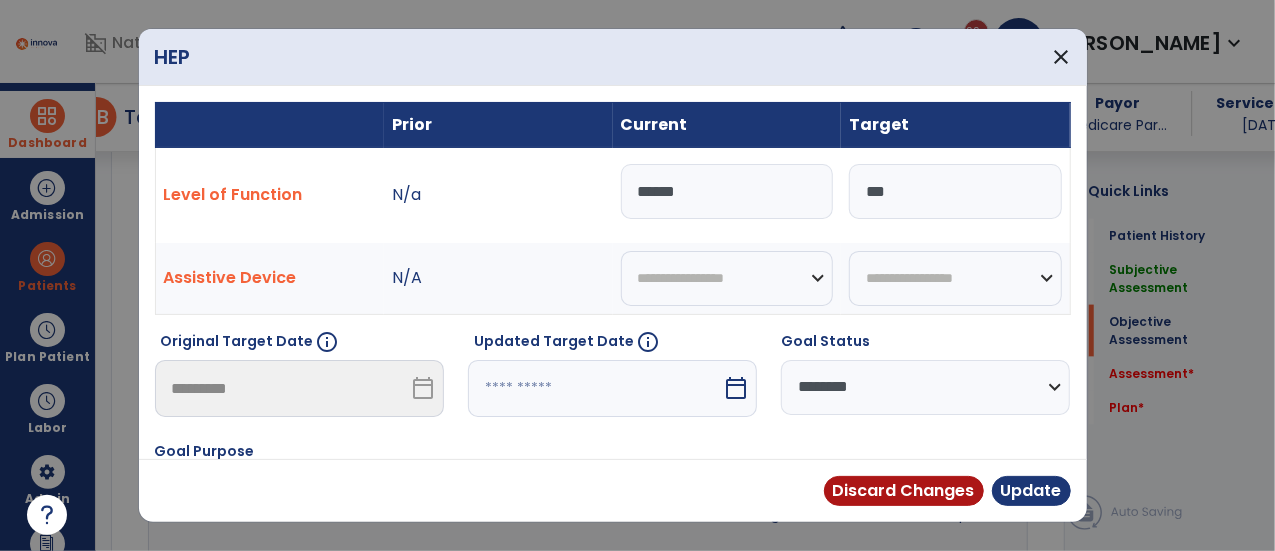 type on "*******" 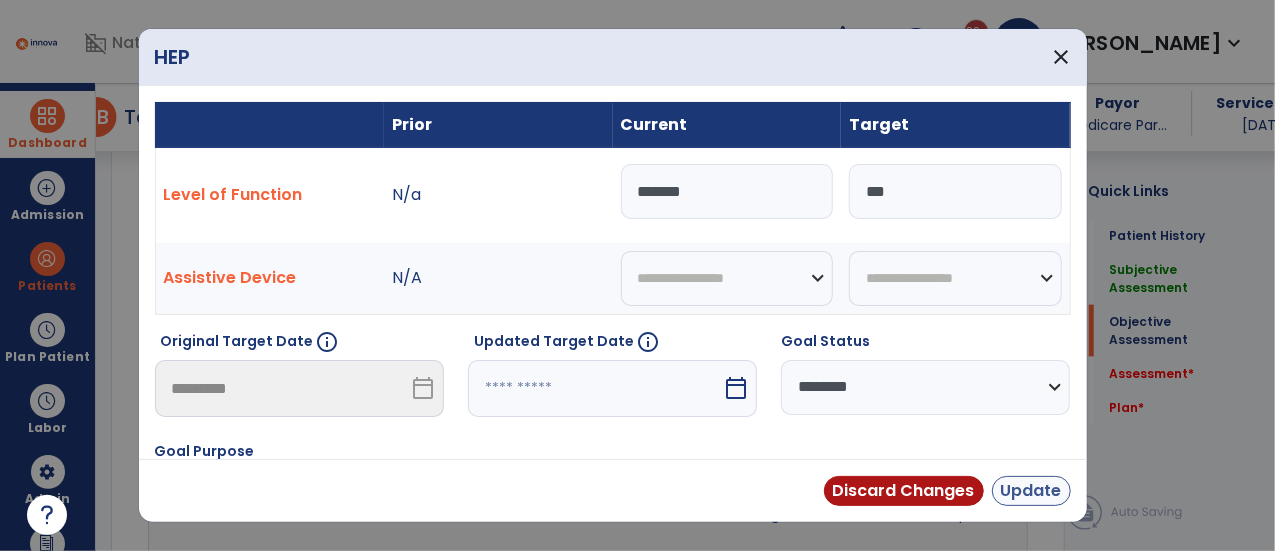 click on "Update" at bounding box center [1031, 491] 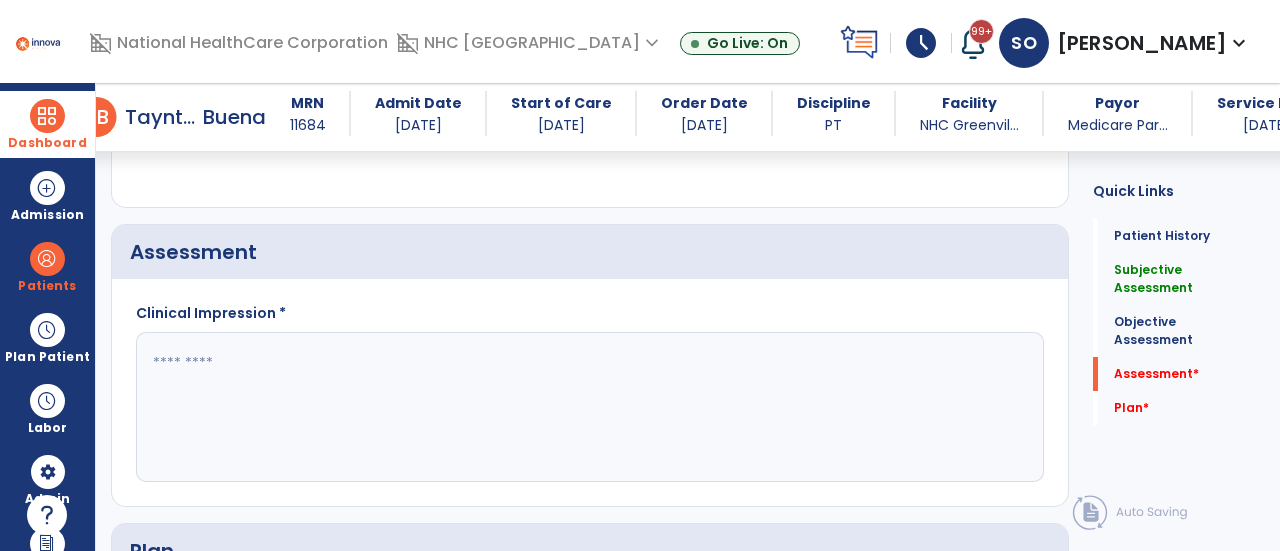 scroll, scrollTop: 1792, scrollLeft: 0, axis: vertical 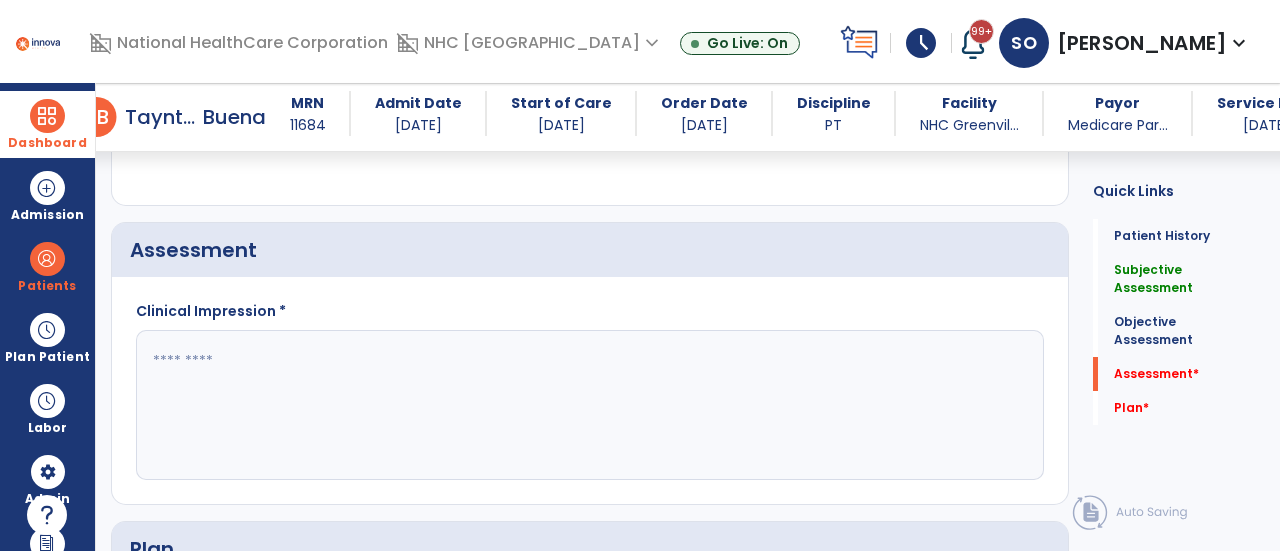 click 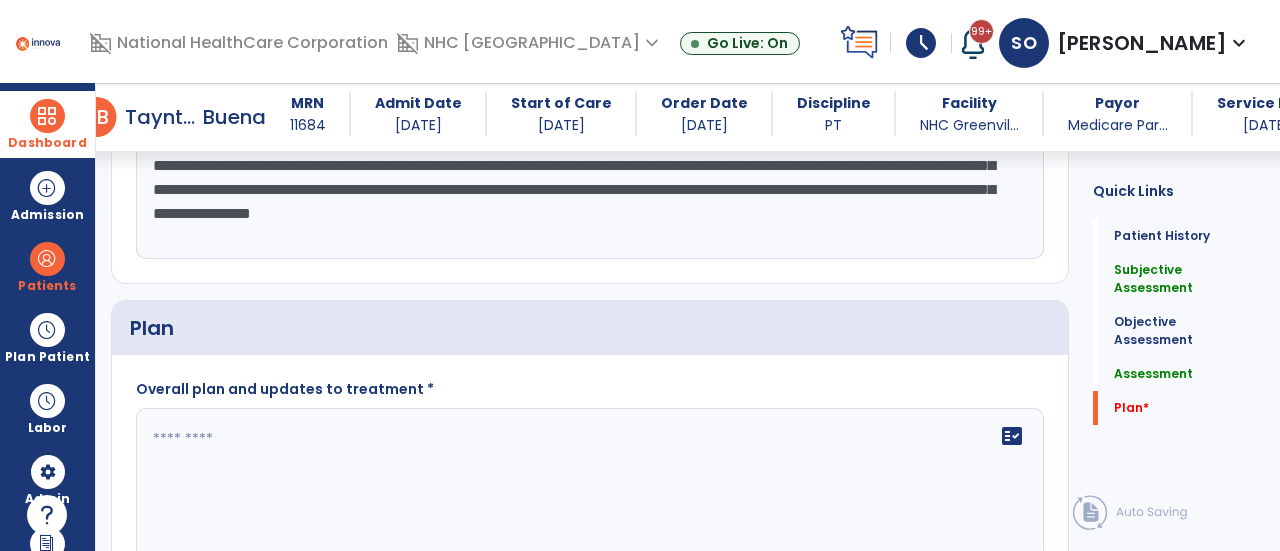 scroll, scrollTop: 2026, scrollLeft: 0, axis: vertical 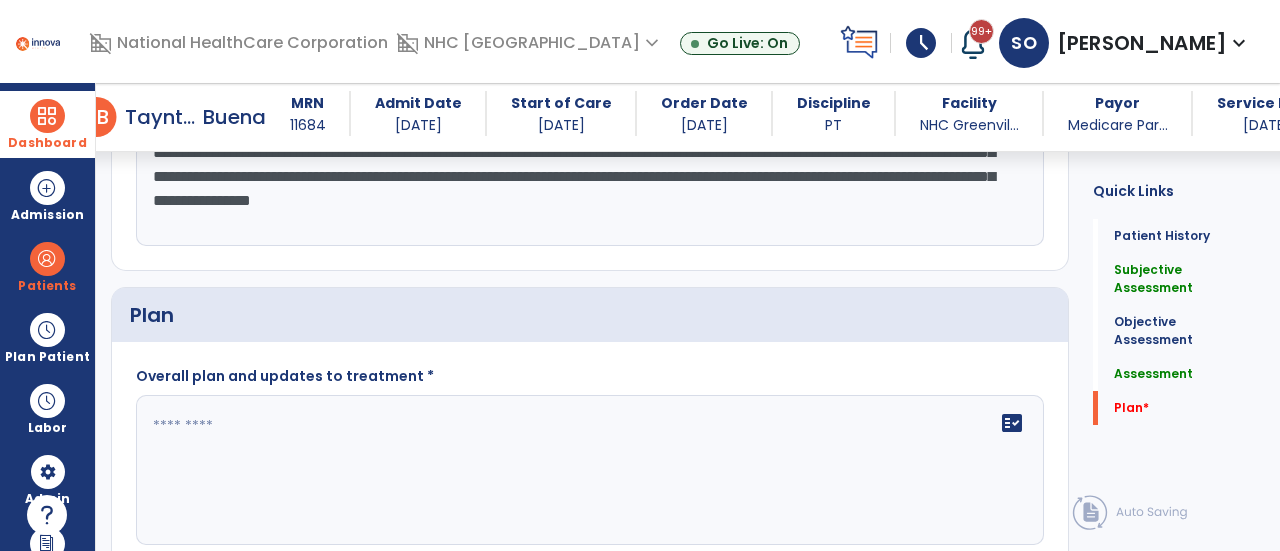 type on "**********" 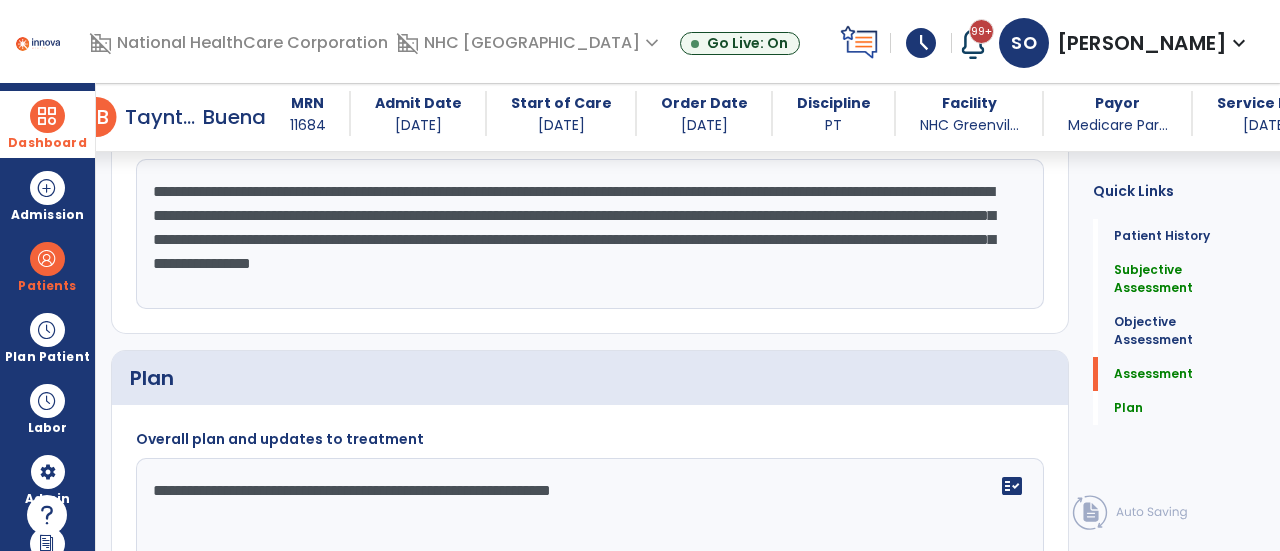 scroll, scrollTop: 1948, scrollLeft: 0, axis: vertical 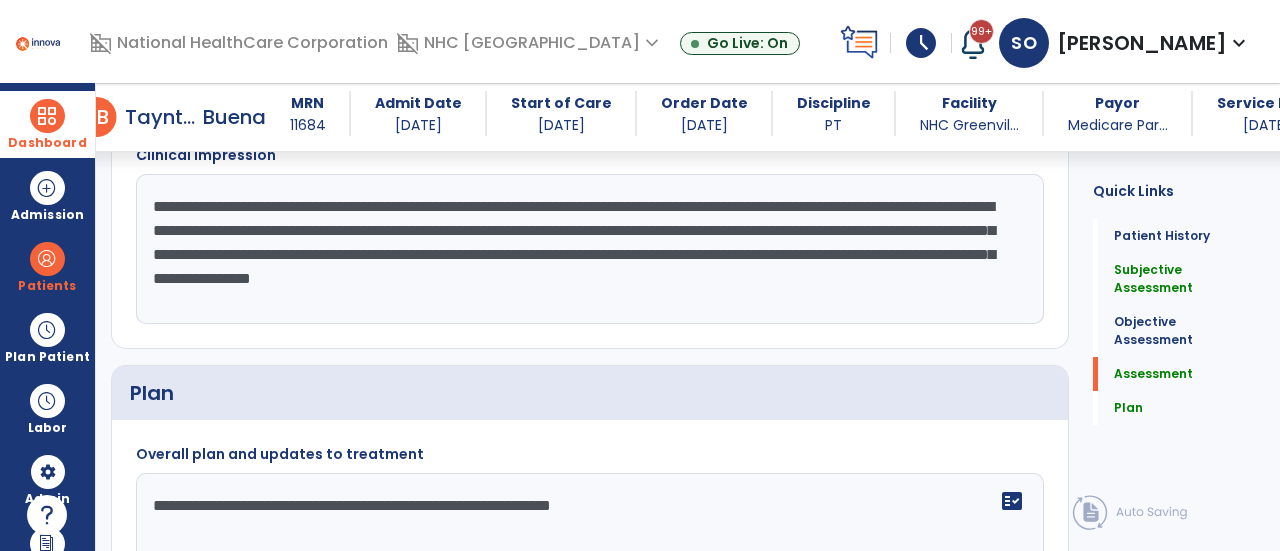 type on "**********" 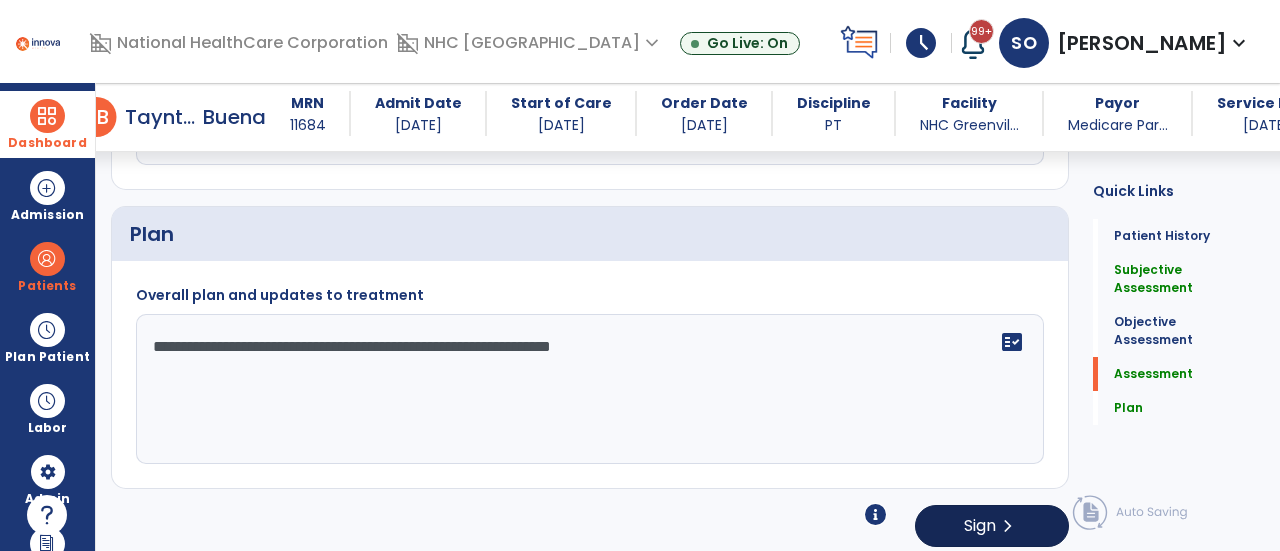 click on "Sign" 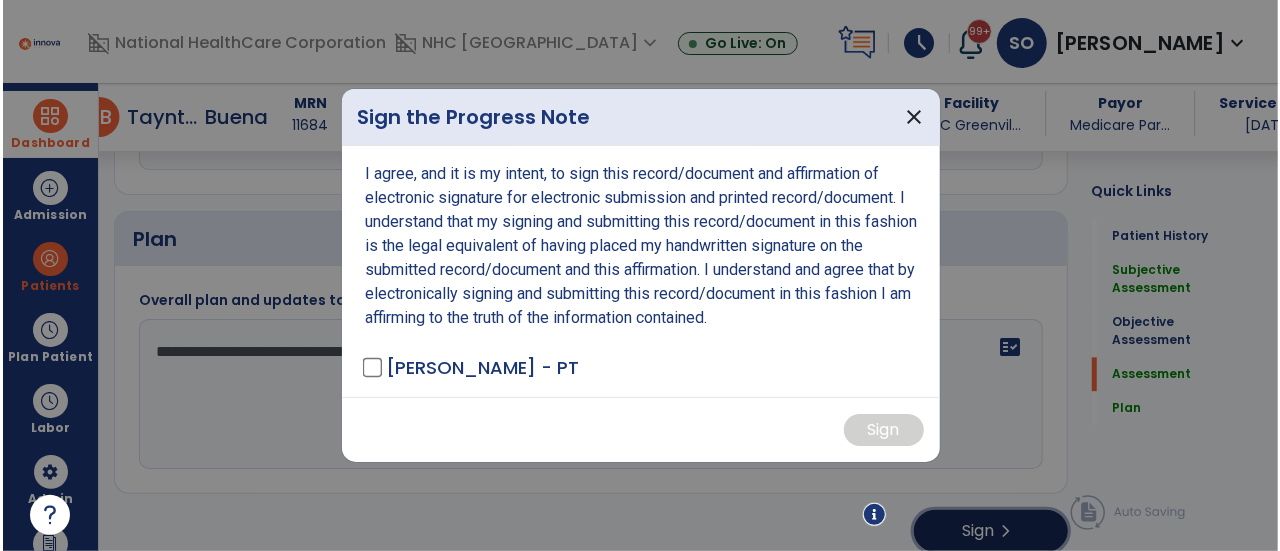 scroll, scrollTop: 2107, scrollLeft: 0, axis: vertical 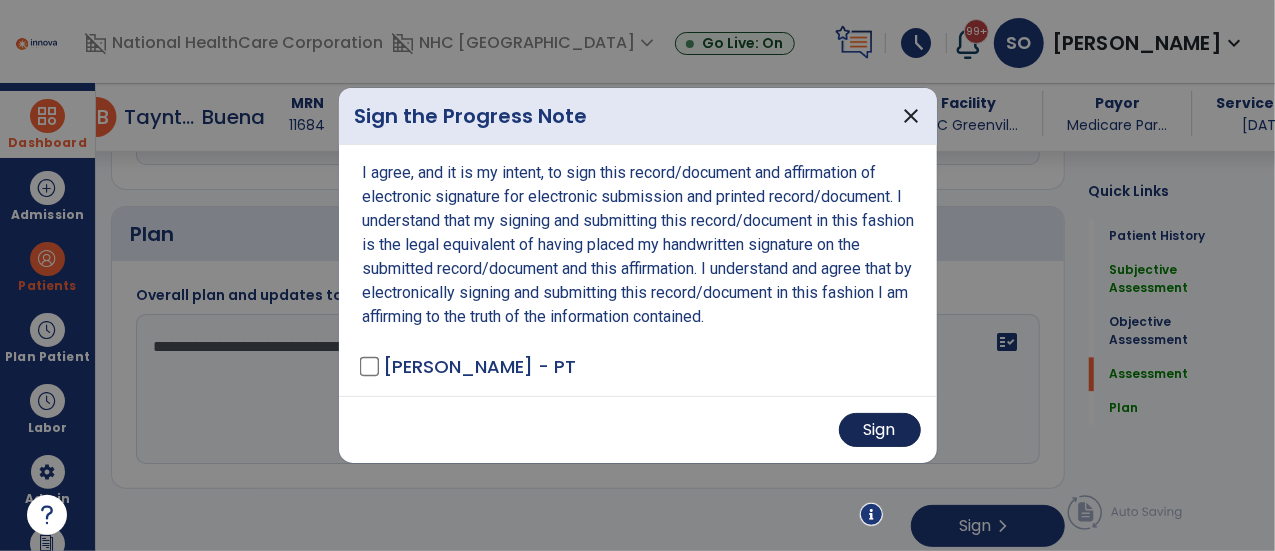 click on "Sign" at bounding box center [880, 430] 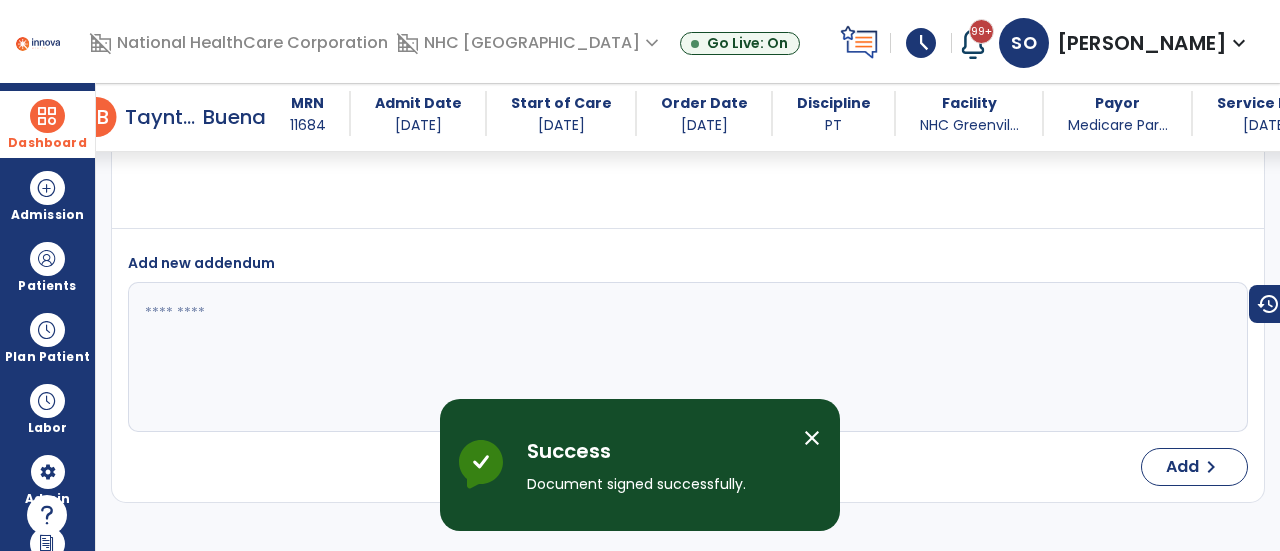 scroll, scrollTop: 2859, scrollLeft: 0, axis: vertical 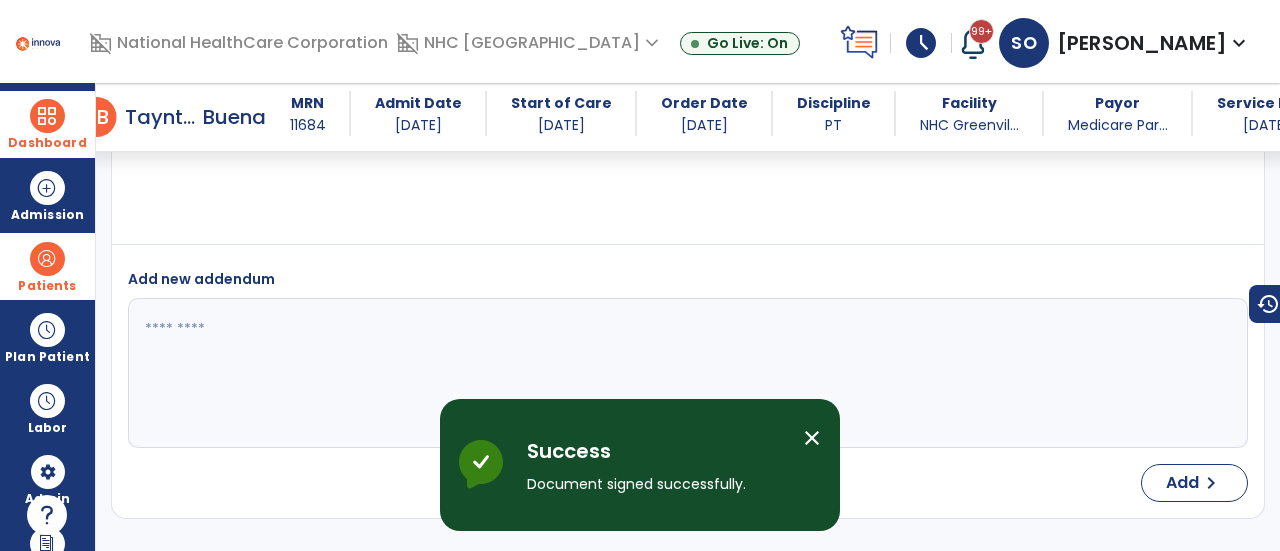 click on "Patients" at bounding box center [47, 266] 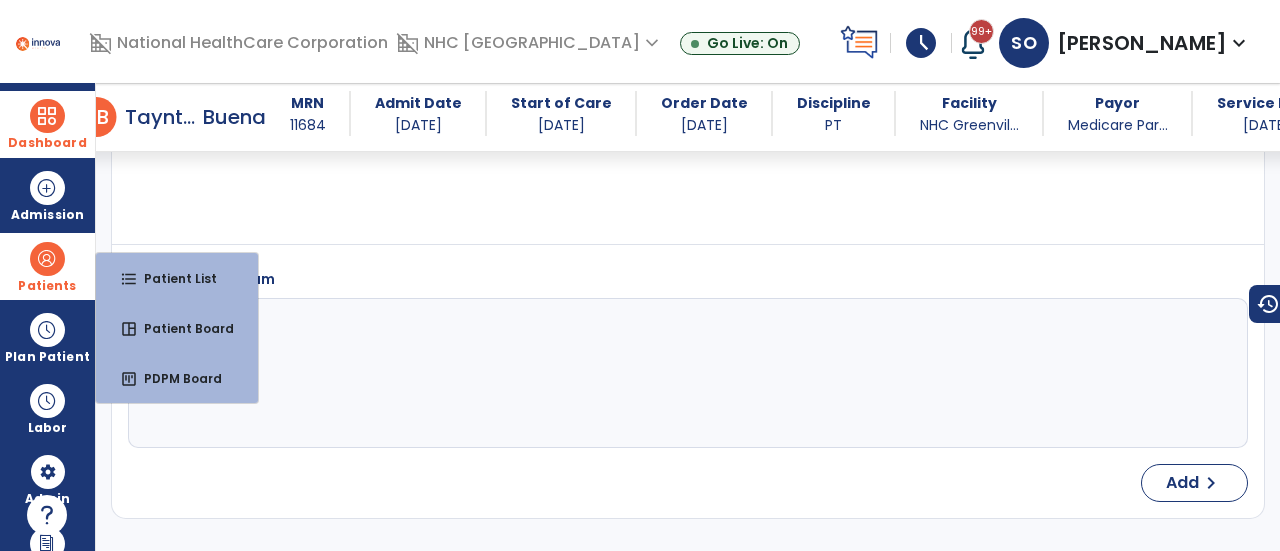 click at bounding box center [47, 259] 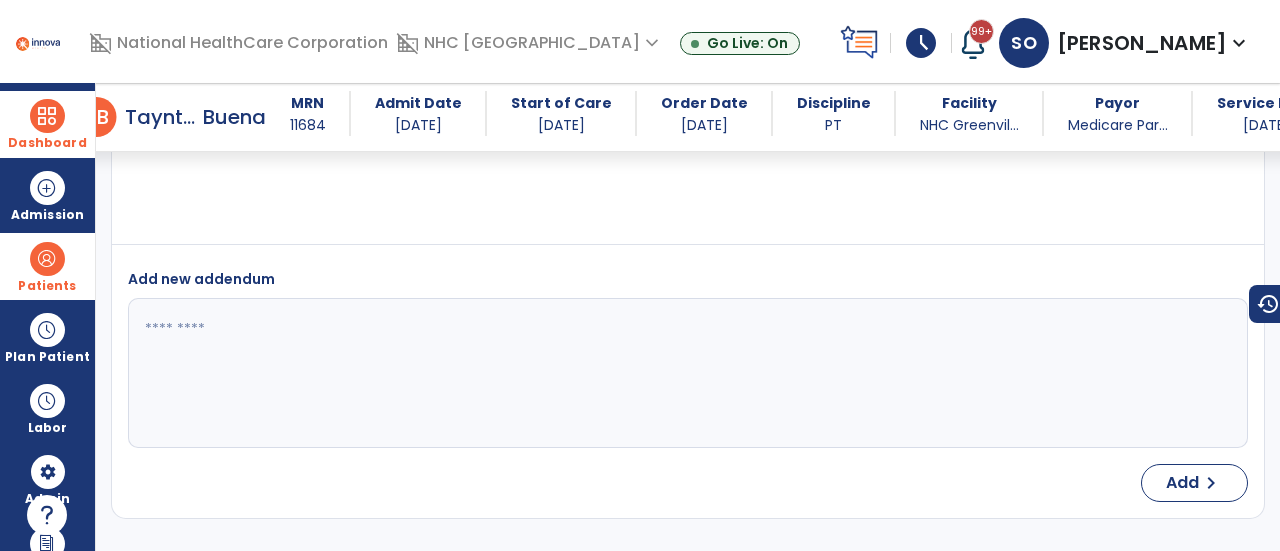 click at bounding box center (47, 259) 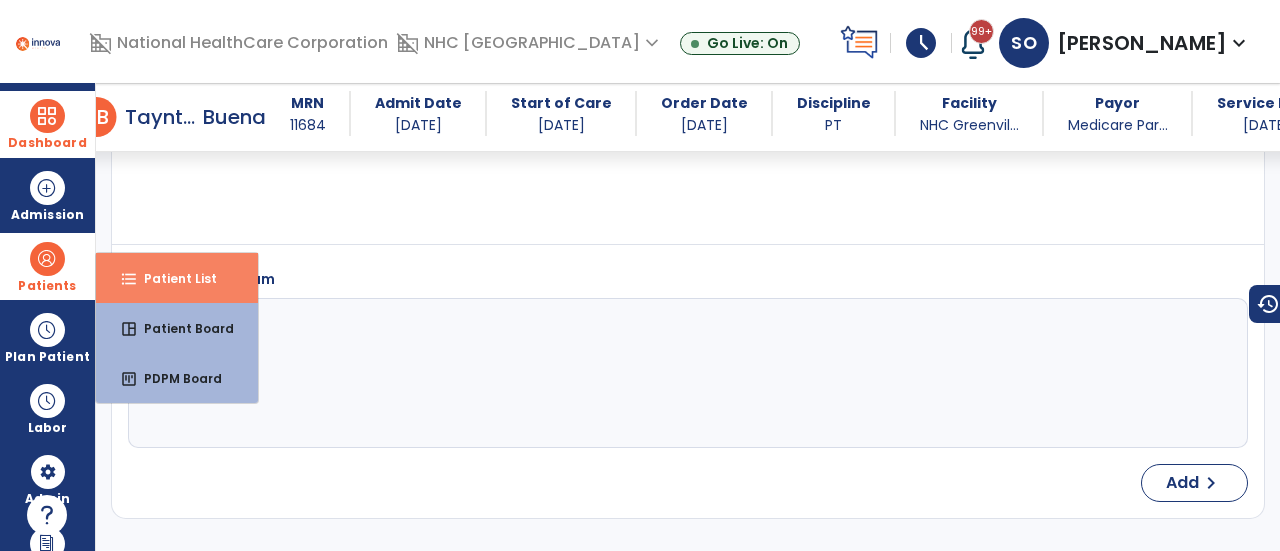 click on "Patient List" at bounding box center (172, 278) 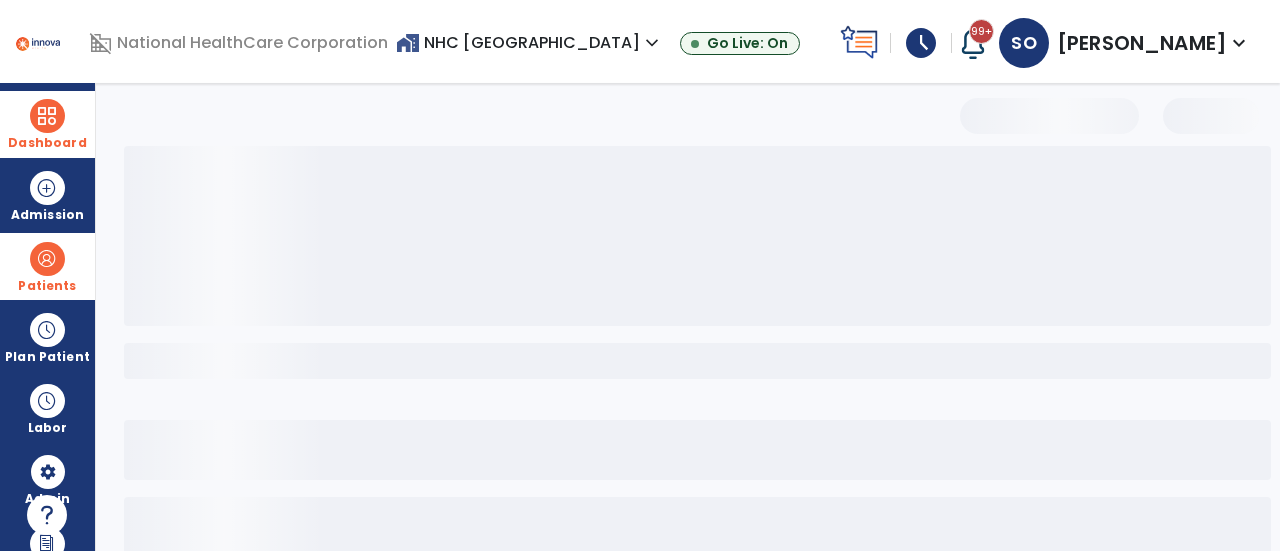 scroll, scrollTop: 190, scrollLeft: 0, axis: vertical 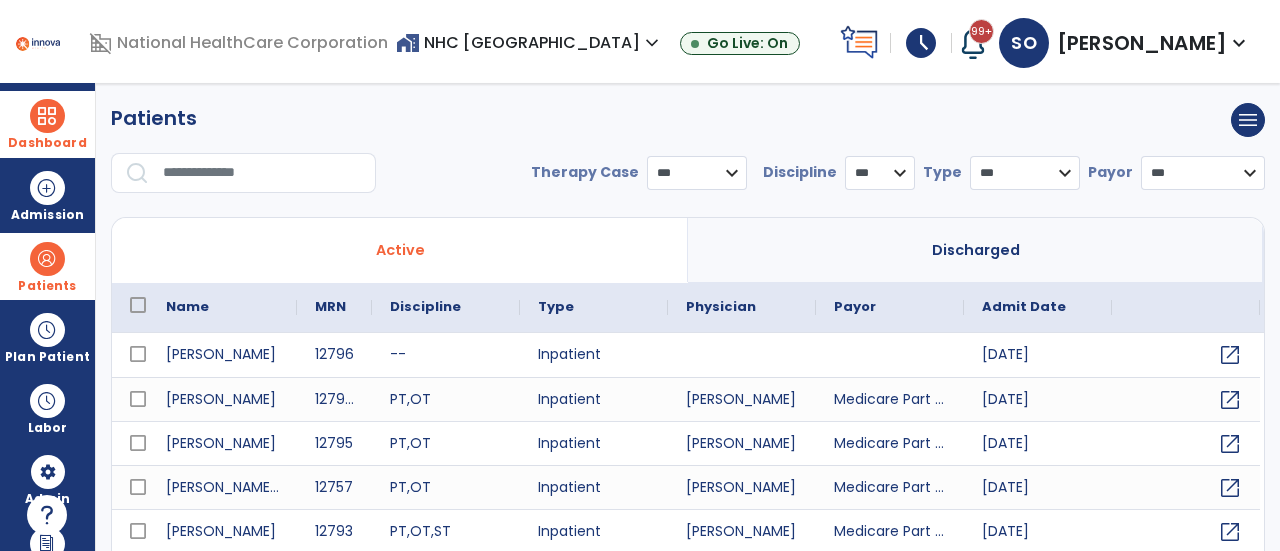 click at bounding box center (262, 173) 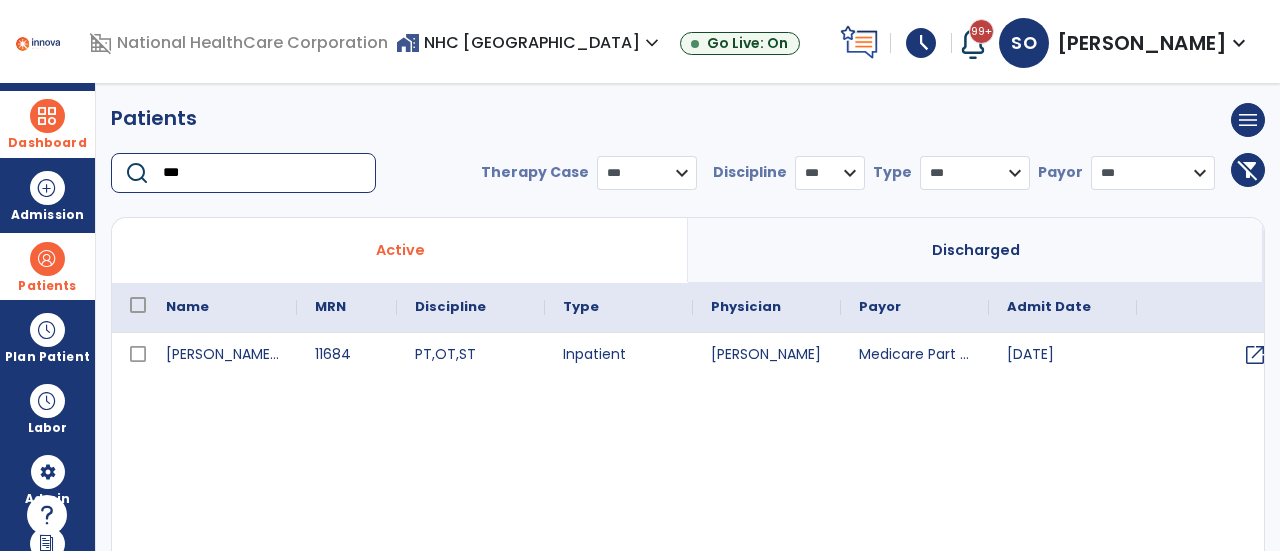 type on "***" 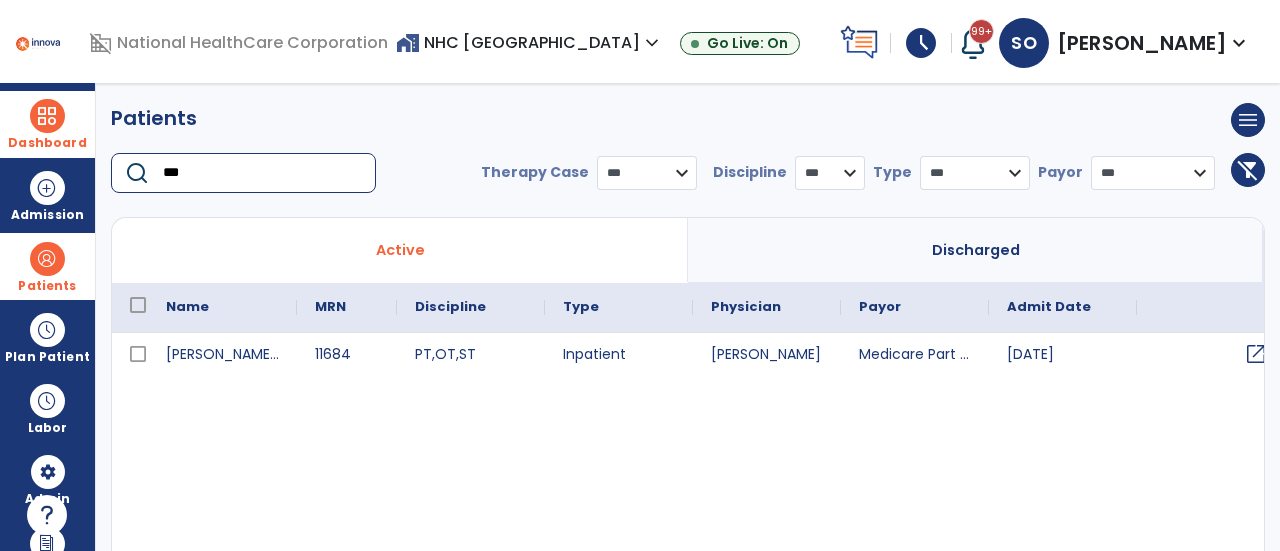 click on "open_in_new" at bounding box center (1256, 354) 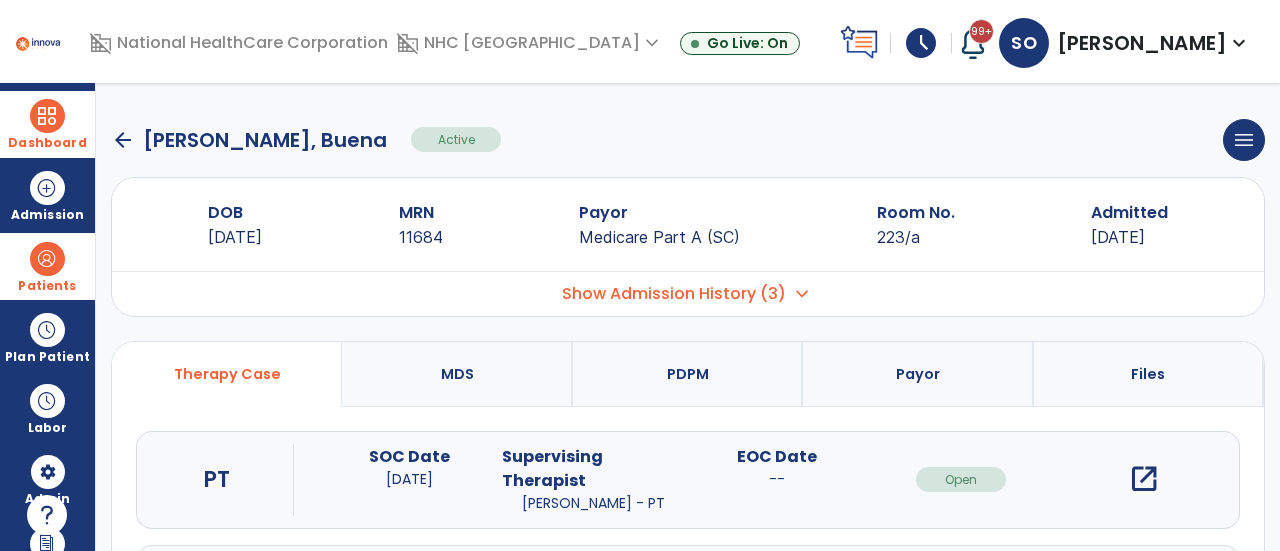 click on "open_in_new" at bounding box center (1144, 479) 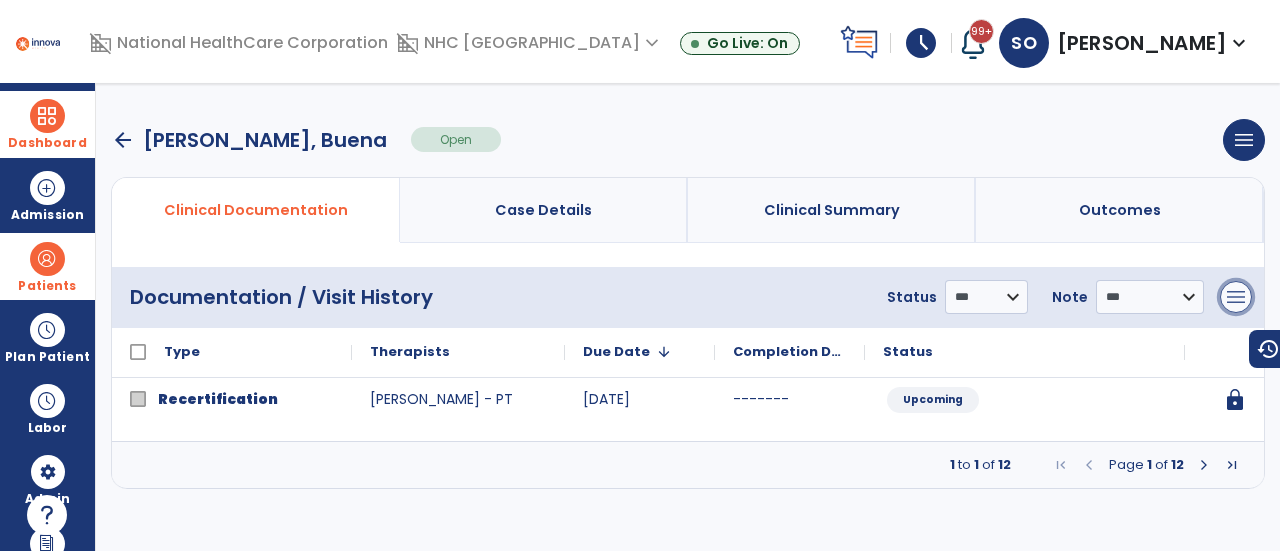 click on "menu" at bounding box center (1236, 297) 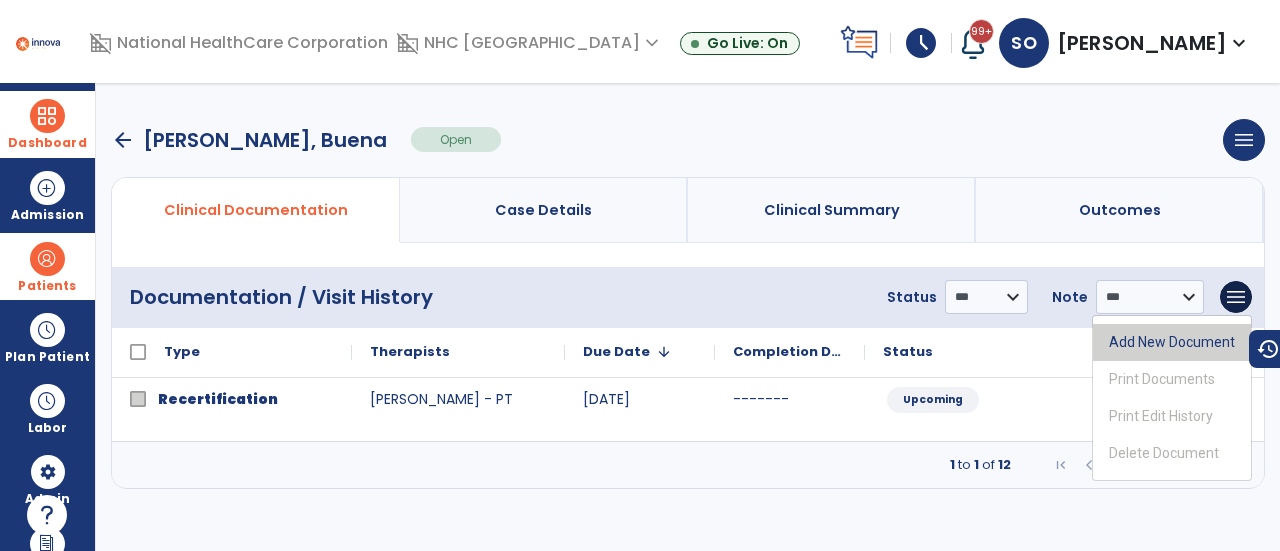 click on "Add New Document" at bounding box center (1172, 342) 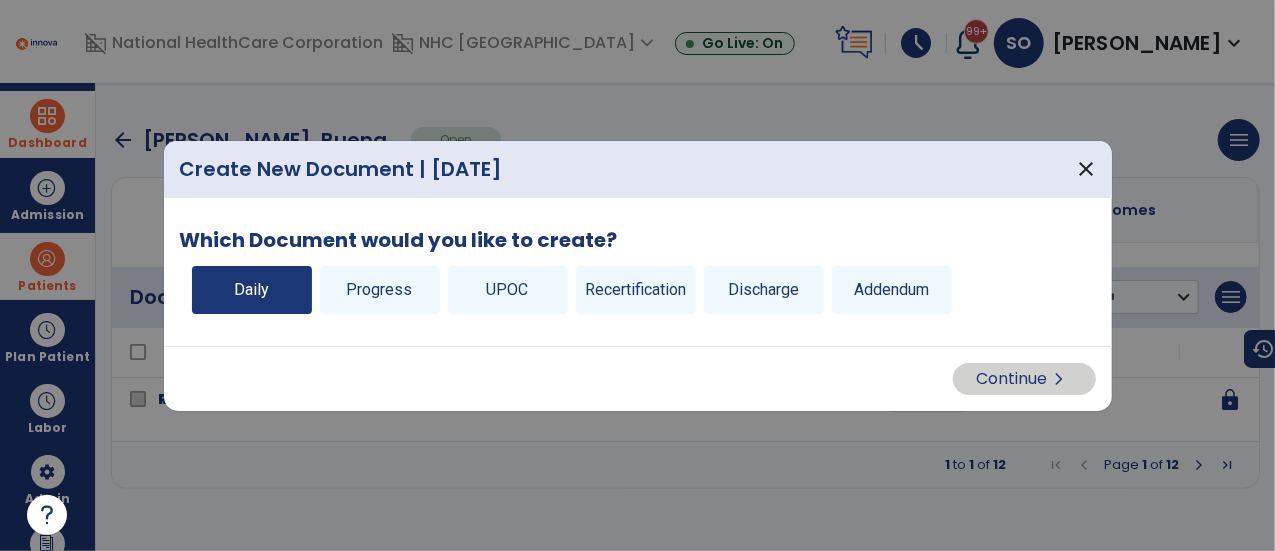 click on "Daily" at bounding box center (252, 290) 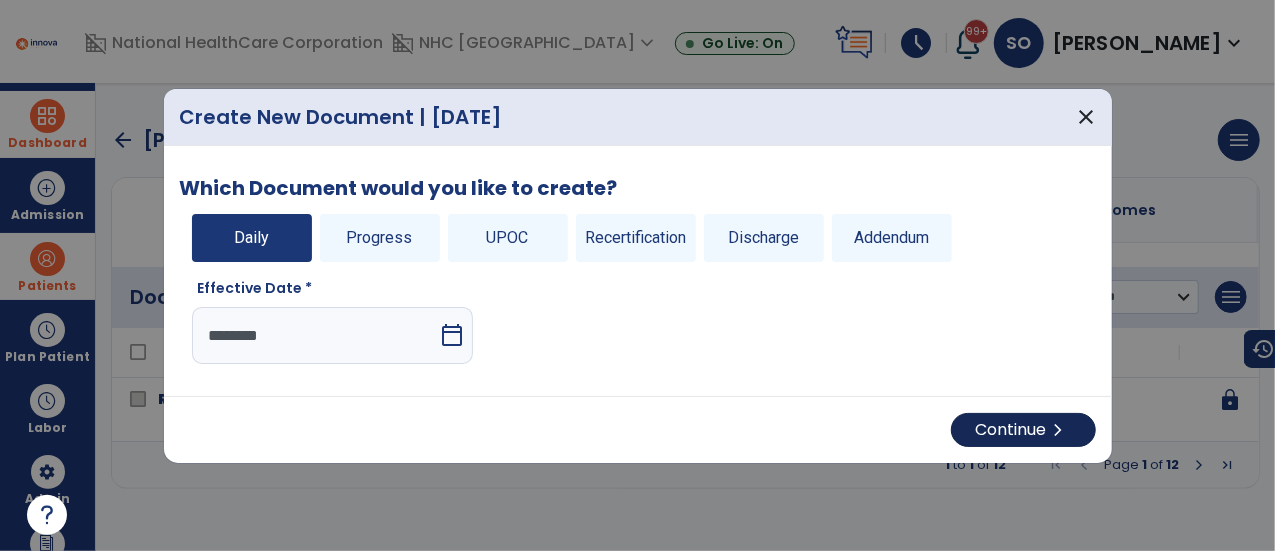 click on "Continue   chevron_right" at bounding box center [1023, 430] 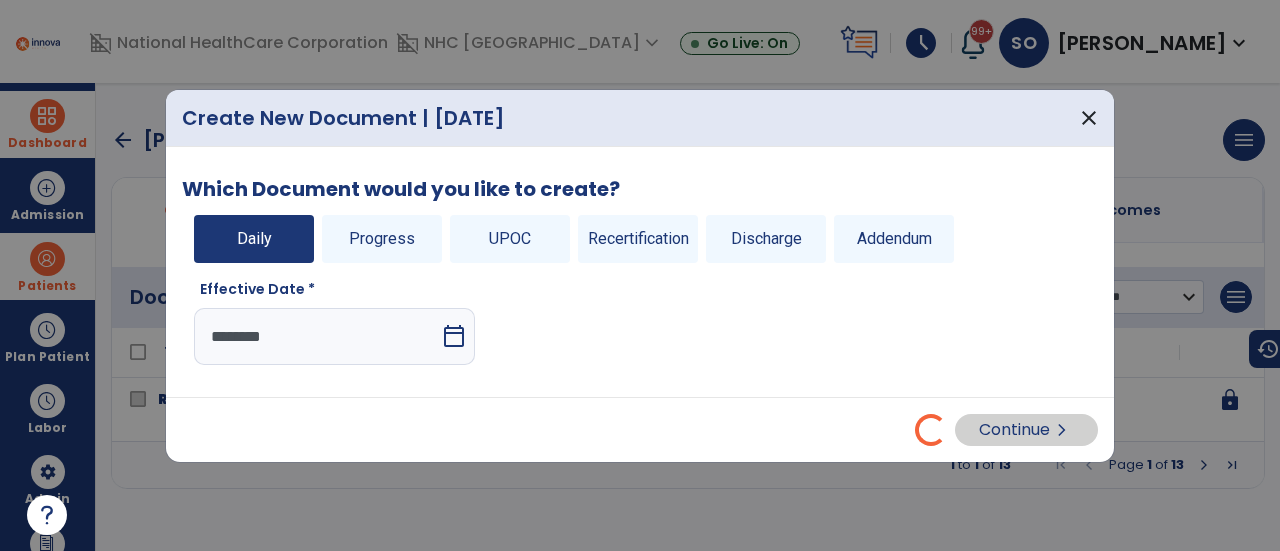 select on "*" 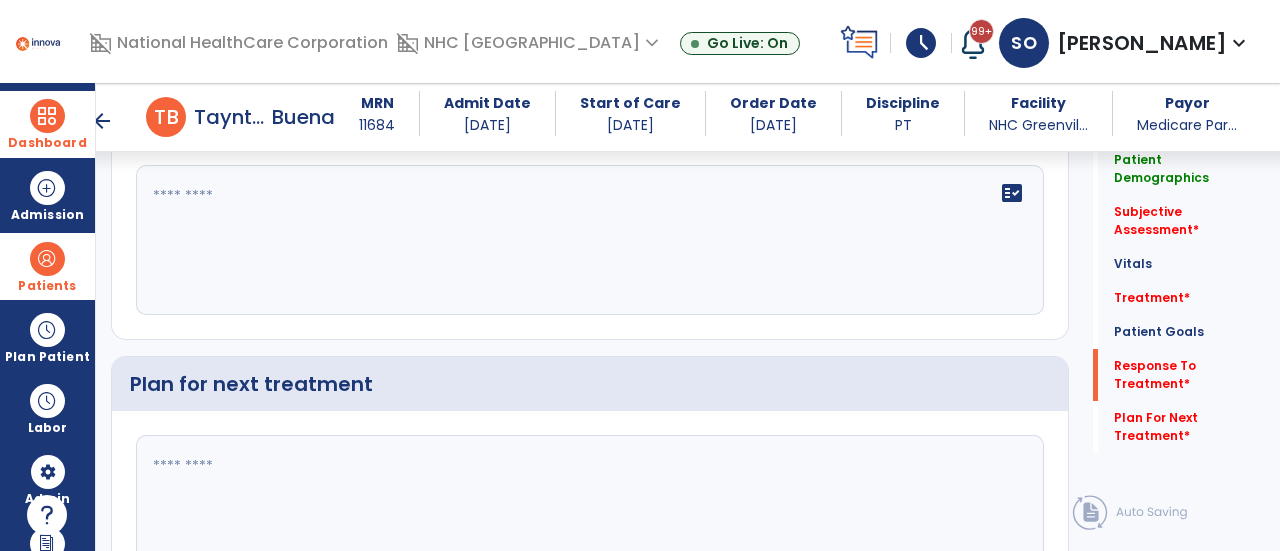 scroll, scrollTop: 2514, scrollLeft: 0, axis: vertical 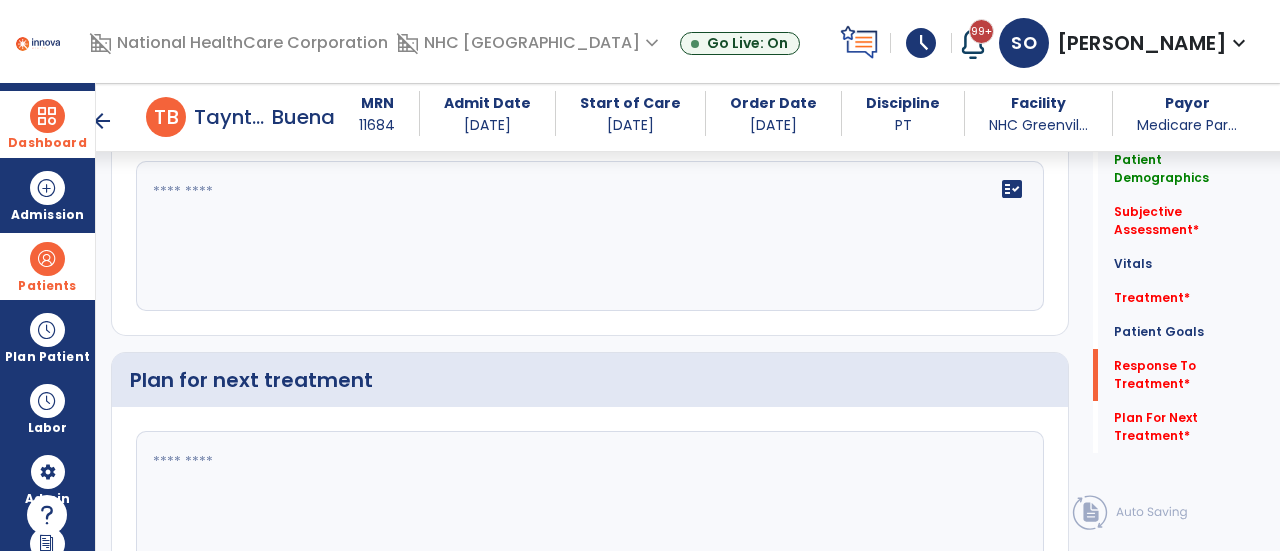 click on "fact_check" 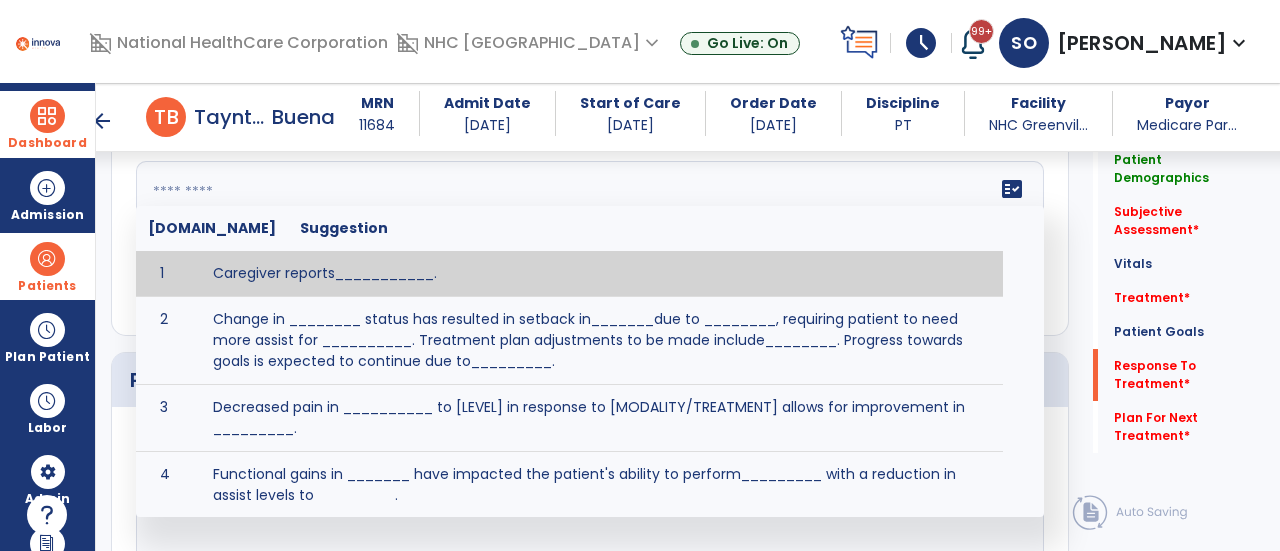 click 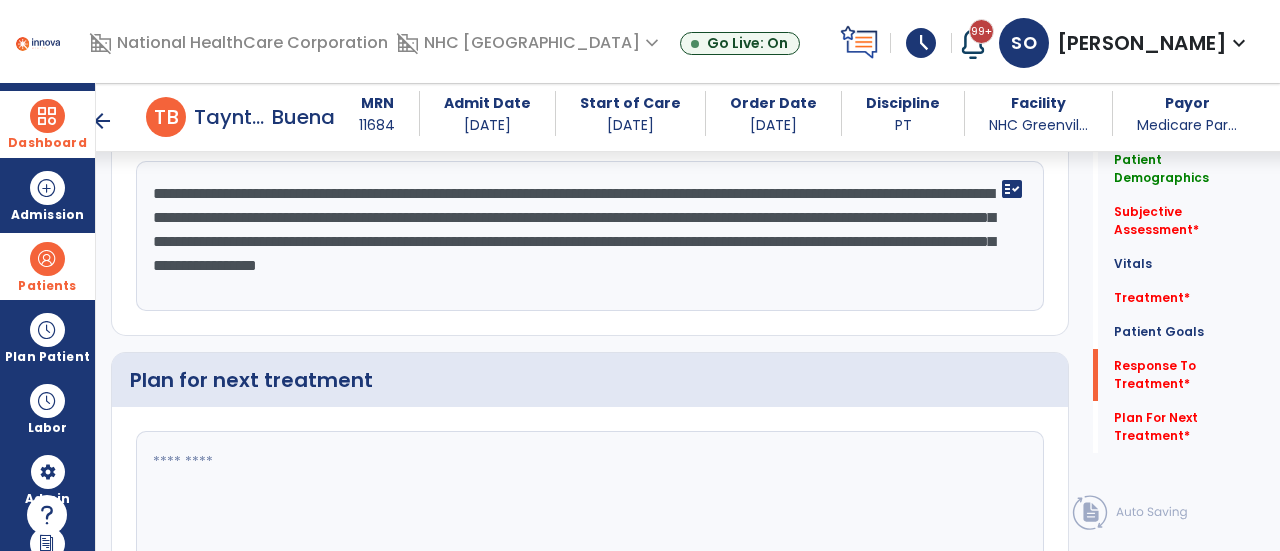 type on "**********" 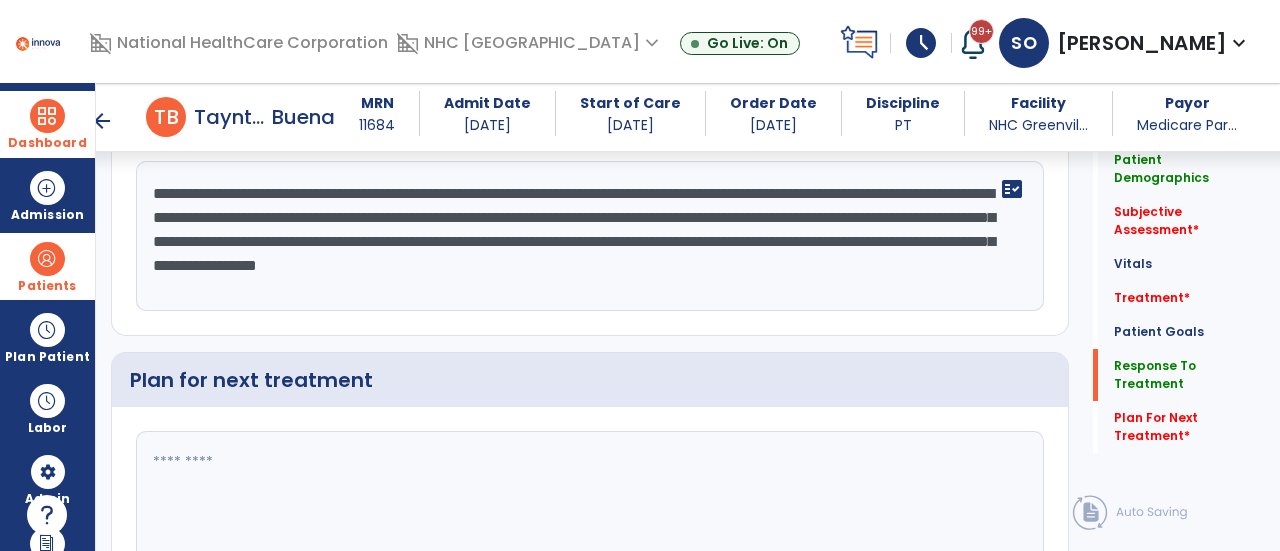 click 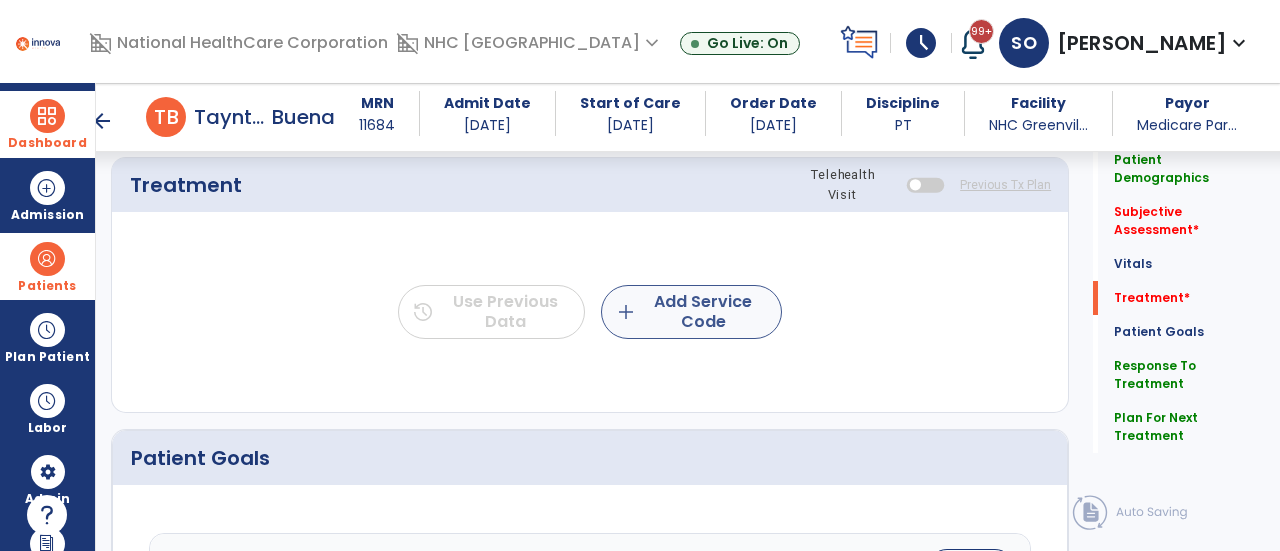 type on "**********" 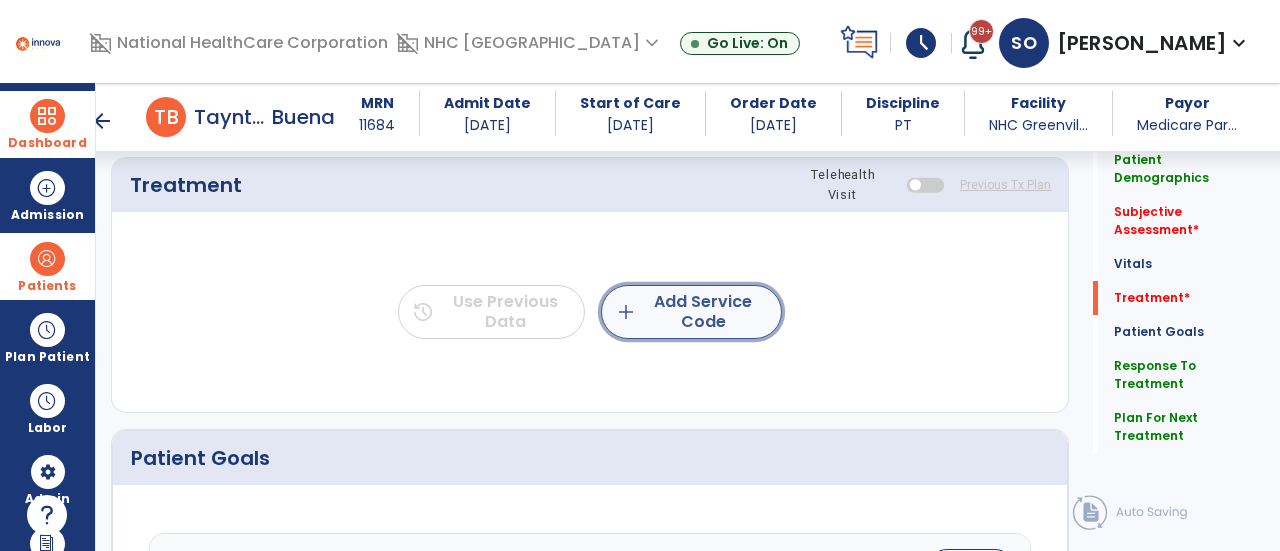 click on "add  Add Service Code" 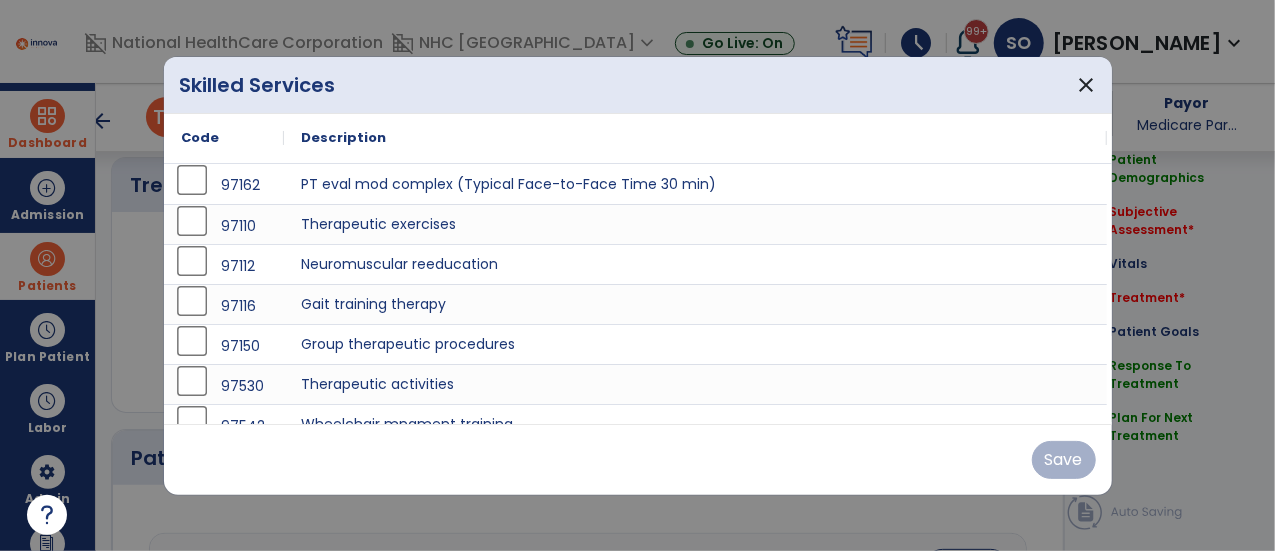 scroll, scrollTop: 1092, scrollLeft: 0, axis: vertical 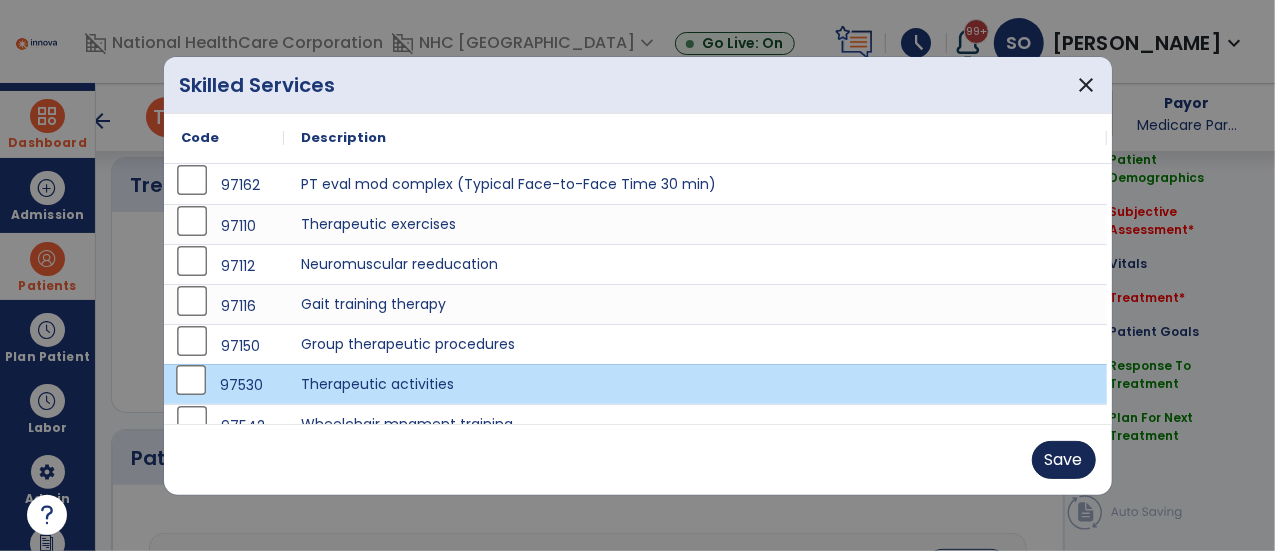 click on "Save" at bounding box center (1064, 460) 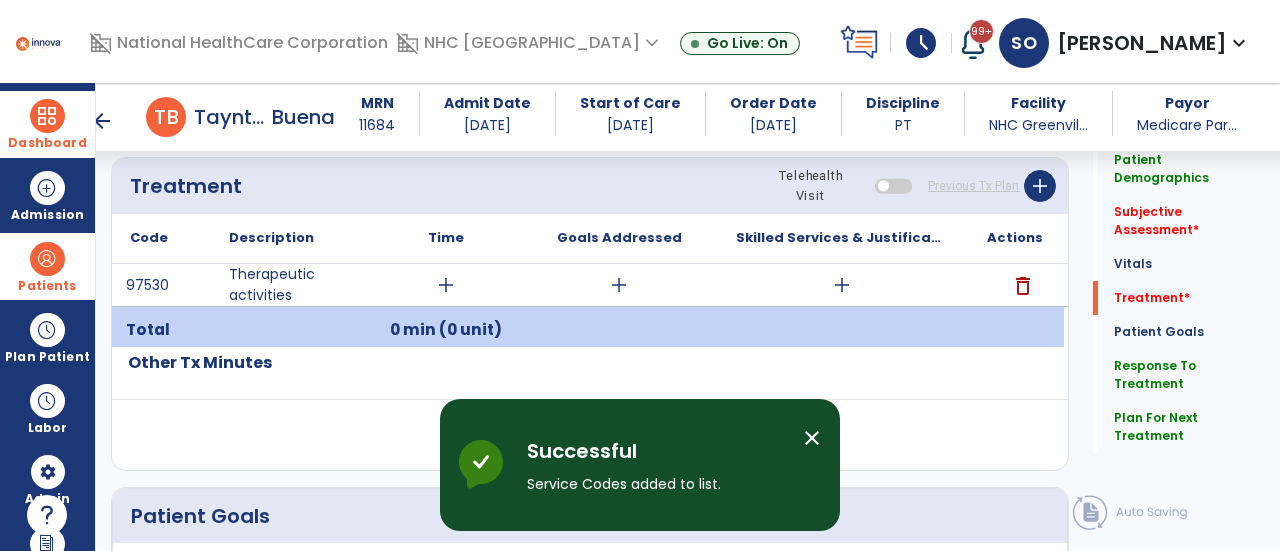 click on "add" at bounding box center [446, 285] 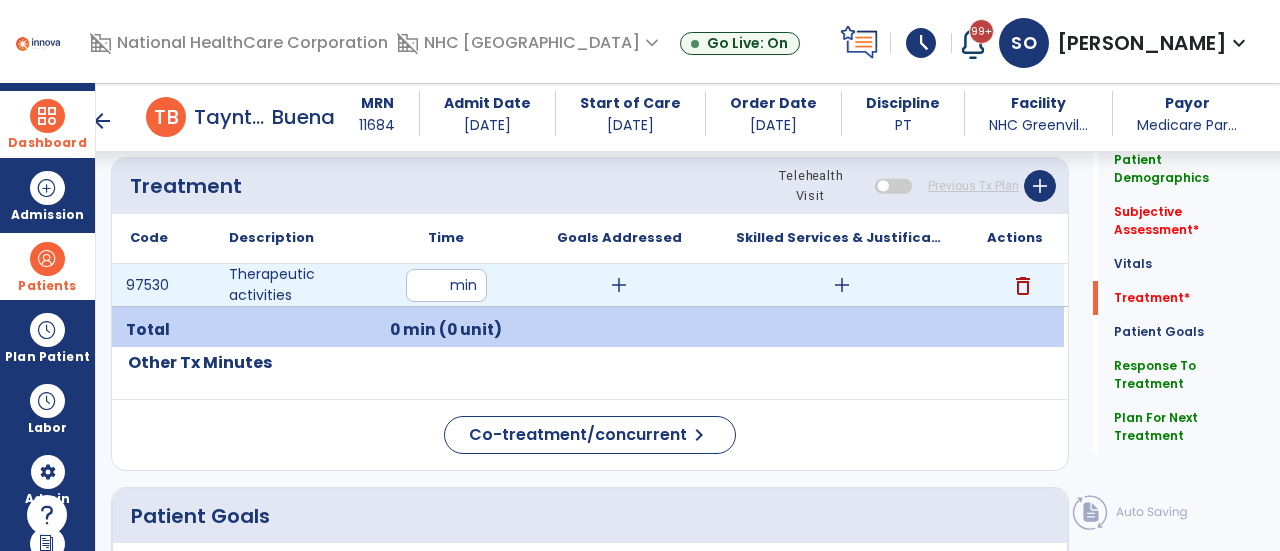 type on "**" 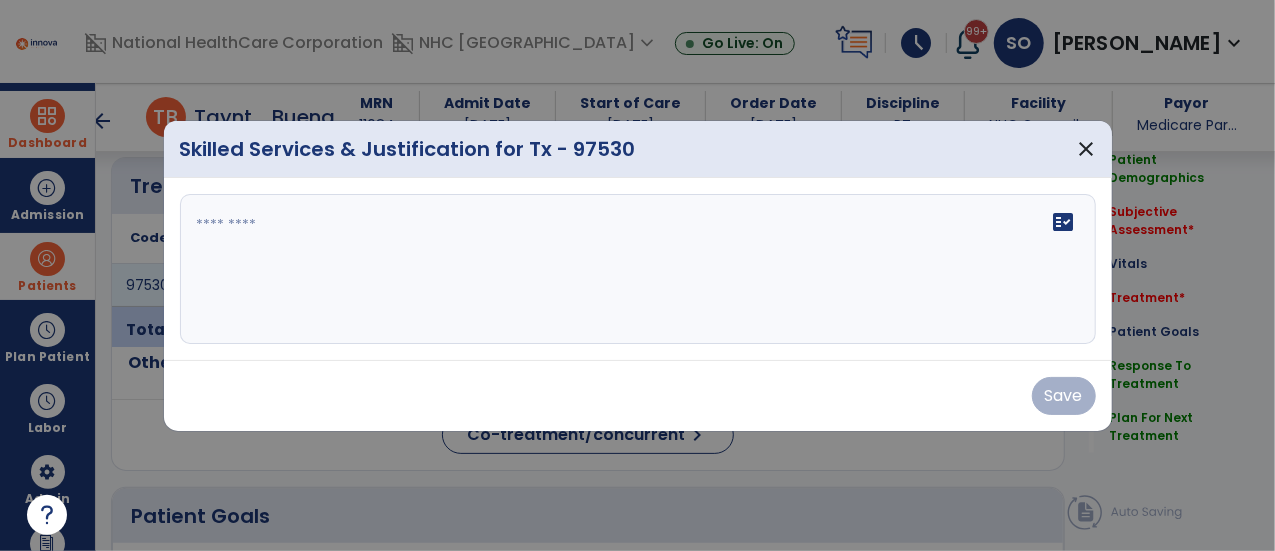 click on "fact_check" at bounding box center [638, 269] 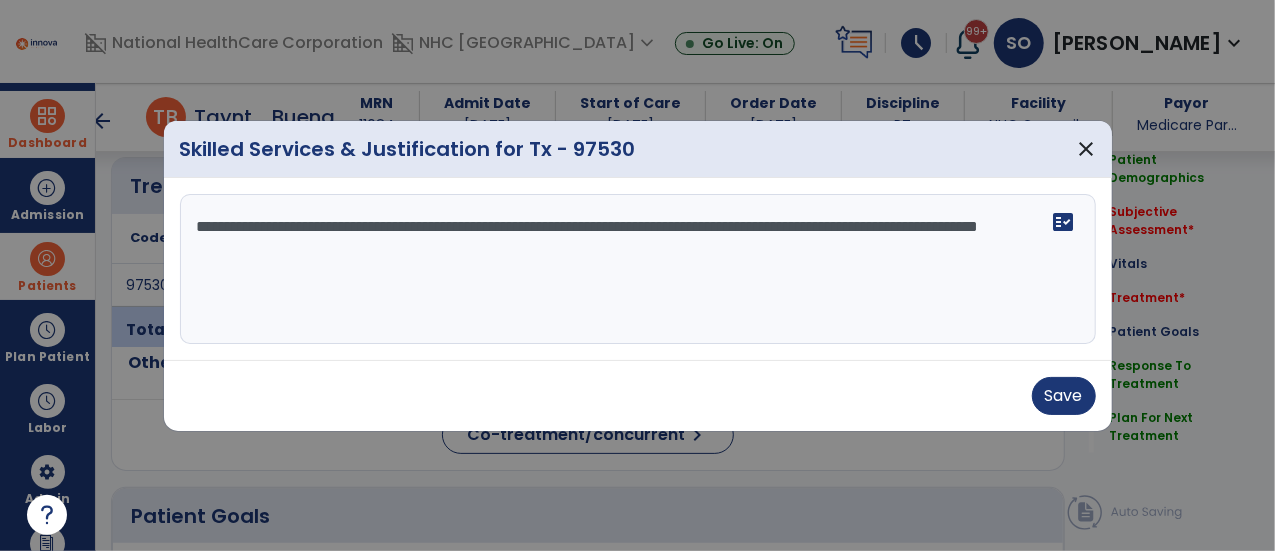 click on "**********" at bounding box center (638, 269) 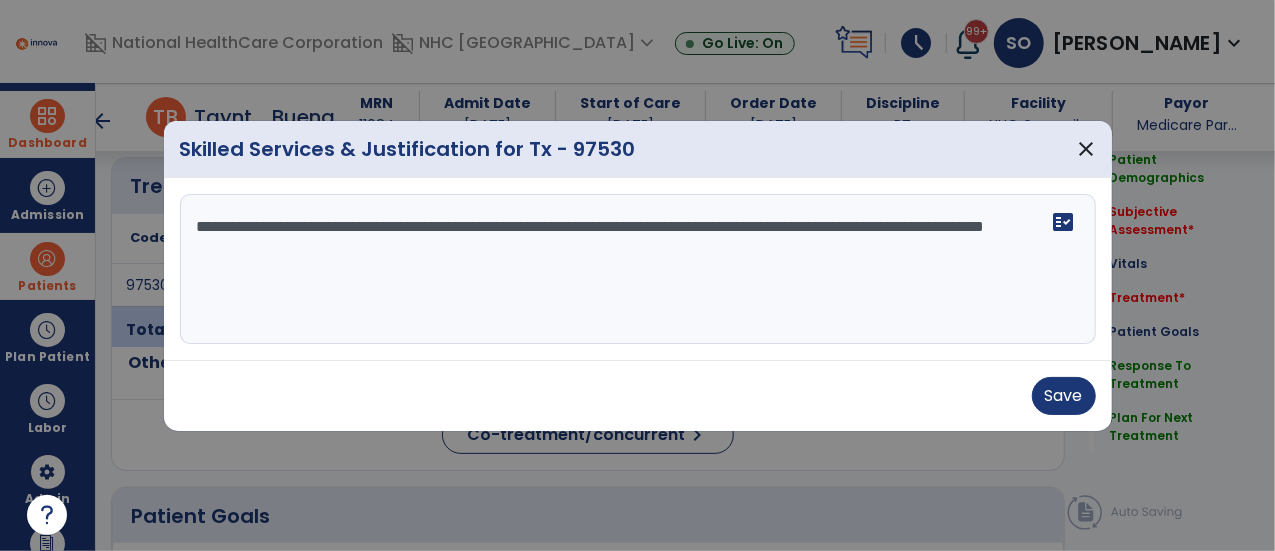 click on "**********" at bounding box center [638, 269] 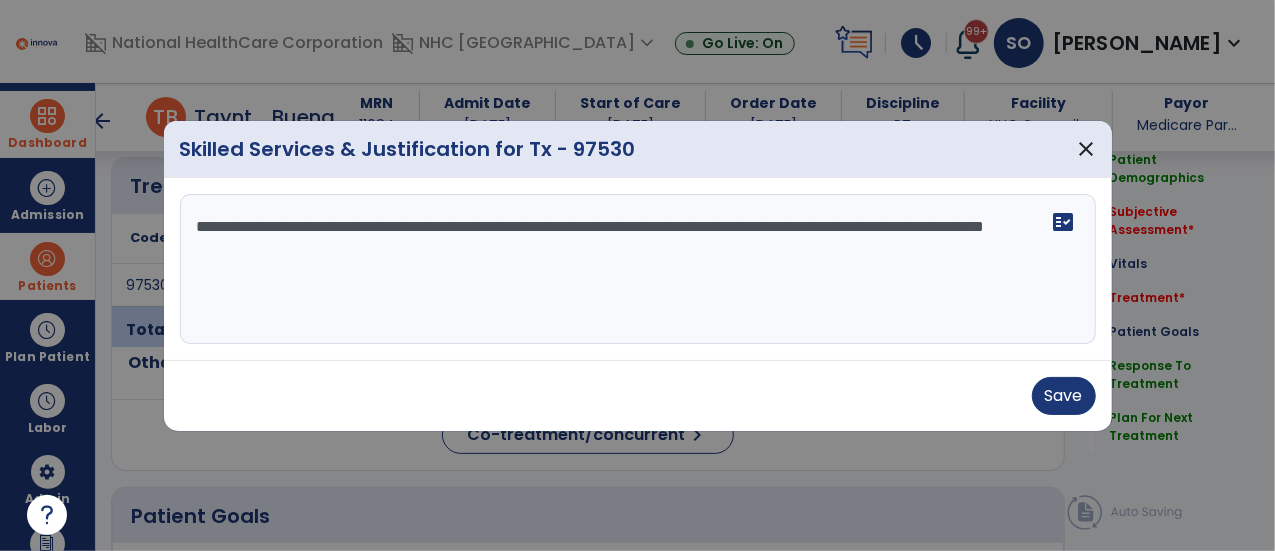 click on "**********" at bounding box center [638, 269] 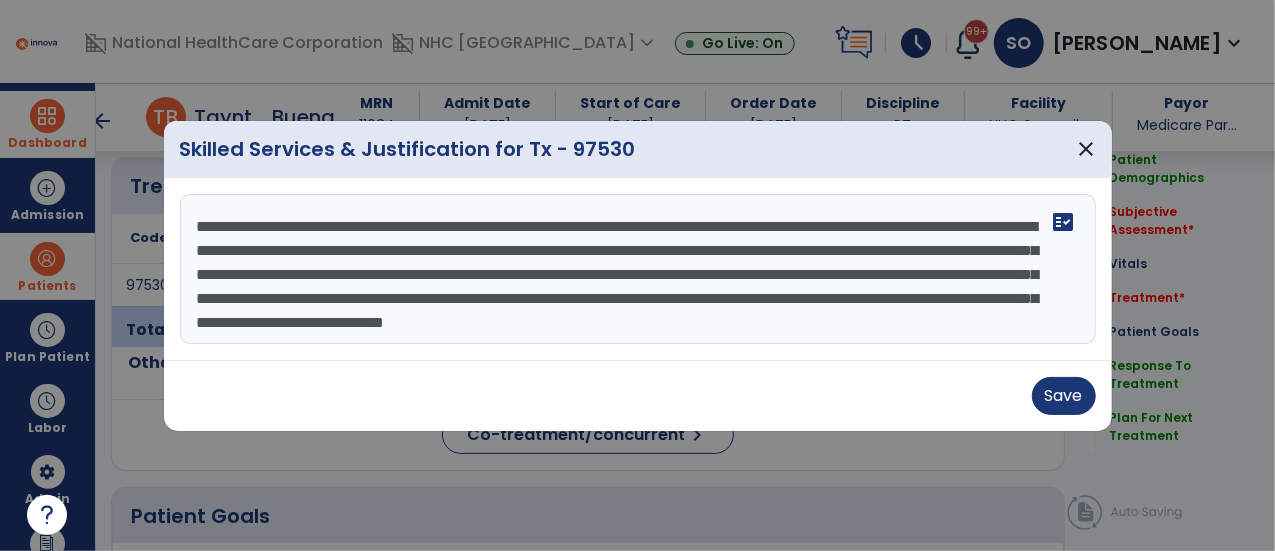 scroll, scrollTop: 14, scrollLeft: 0, axis: vertical 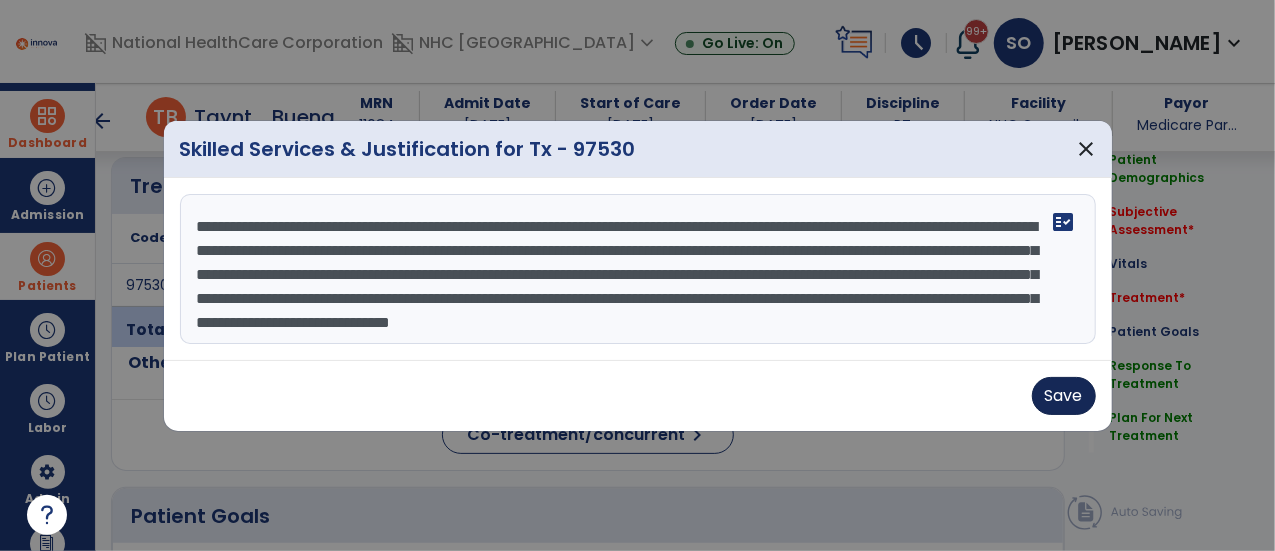type on "**********" 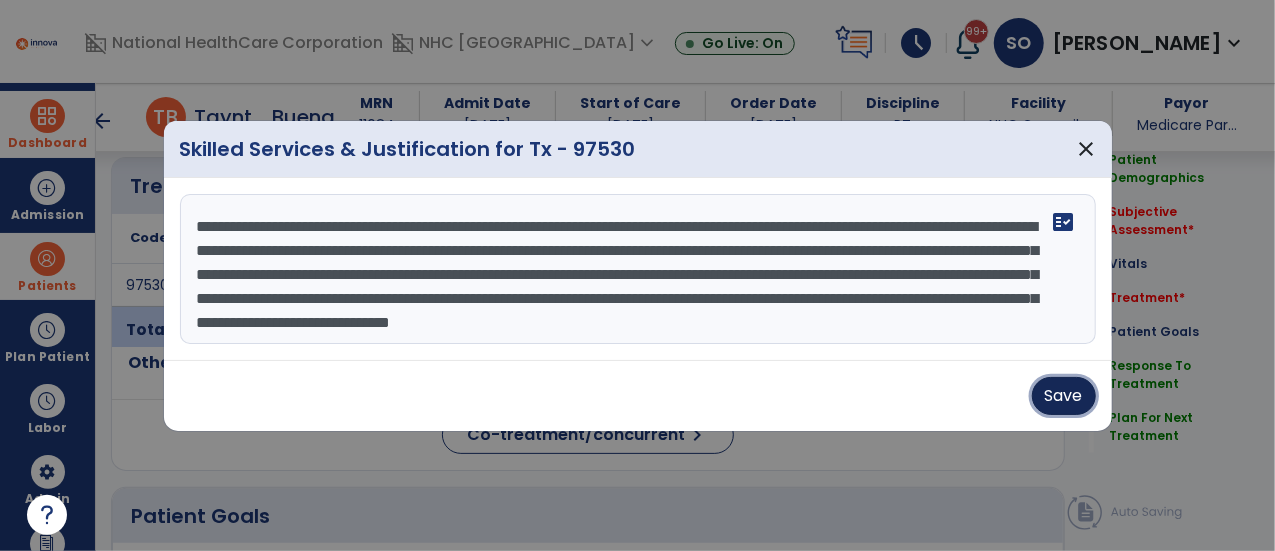 click on "Save" at bounding box center [1064, 396] 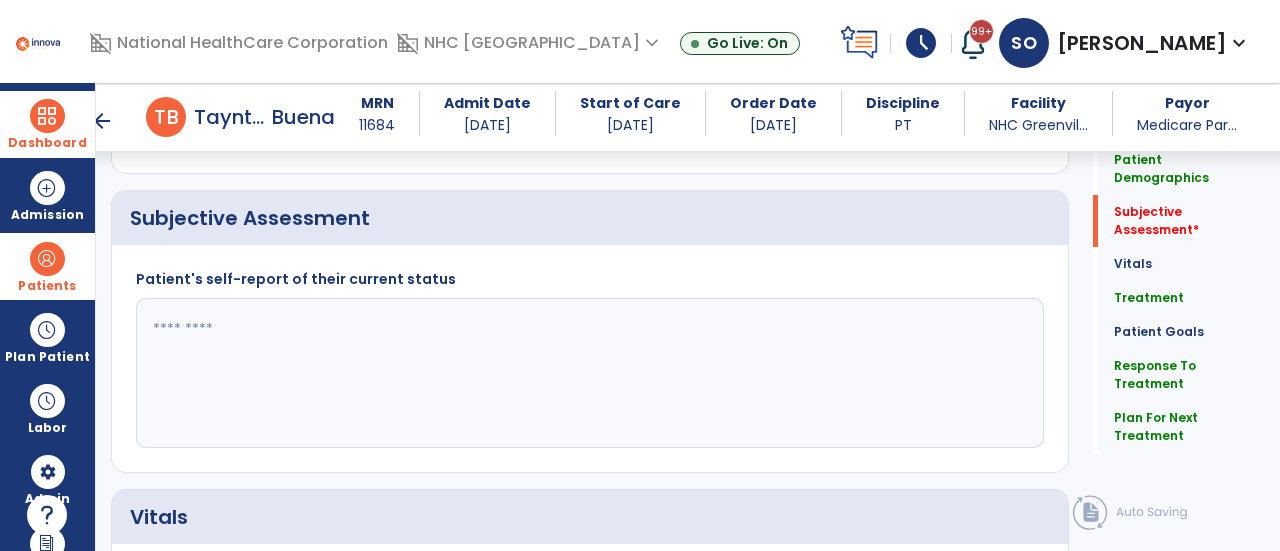 scroll, scrollTop: 339, scrollLeft: 0, axis: vertical 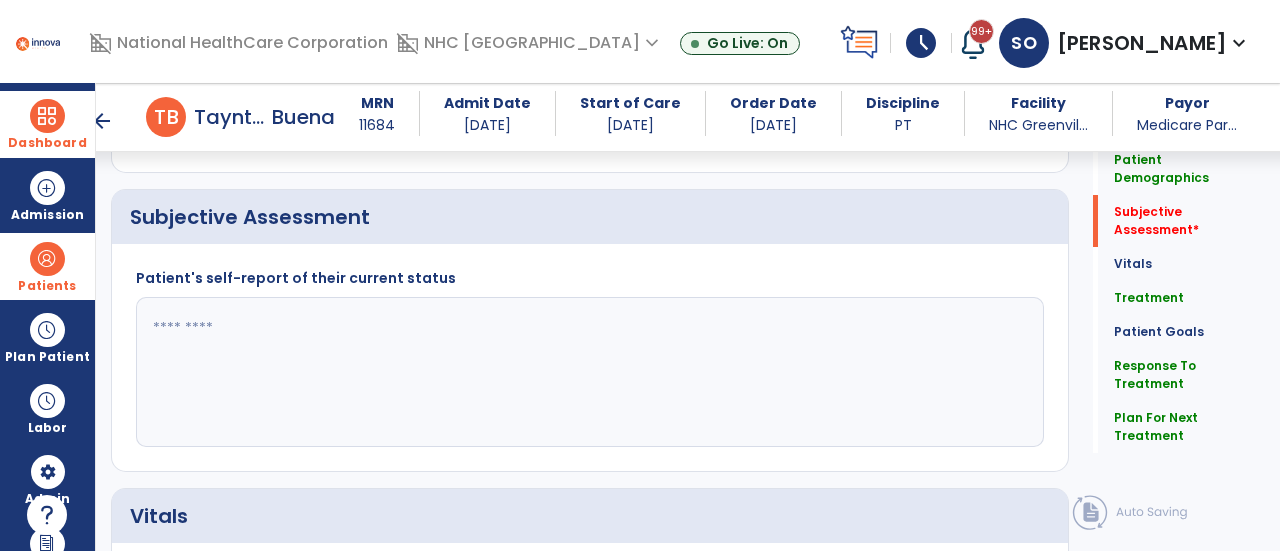 click 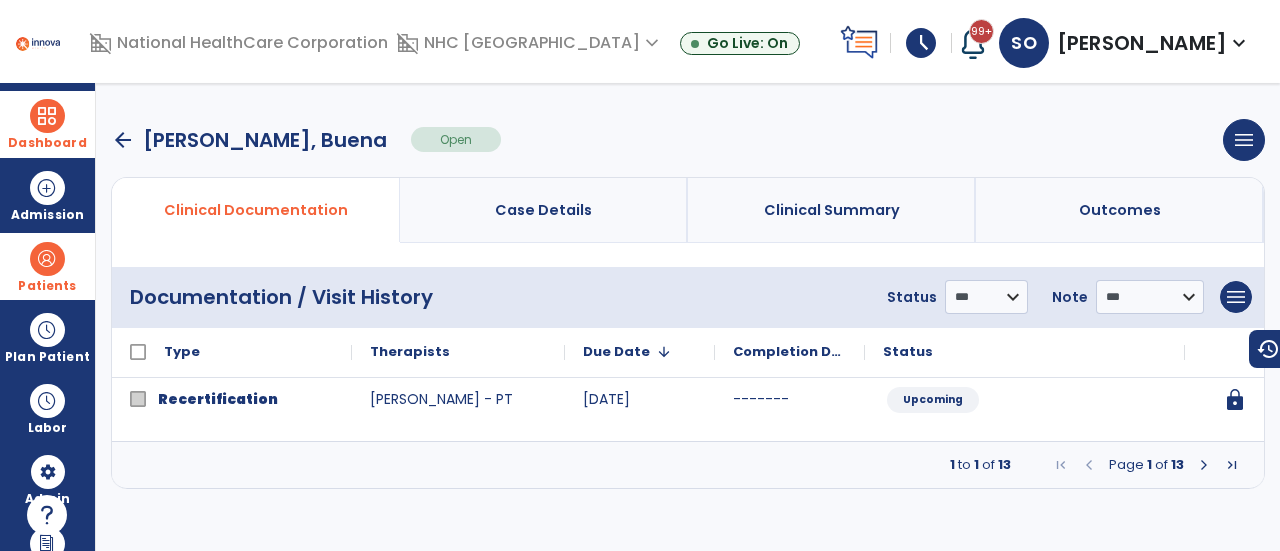 scroll, scrollTop: 0, scrollLeft: 0, axis: both 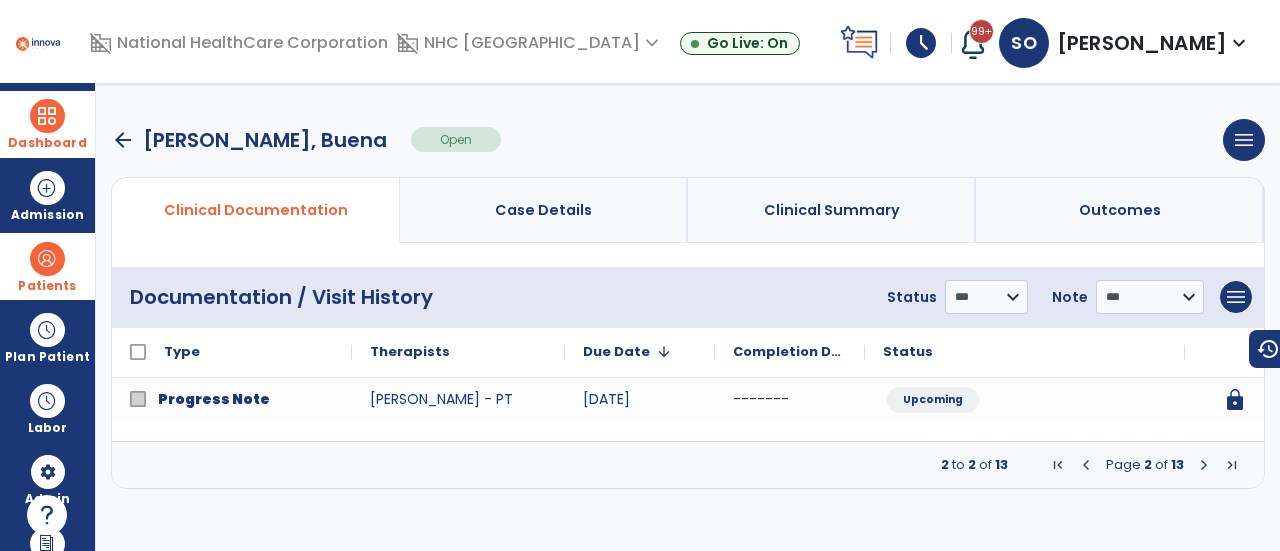 click at bounding box center [1204, 465] 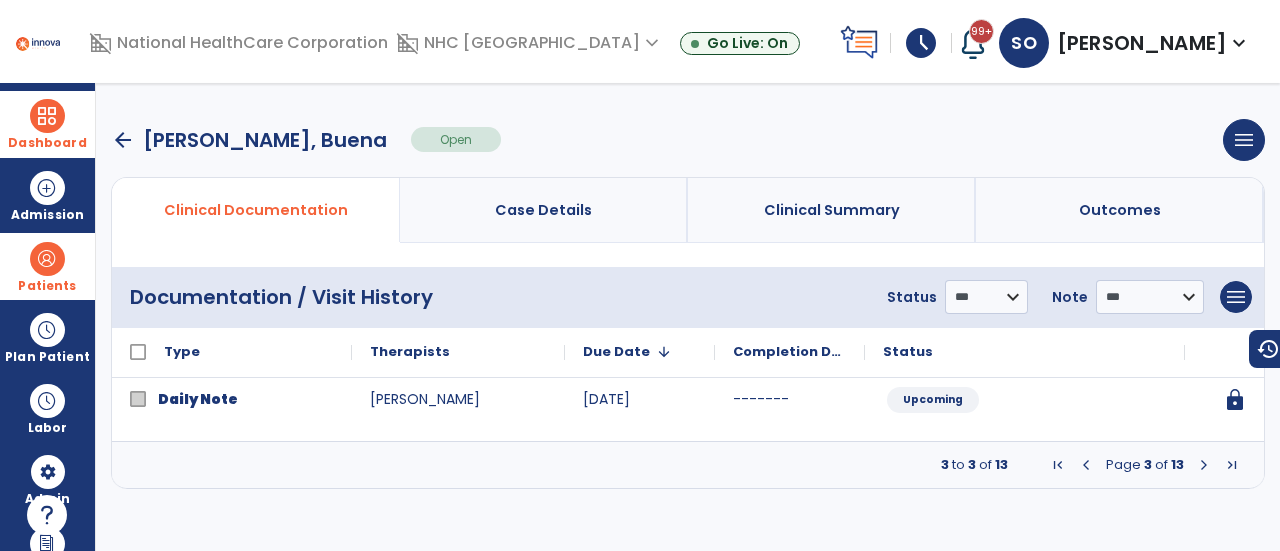 click at bounding box center [1204, 465] 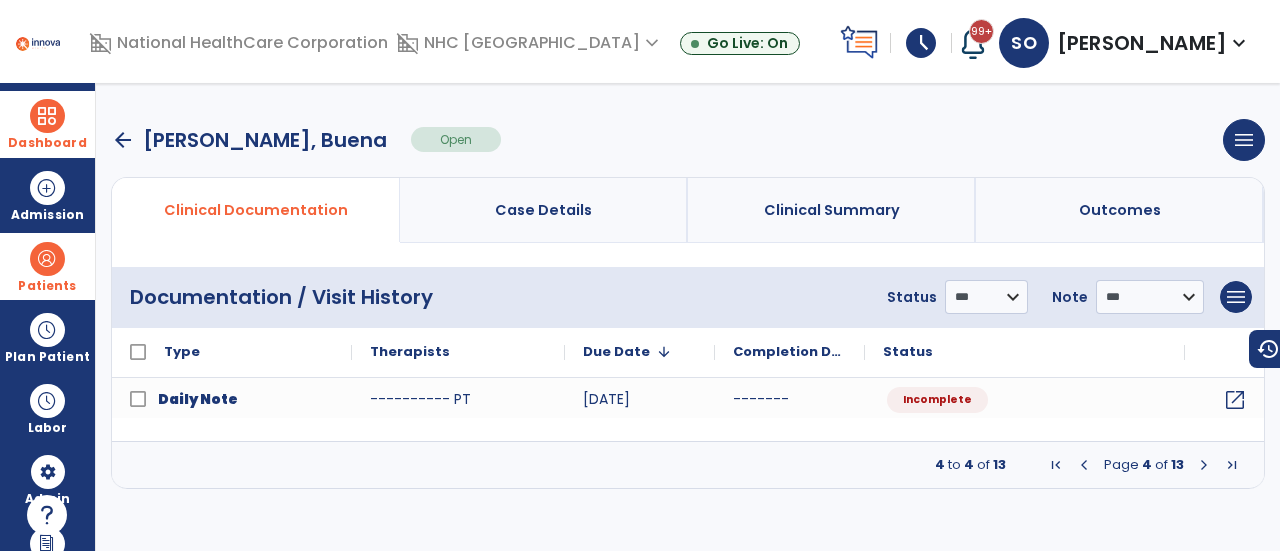 click at bounding box center (1204, 465) 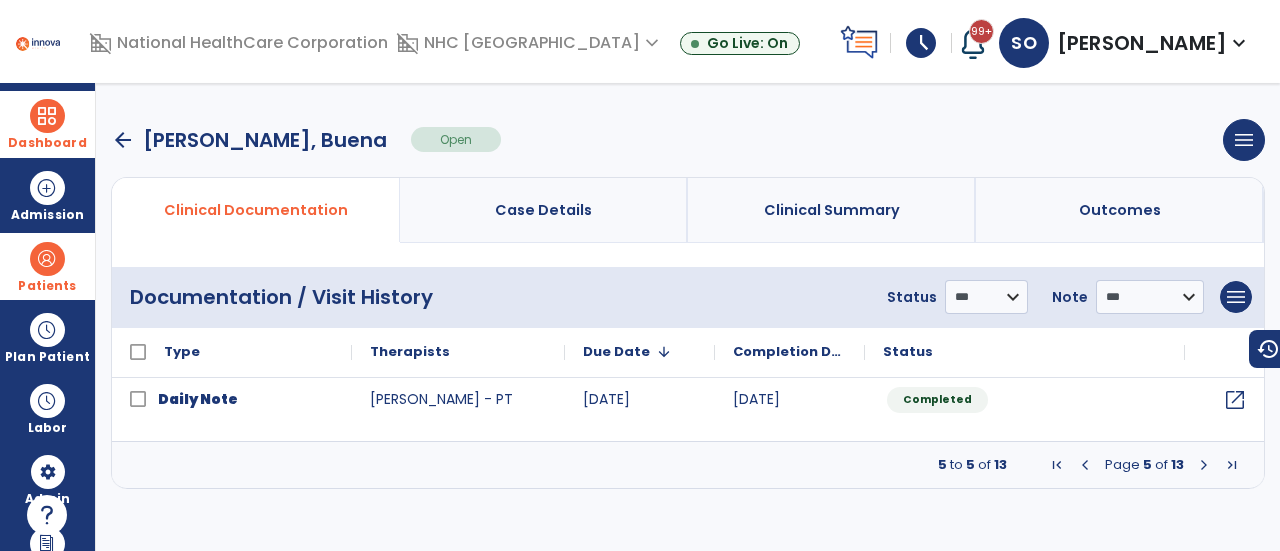 click at bounding box center [1204, 465] 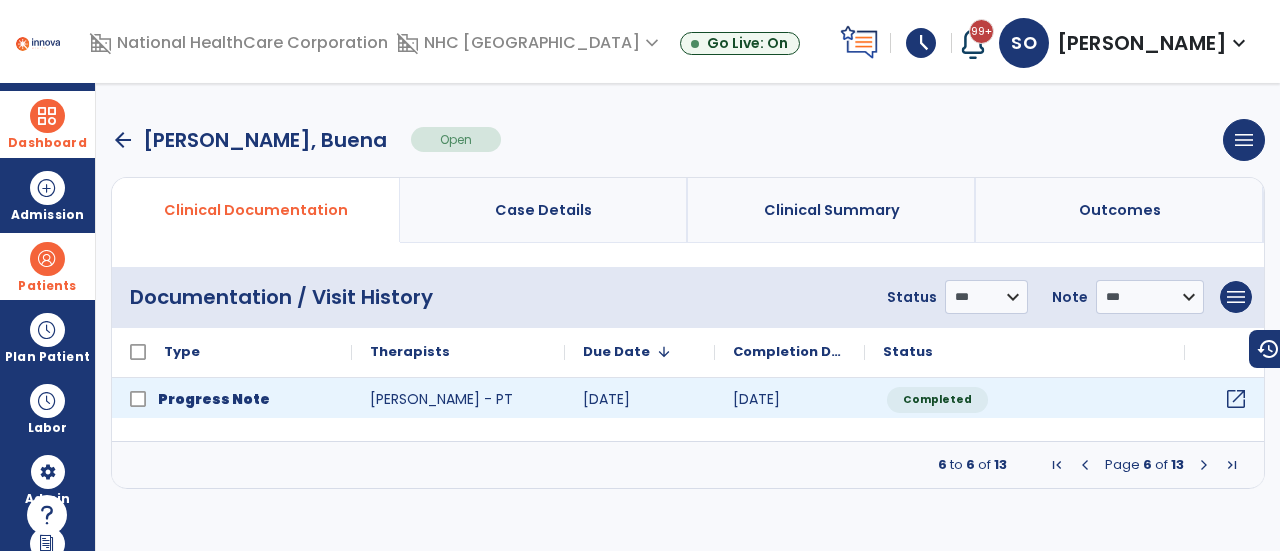 click on "open_in_new" 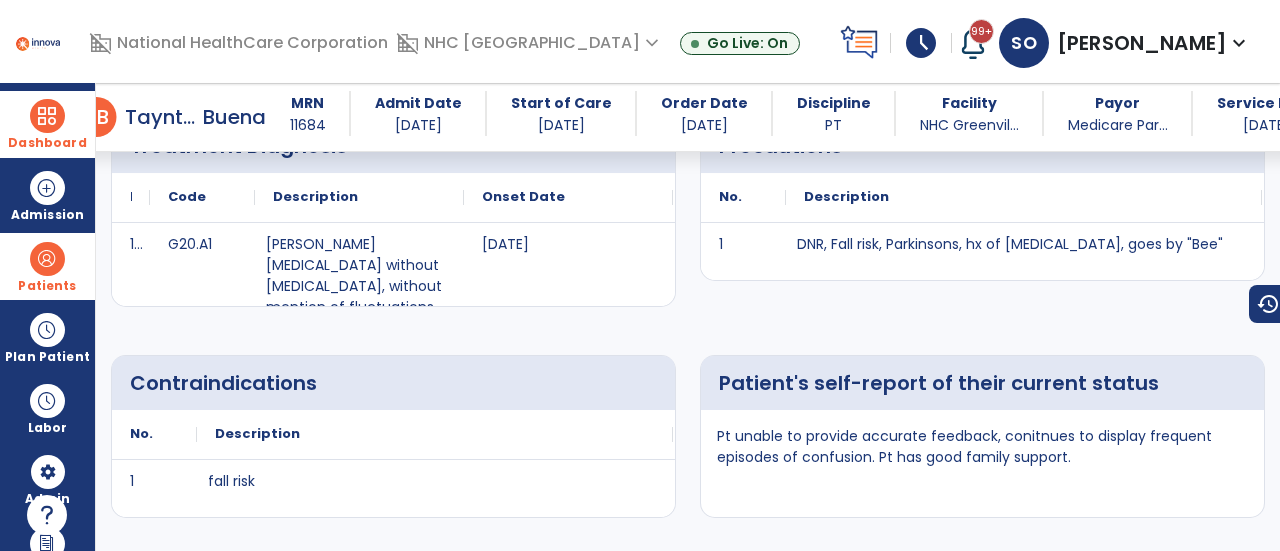 scroll, scrollTop: 428, scrollLeft: 0, axis: vertical 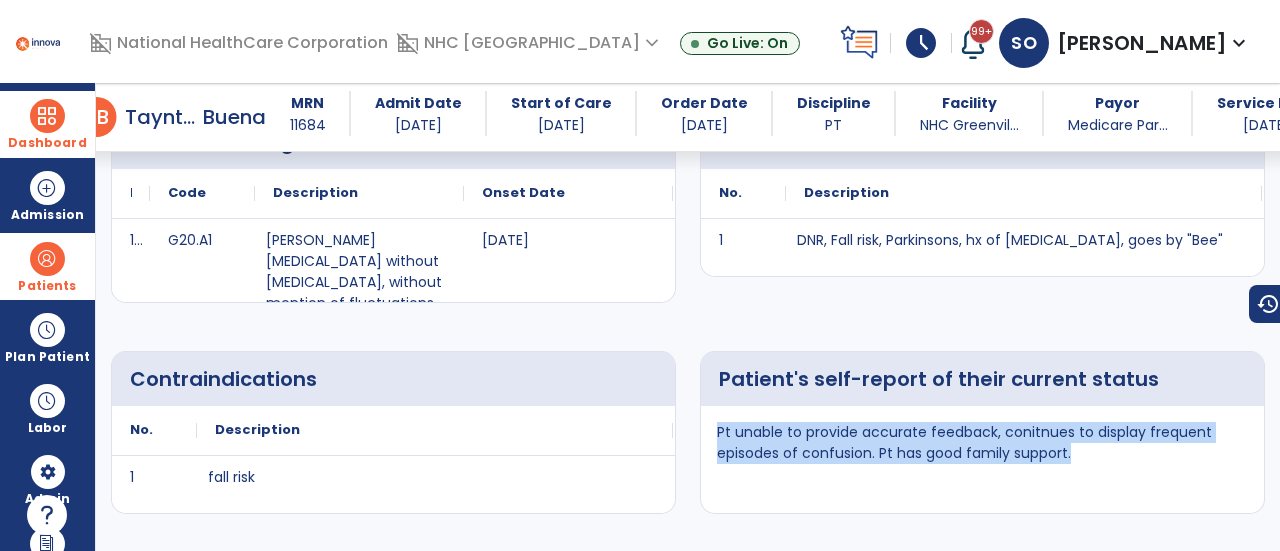 drag, startPoint x: 1070, startPoint y: 452, endPoint x: 712, endPoint y: 419, distance: 359.51773 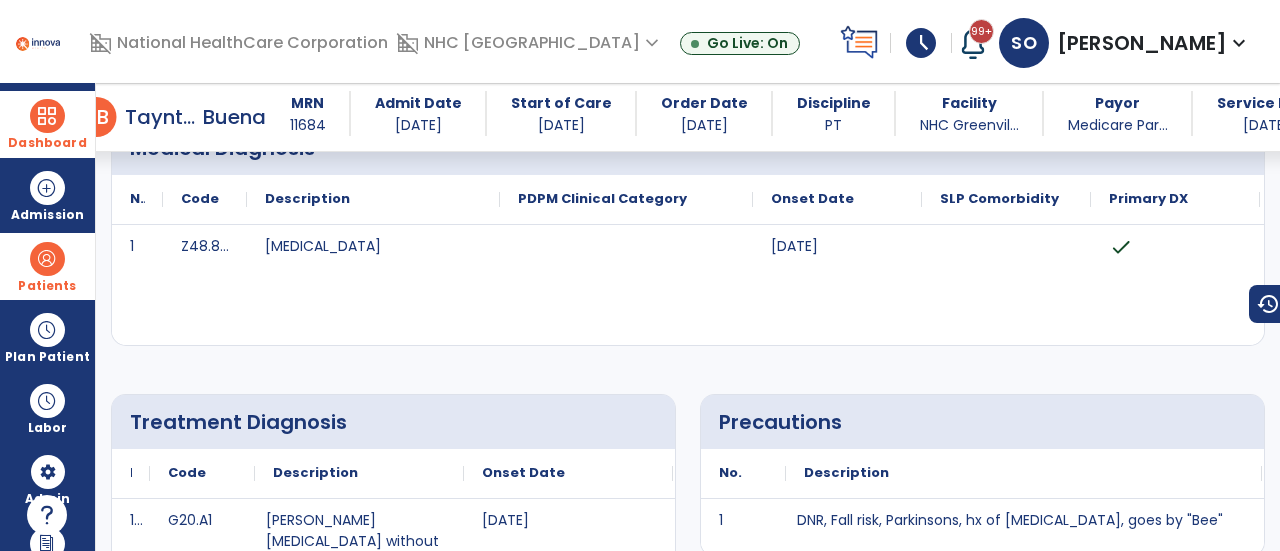 scroll, scrollTop: 0, scrollLeft: 0, axis: both 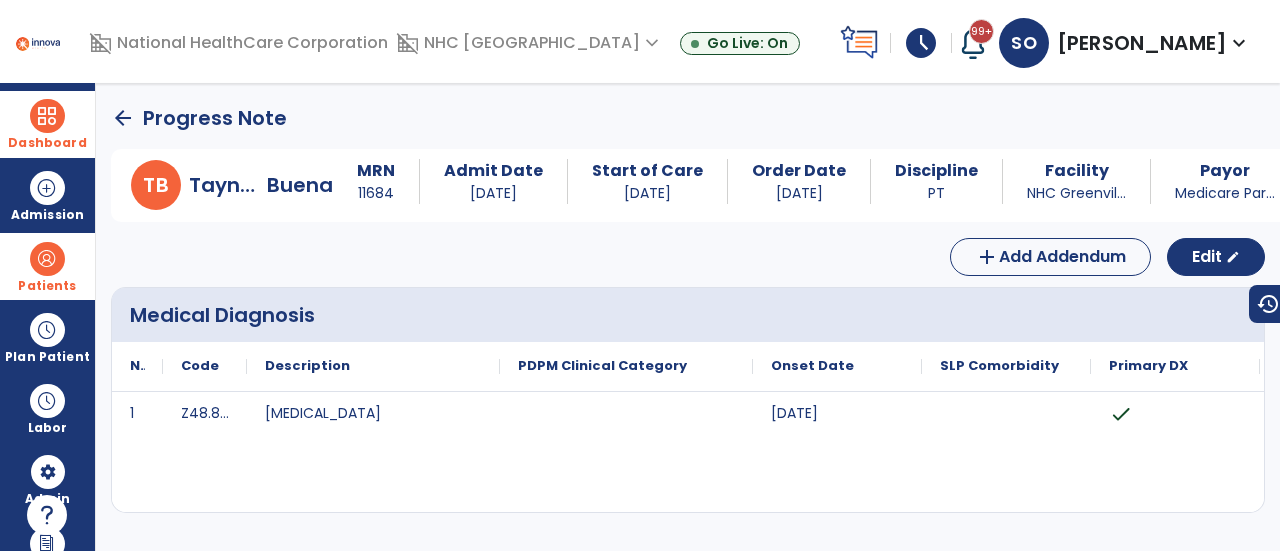 click on "arrow_back" 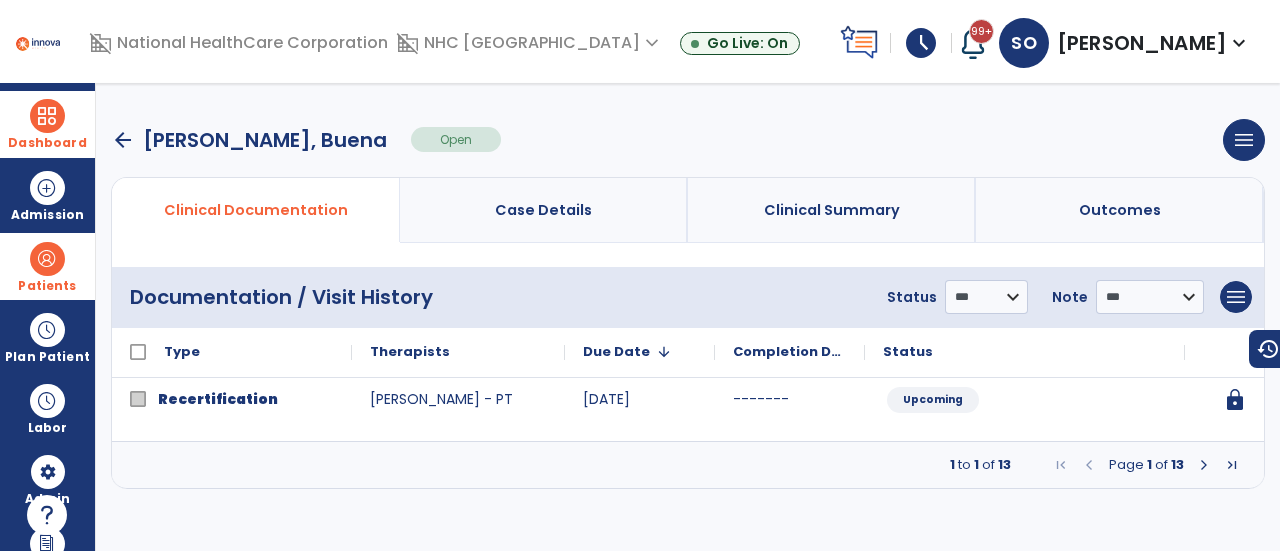 click at bounding box center [1204, 465] 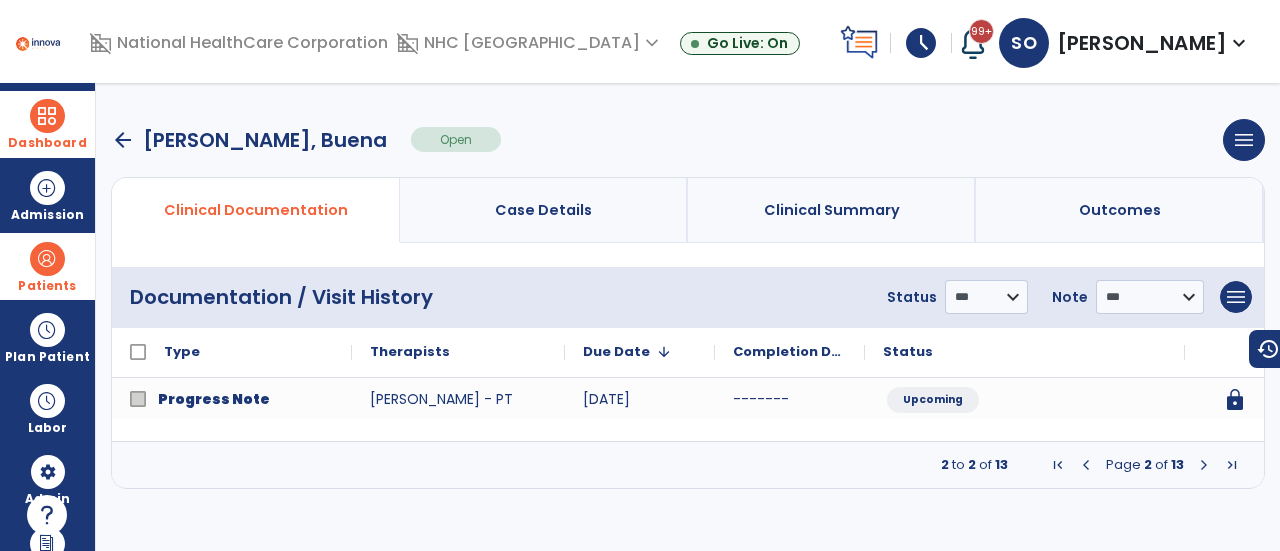 click at bounding box center [1204, 465] 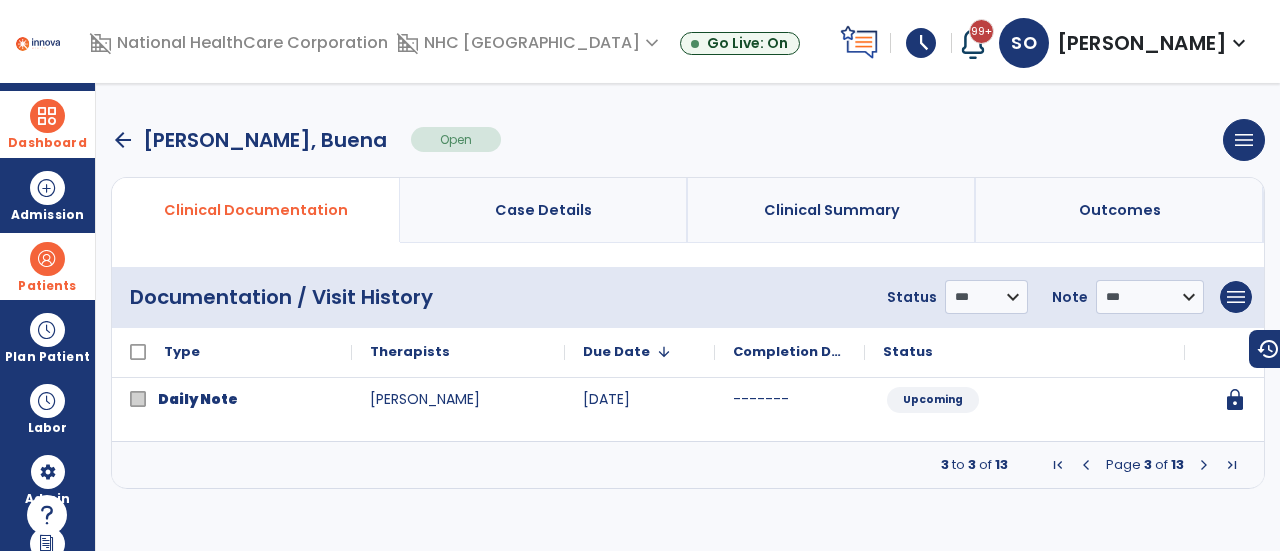click at bounding box center [1204, 465] 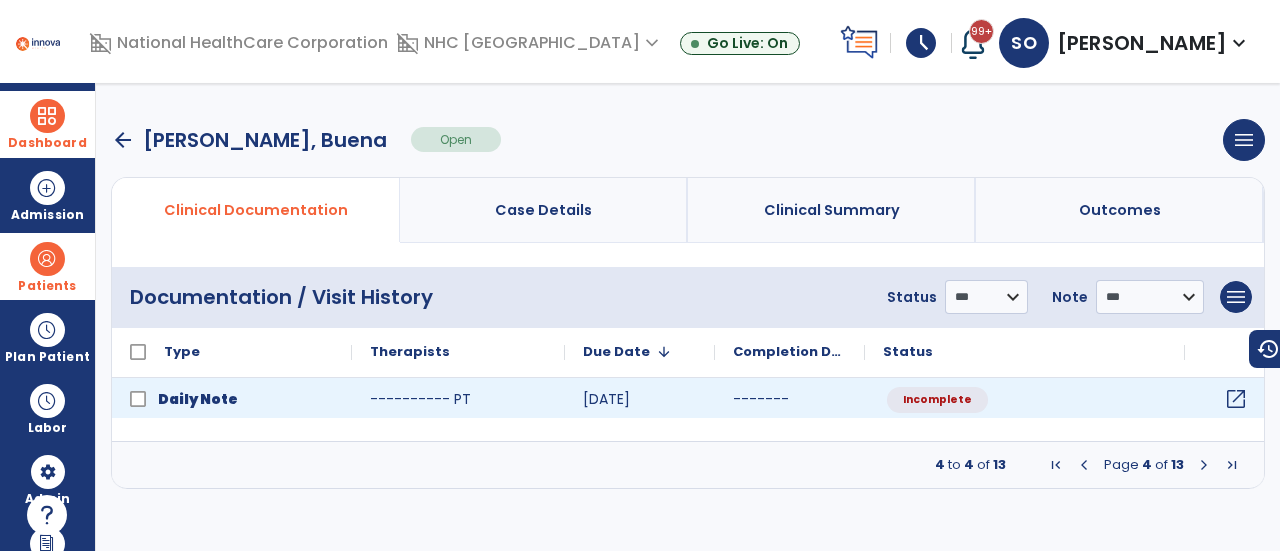 click on "open_in_new" 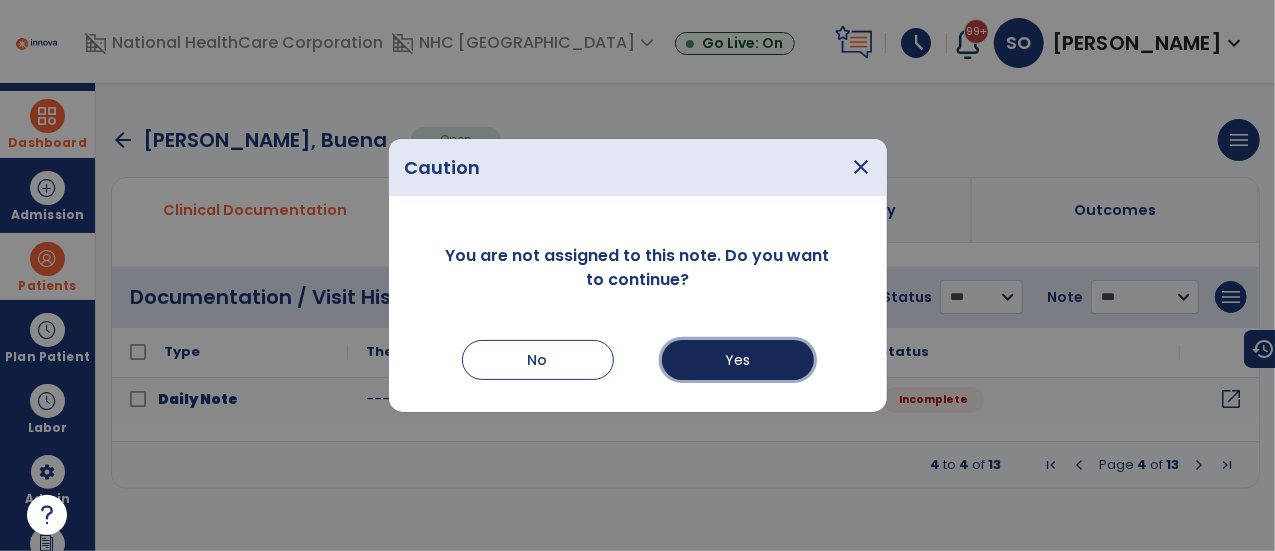 click on "Yes" at bounding box center [738, 360] 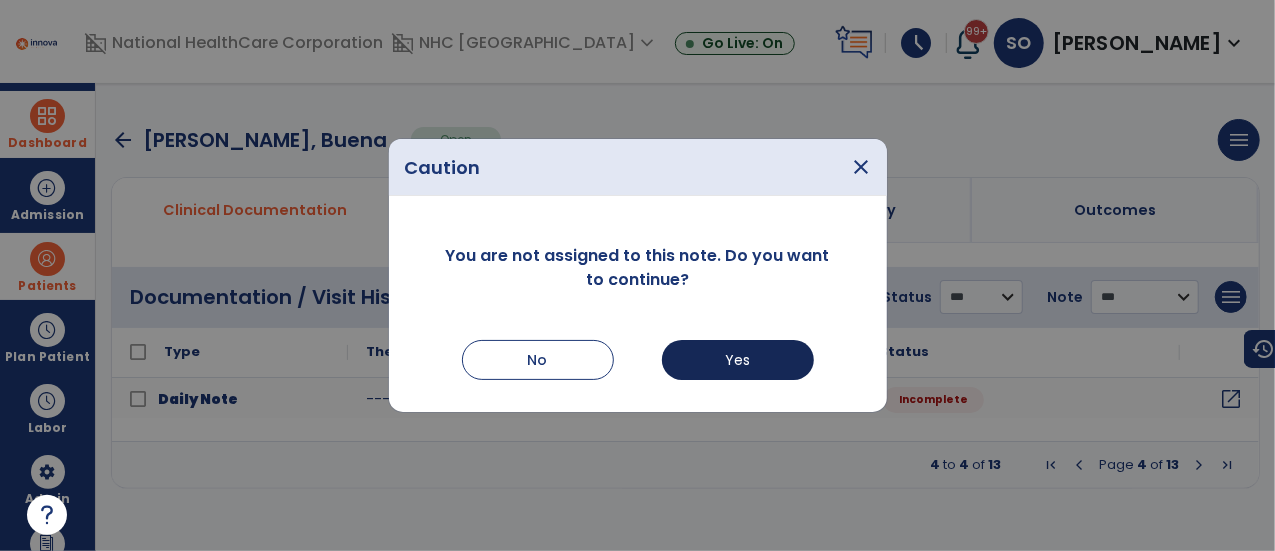 select on "*" 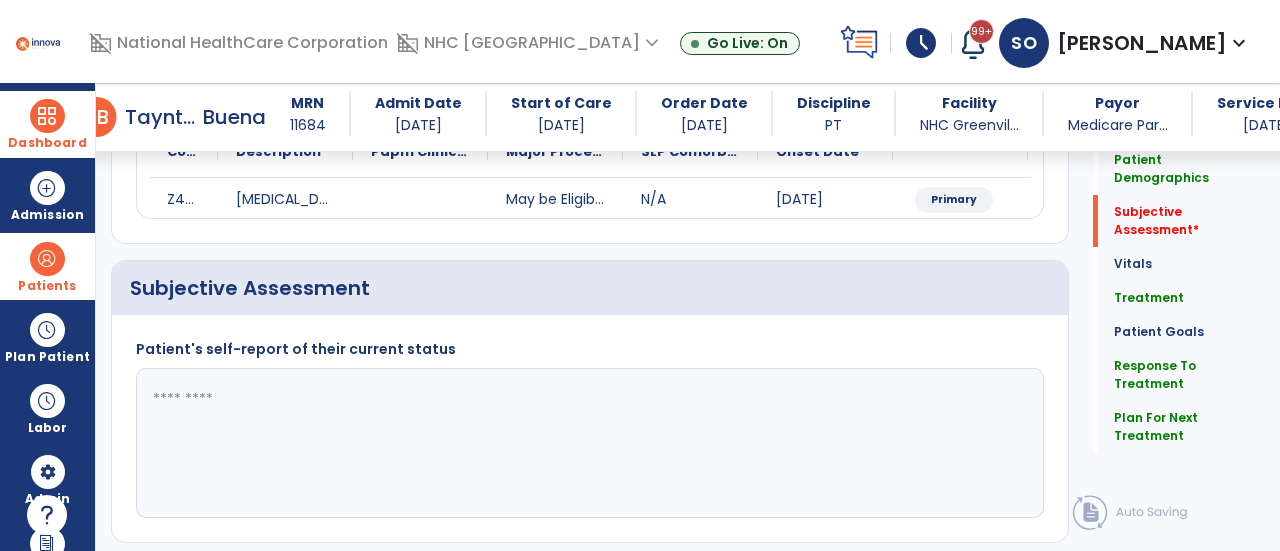 scroll, scrollTop: 269, scrollLeft: 0, axis: vertical 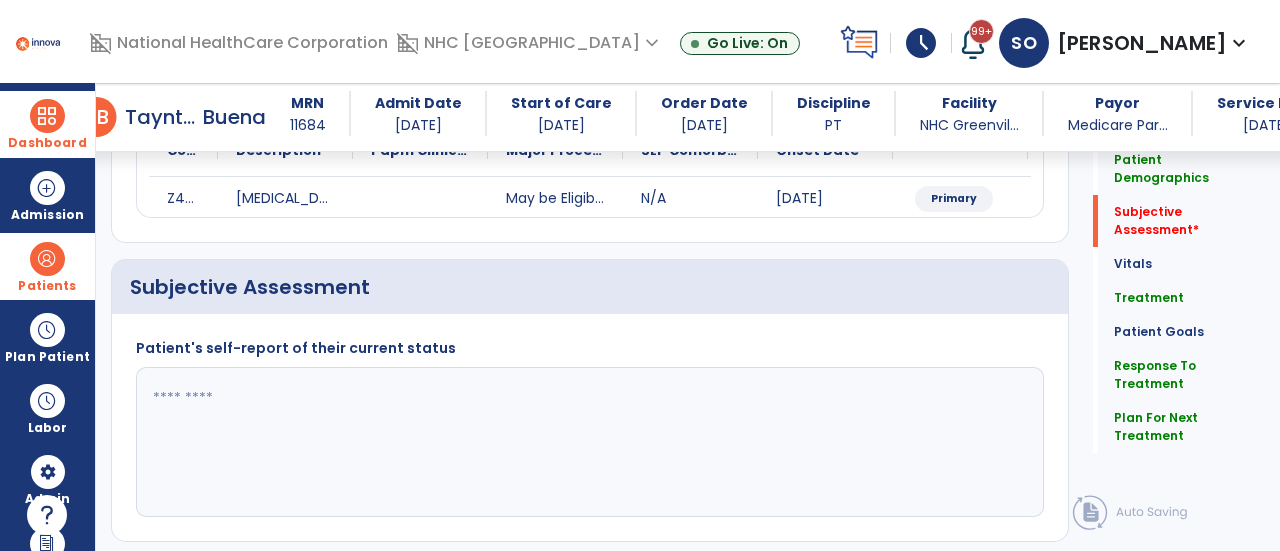 click 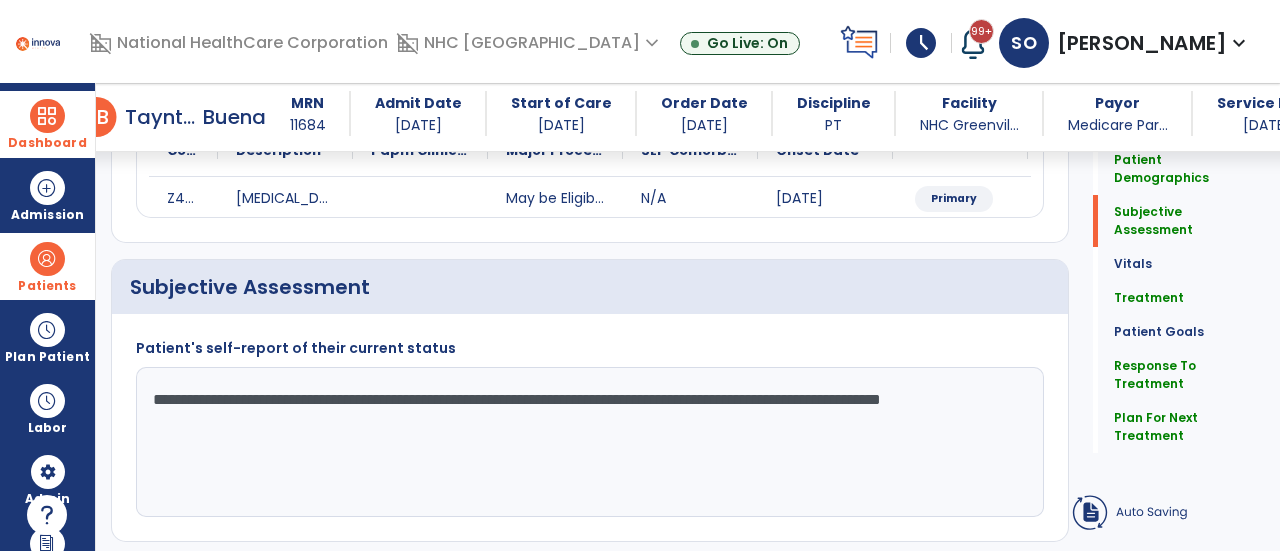 click on "**********" 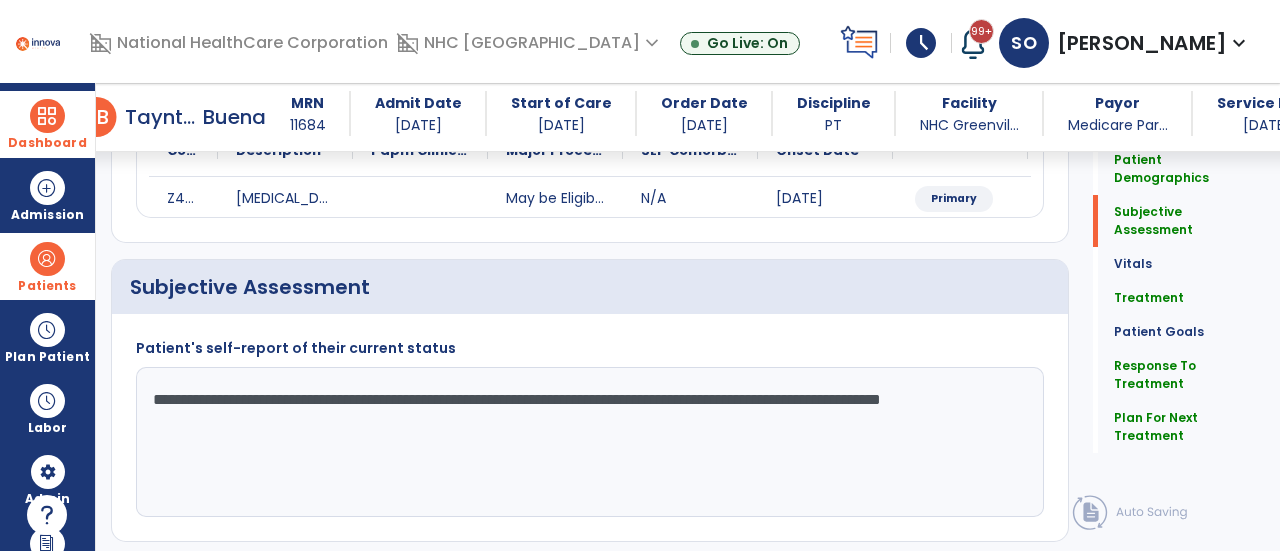 click on "**********" 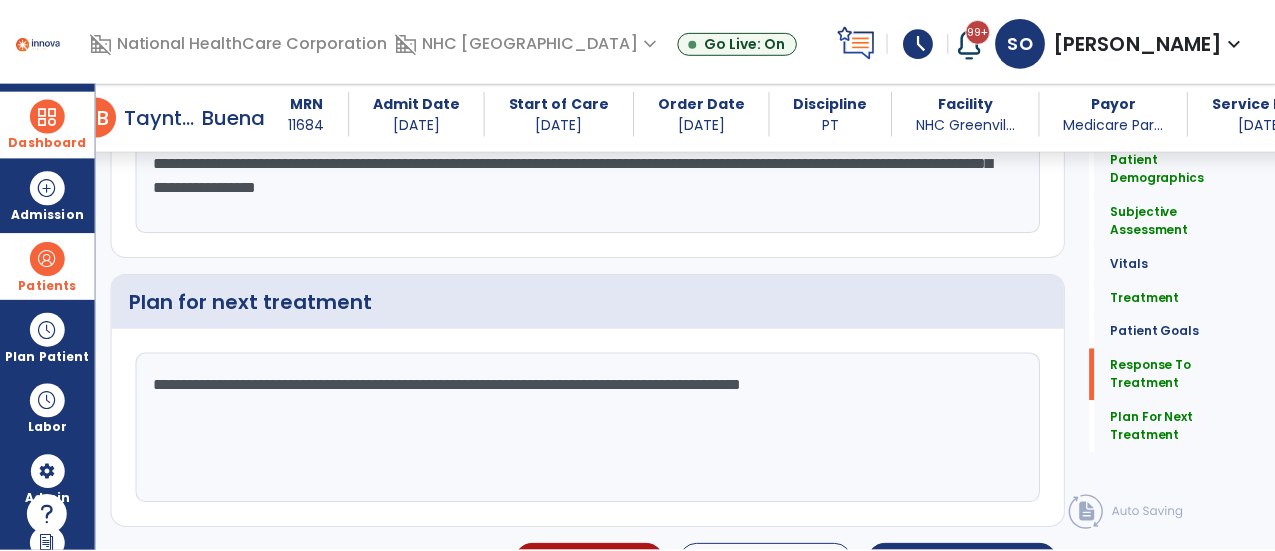 scroll, scrollTop: 2723, scrollLeft: 0, axis: vertical 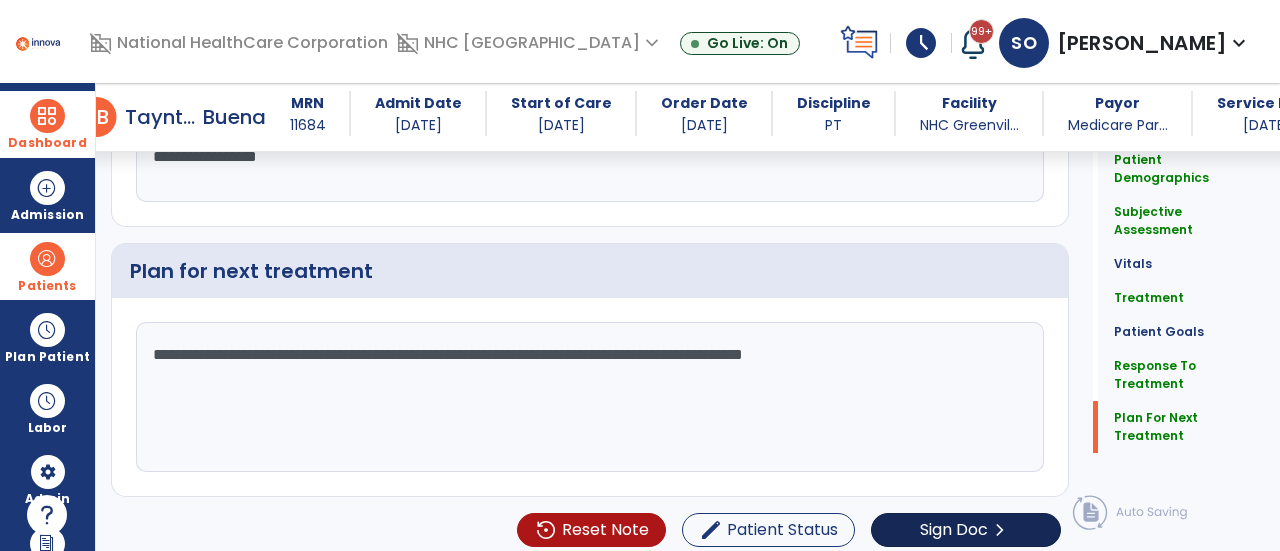 type on "**********" 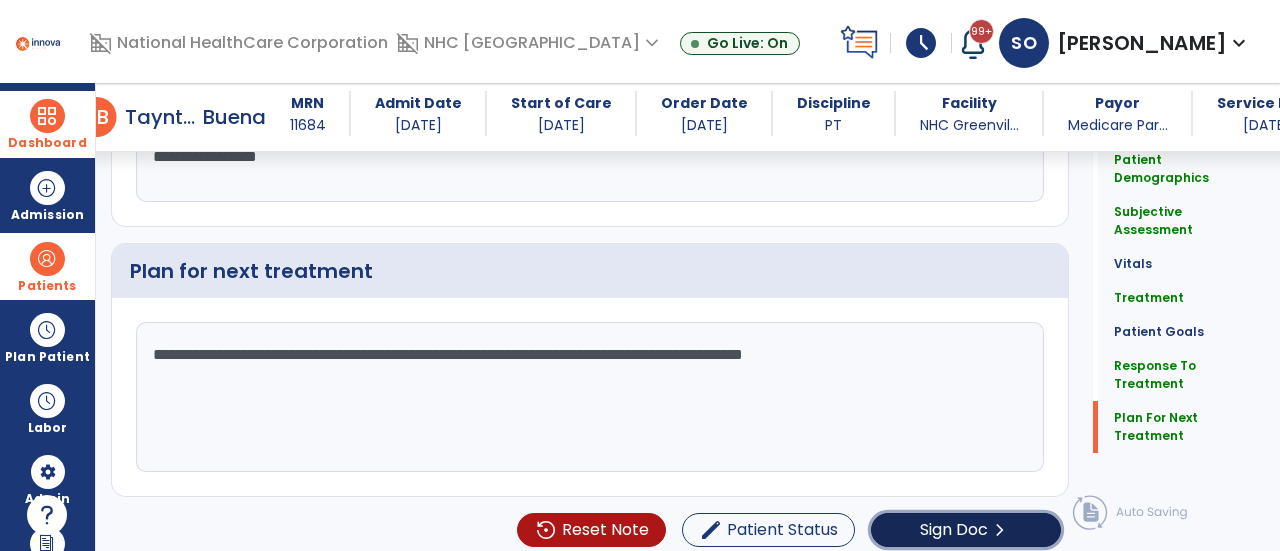 click on "chevron_right" 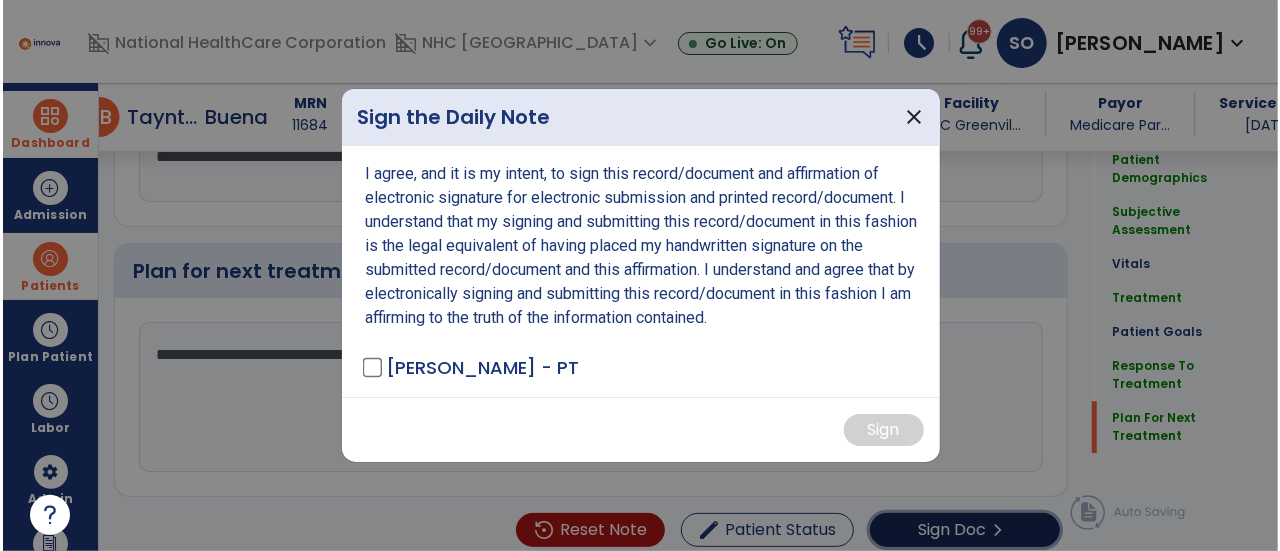 scroll, scrollTop: 2723, scrollLeft: 0, axis: vertical 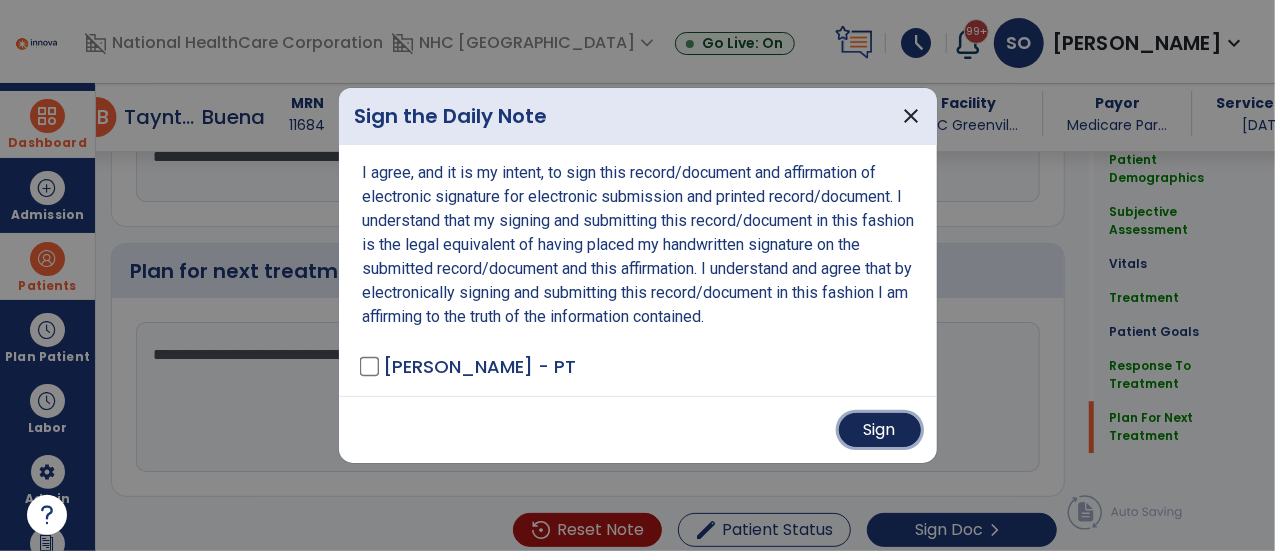 click on "Sign" at bounding box center (880, 430) 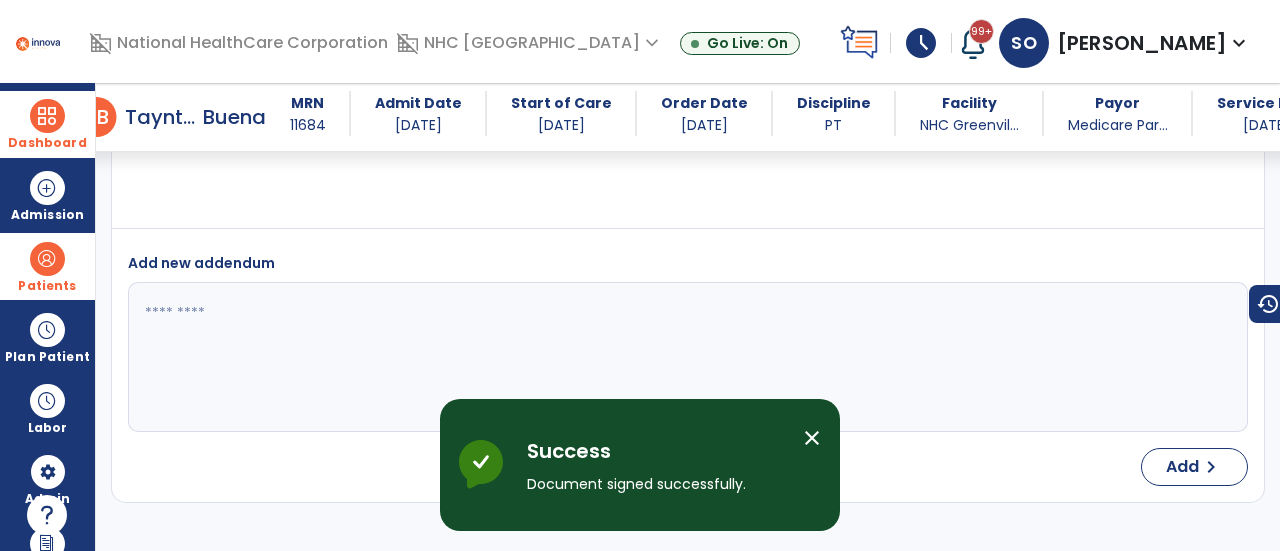 scroll, scrollTop: 4163, scrollLeft: 0, axis: vertical 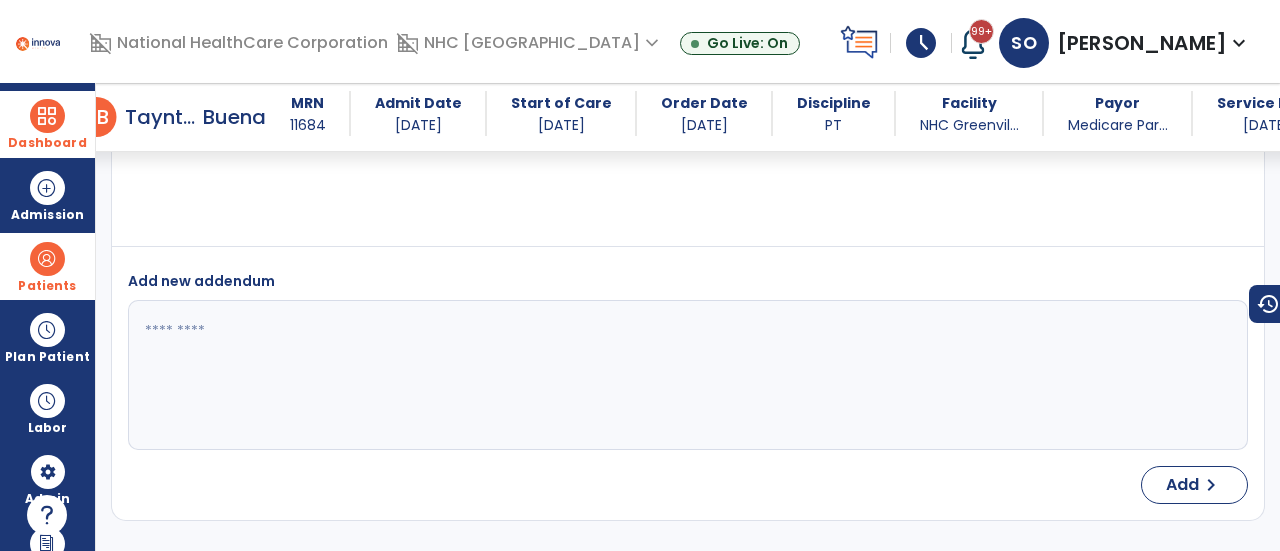 click at bounding box center (47, 116) 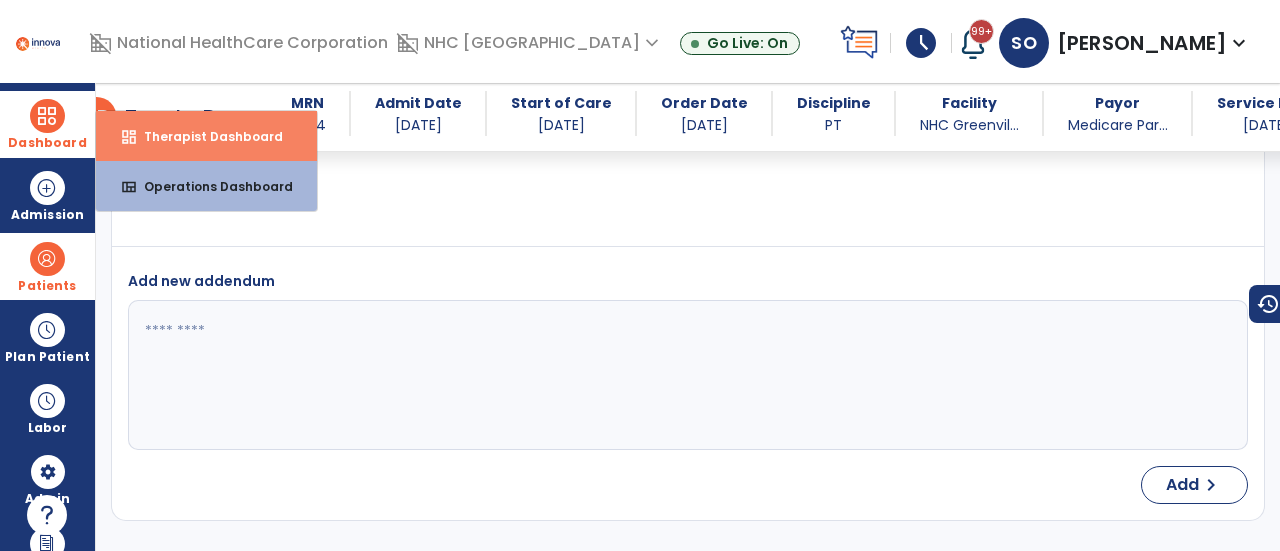 click on "dashboard" at bounding box center [129, 137] 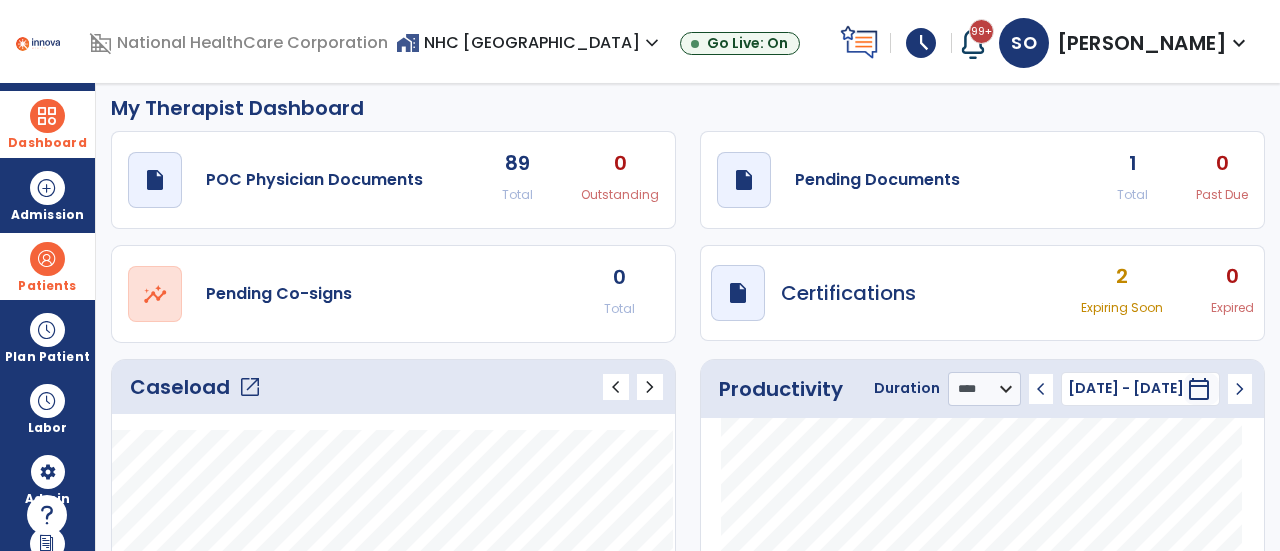 scroll, scrollTop: 6, scrollLeft: 0, axis: vertical 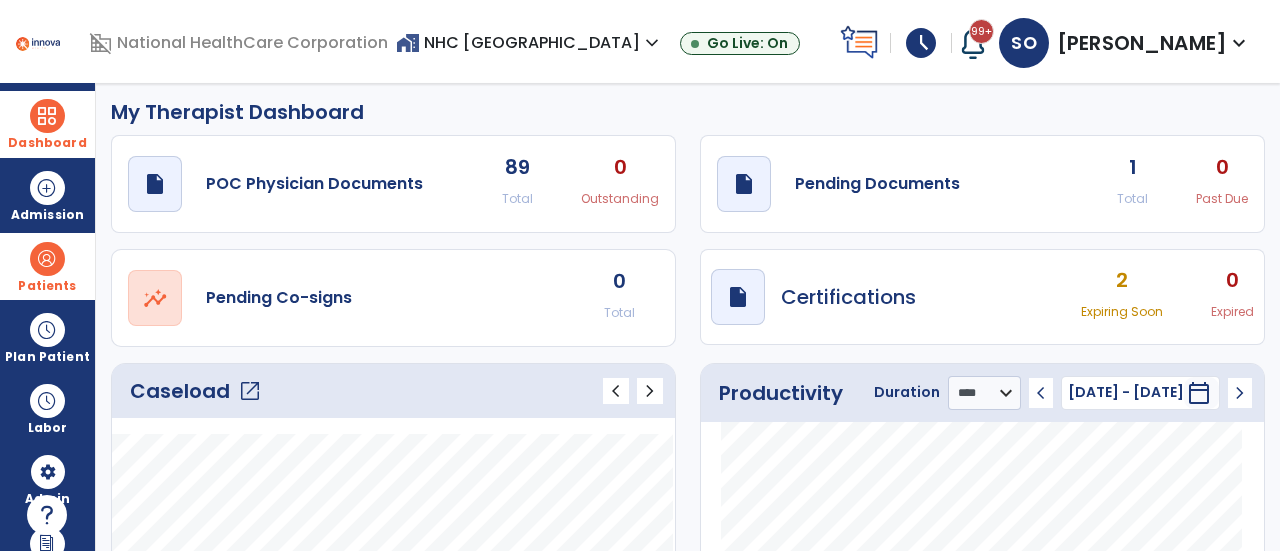 click on "open_in_new" 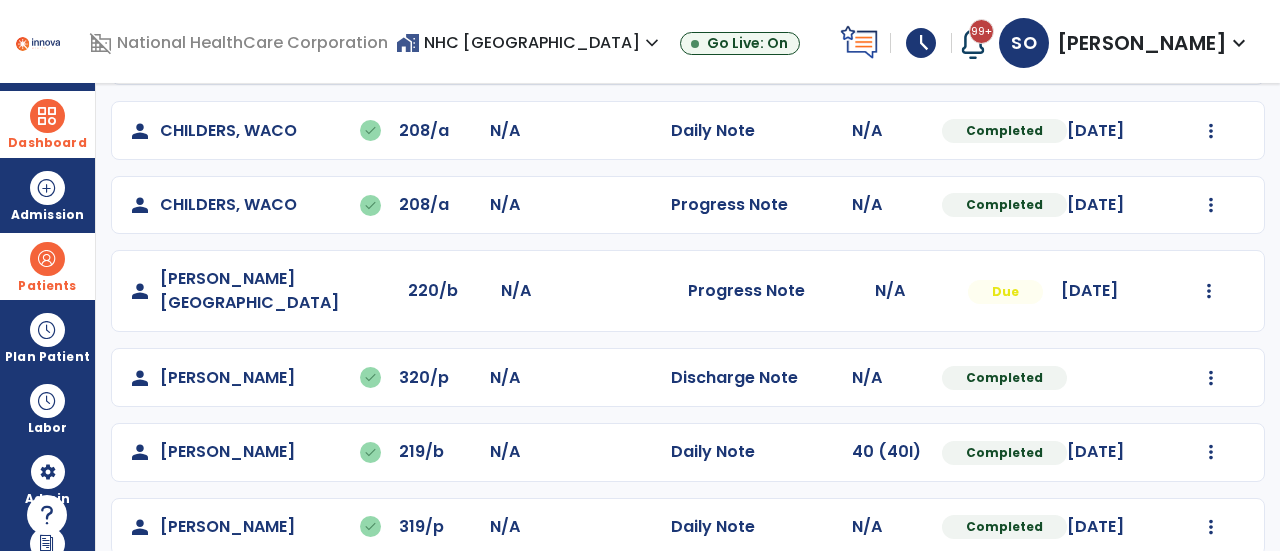 scroll, scrollTop: 412, scrollLeft: 0, axis: vertical 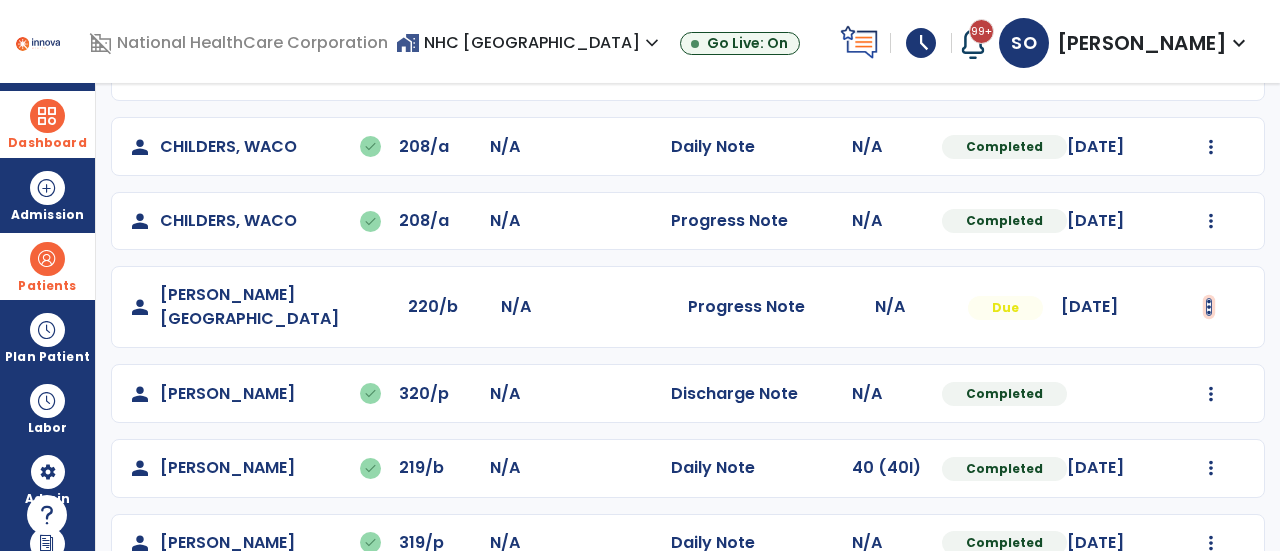 click at bounding box center [1211, -26] 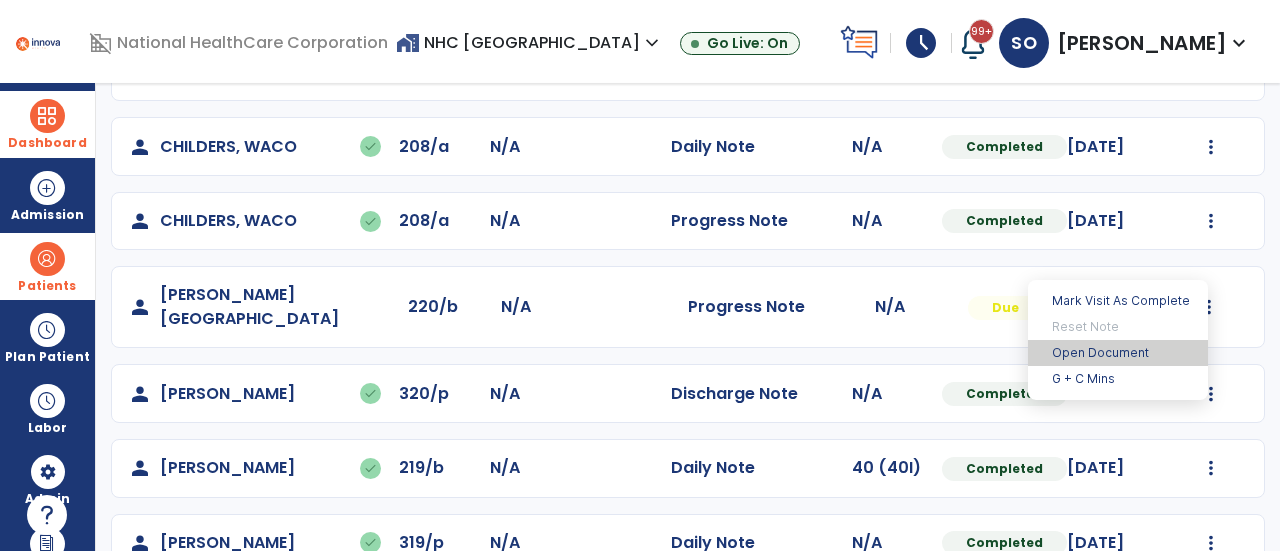click on "Open Document" at bounding box center (1118, 353) 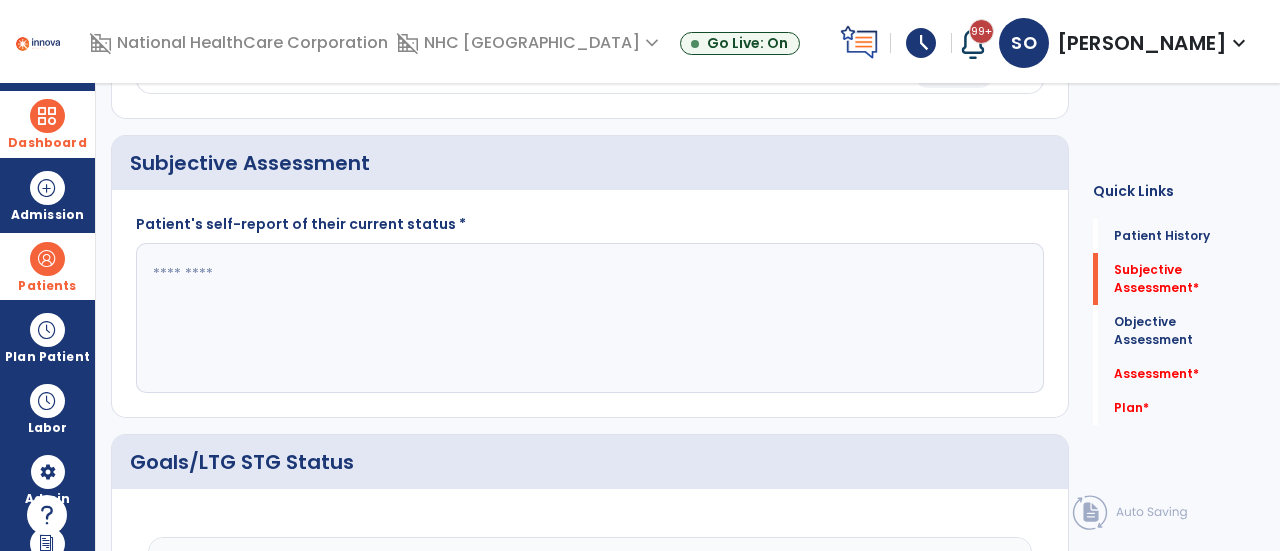 click 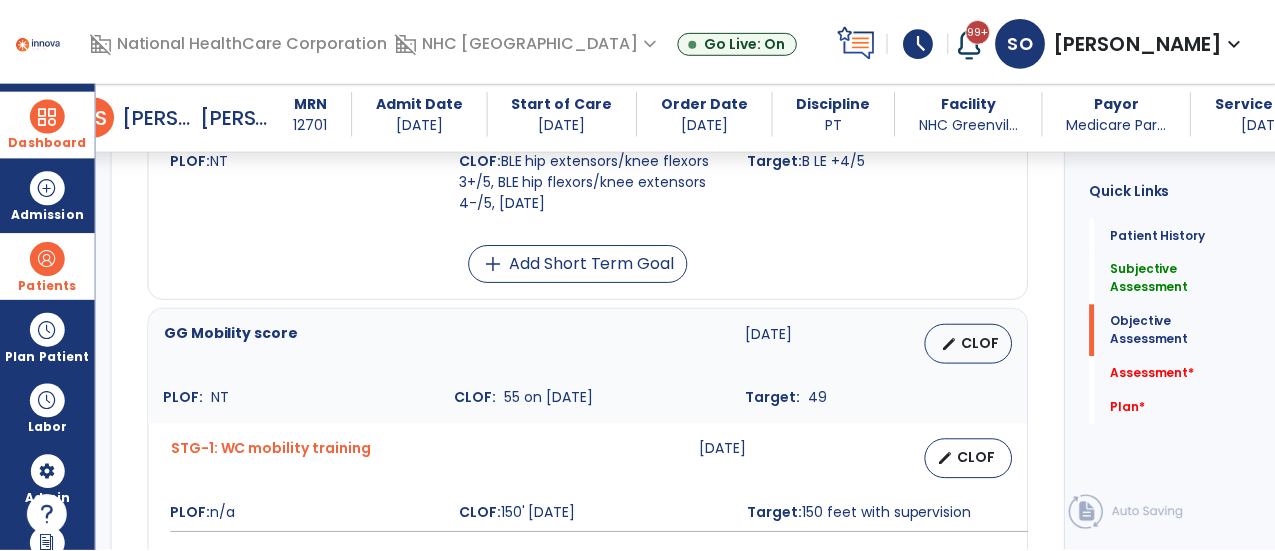 scroll, scrollTop: 1014, scrollLeft: 0, axis: vertical 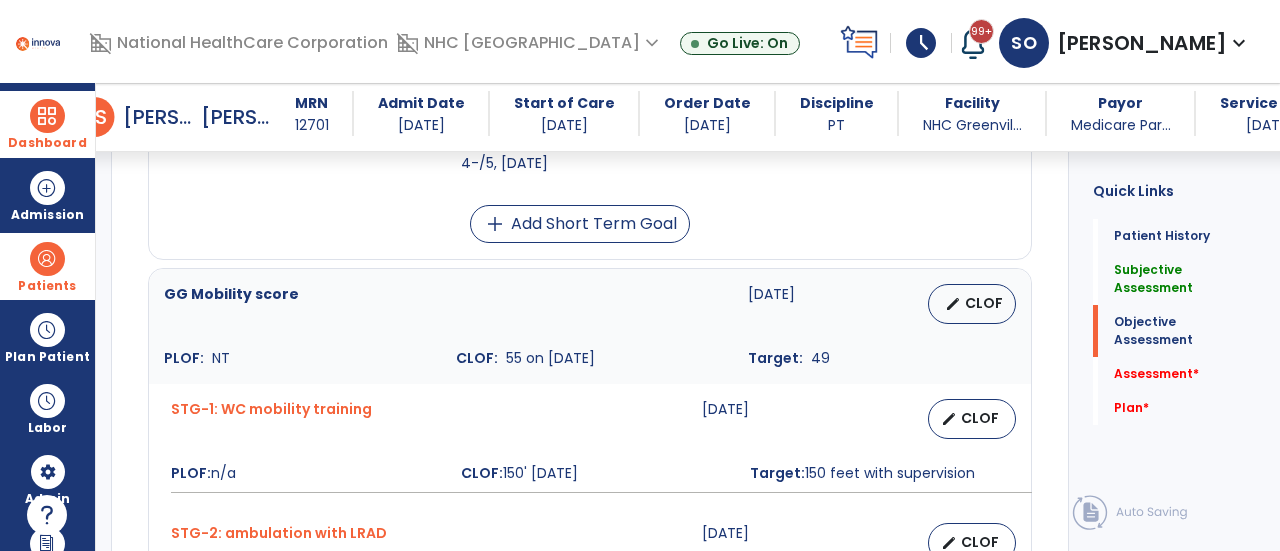 type on "**********" 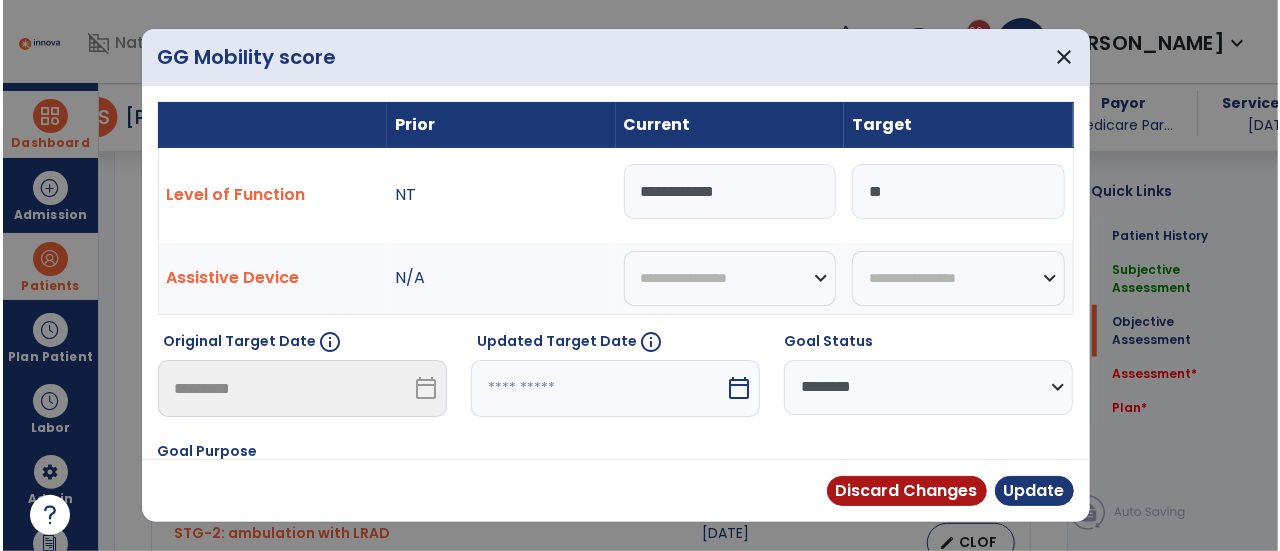 scroll, scrollTop: 1014, scrollLeft: 0, axis: vertical 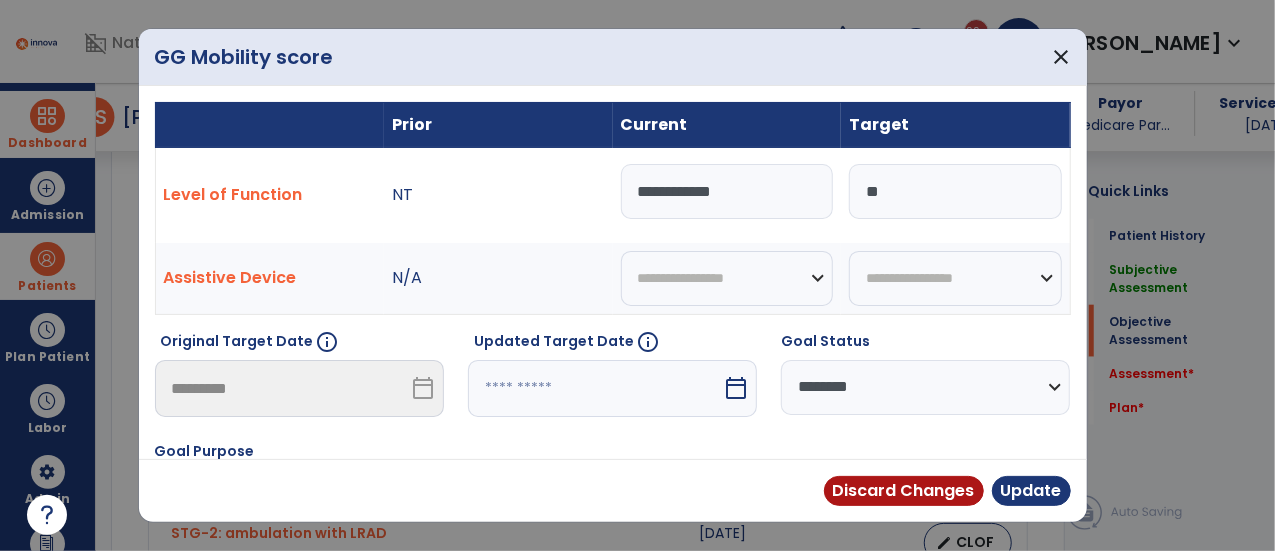 click on "**********" at bounding box center (925, 387) 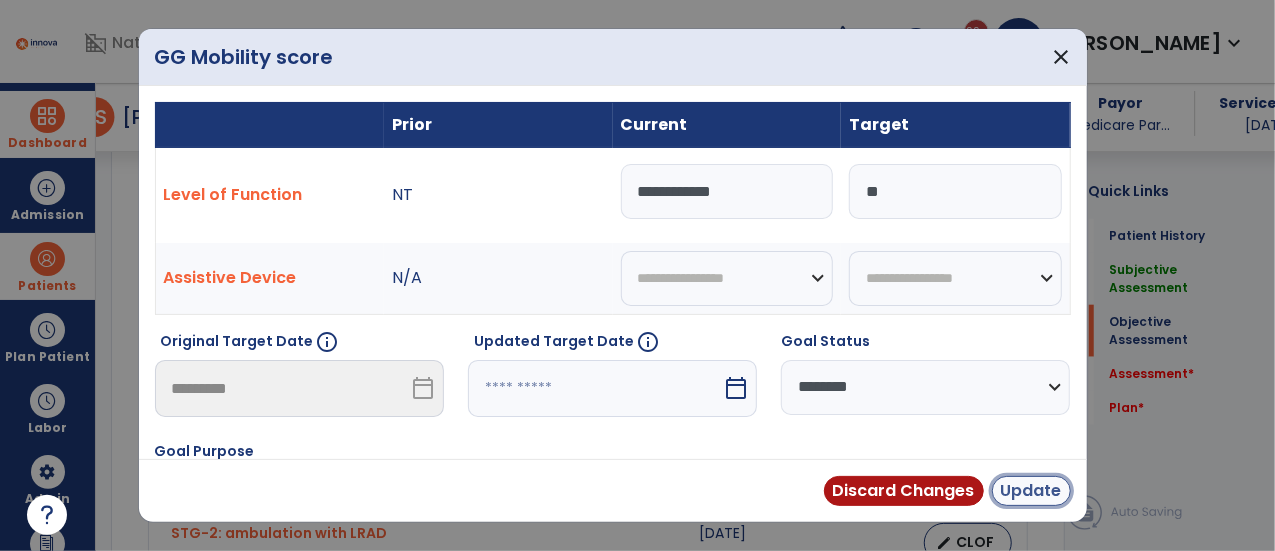 click on "Update" at bounding box center (1031, 491) 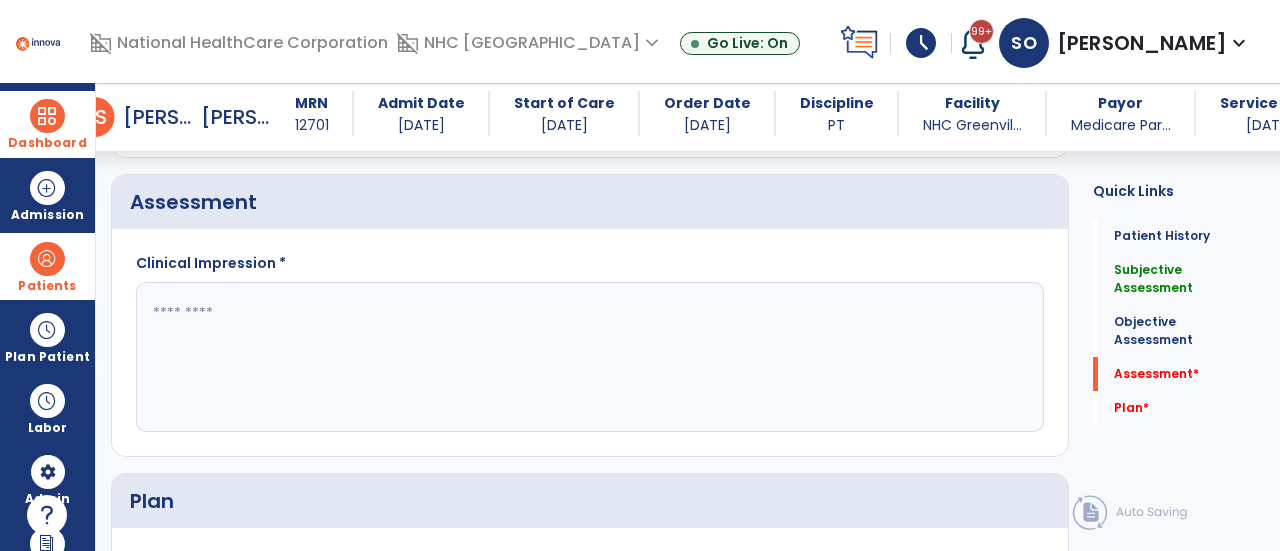 scroll, scrollTop: 1837, scrollLeft: 0, axis: vertical 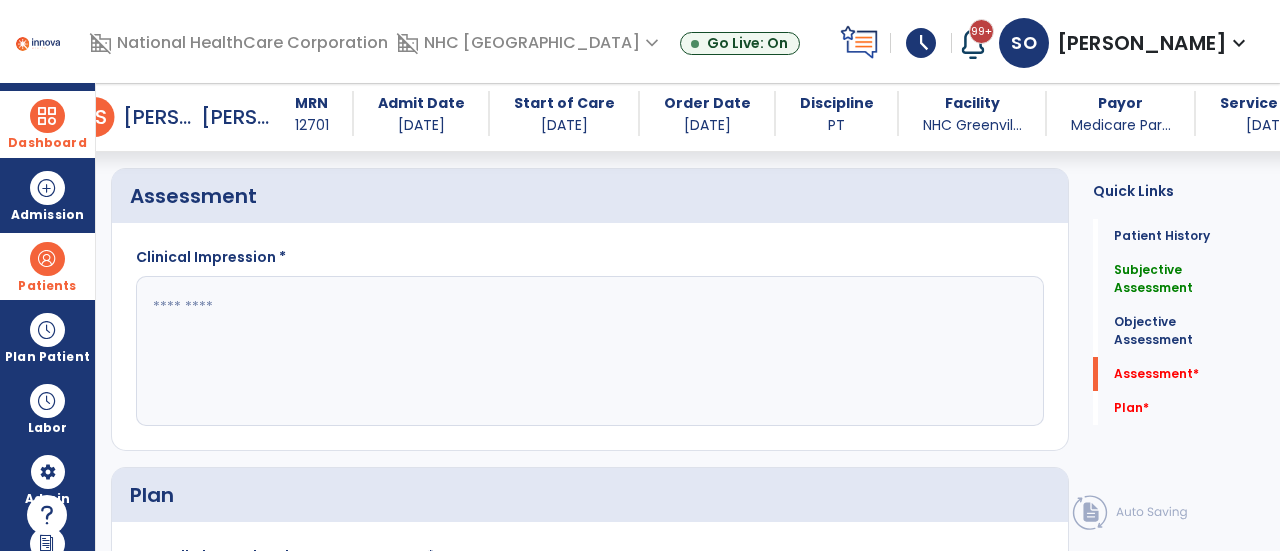 click 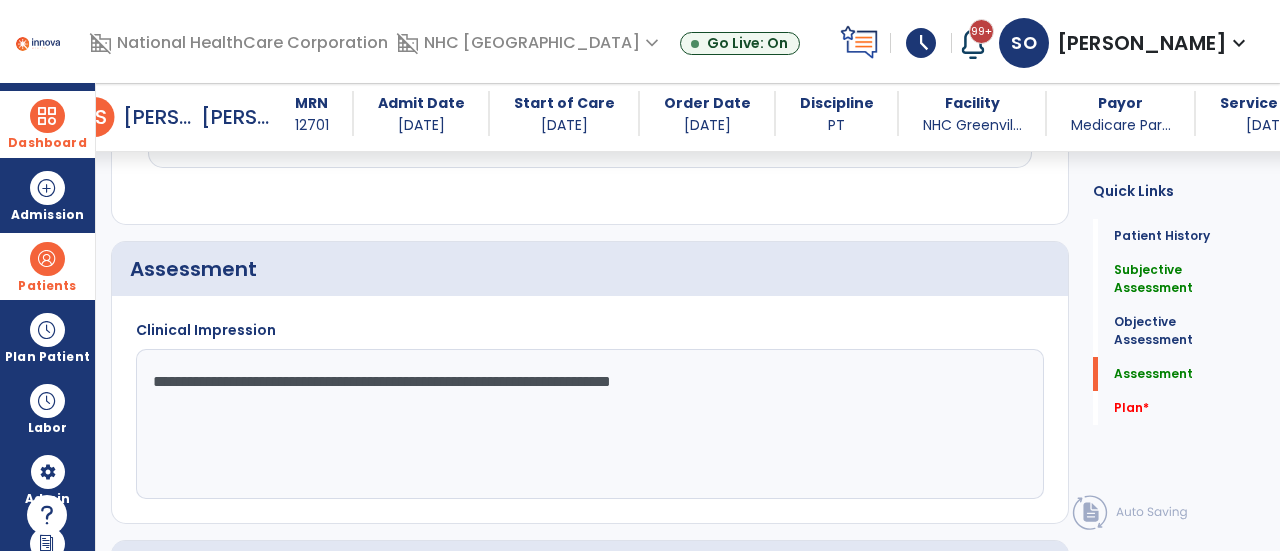 scroll, scrollTop: 1764, scrollLeft: 0, axis: vertical 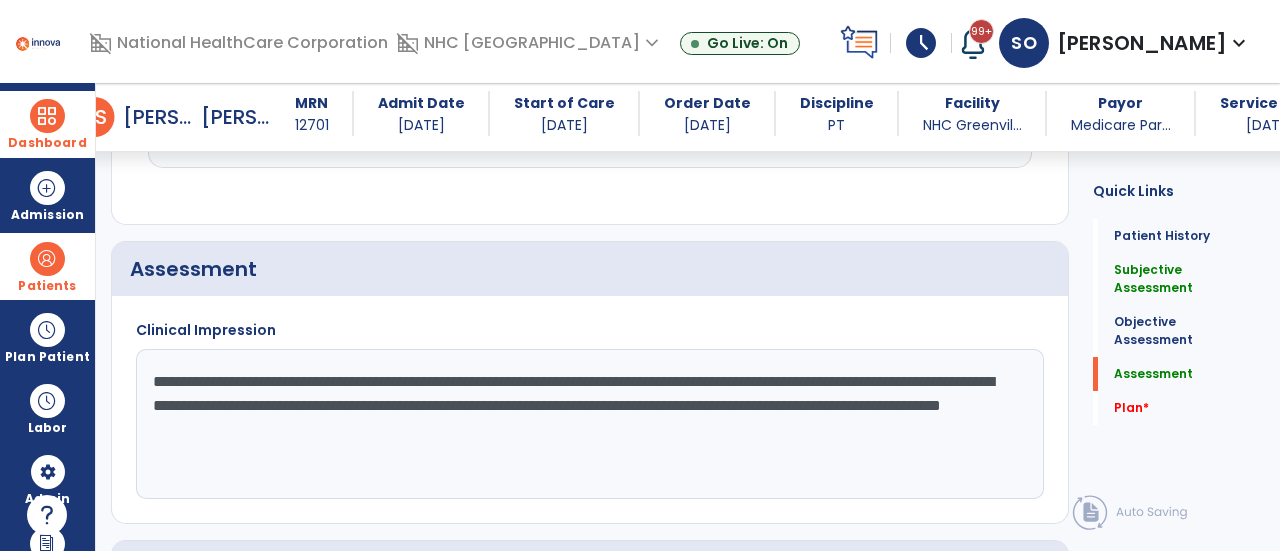 click on "**********" 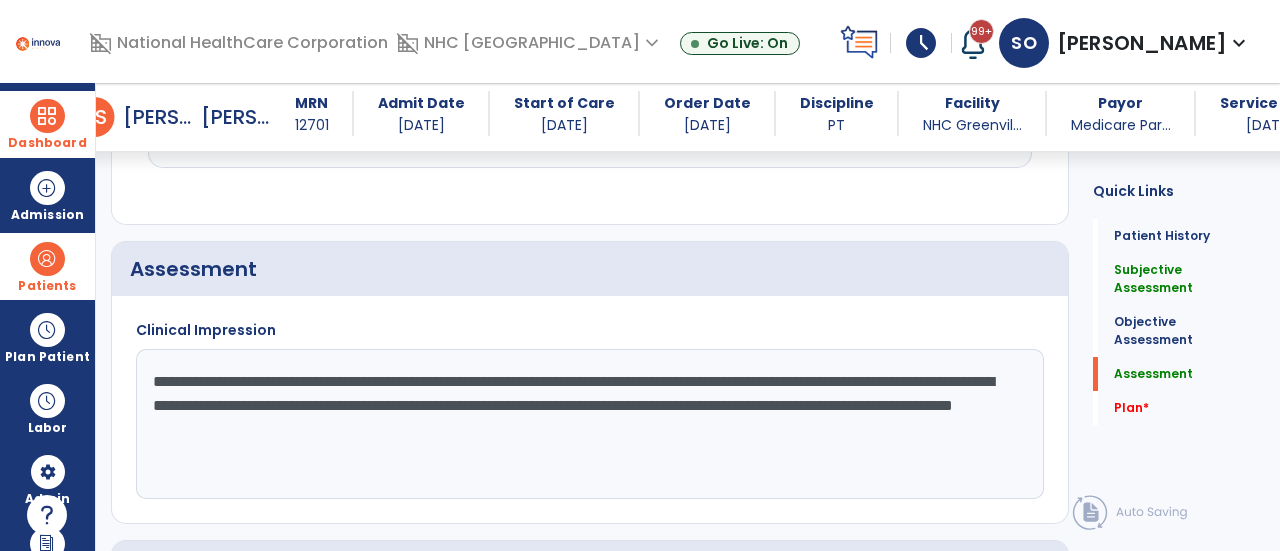 click on "**********" 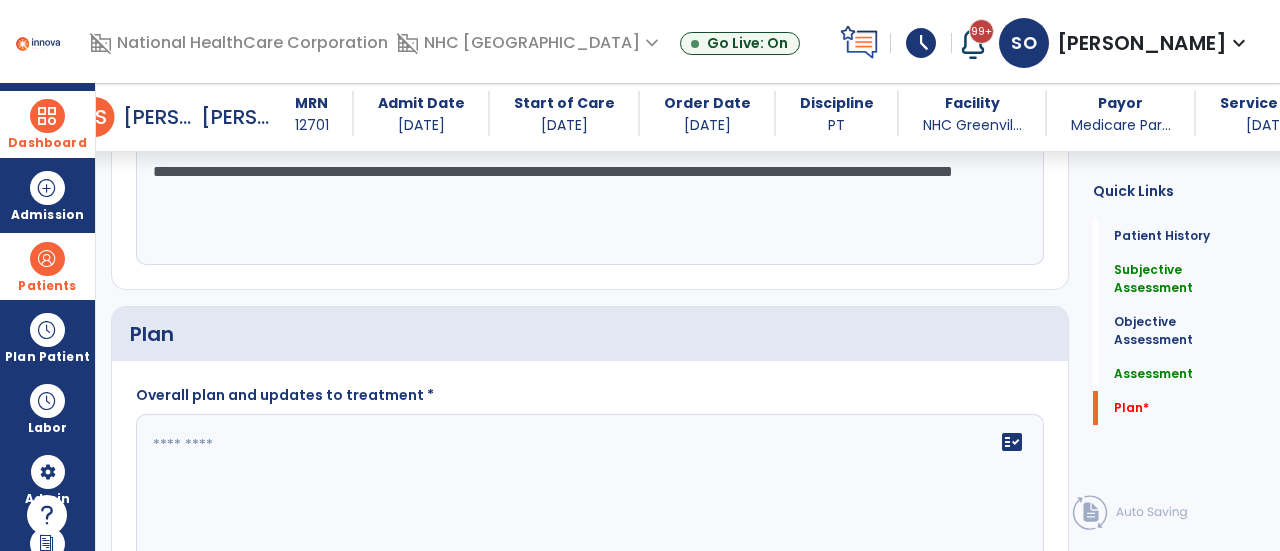scroll, scrollTop: 2012, scrollLeft: 0, axis: vertical 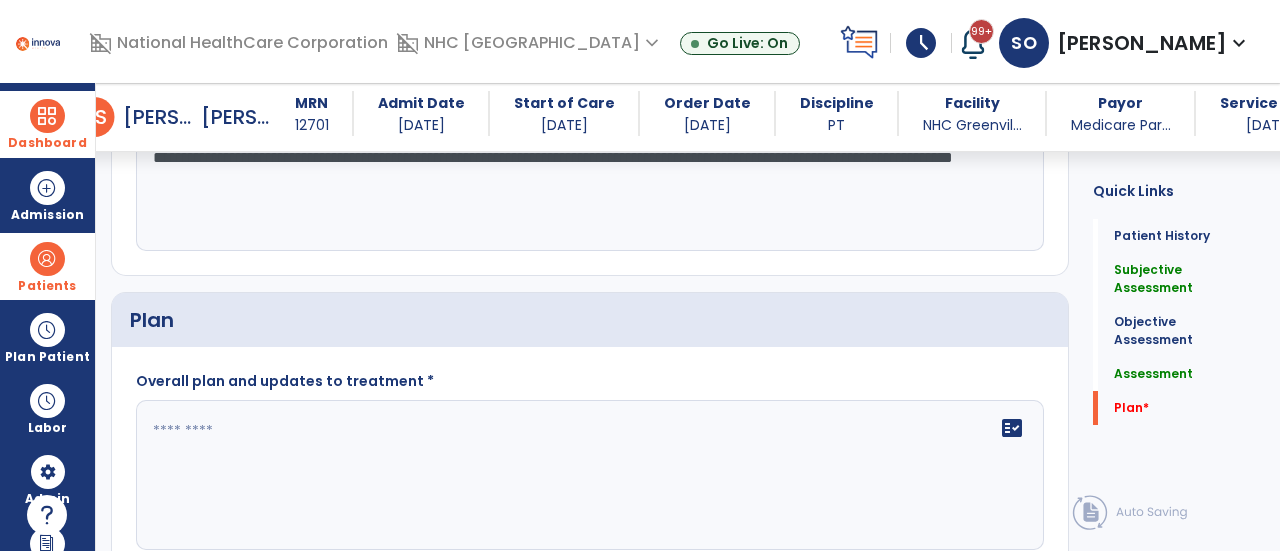 type on "**********" 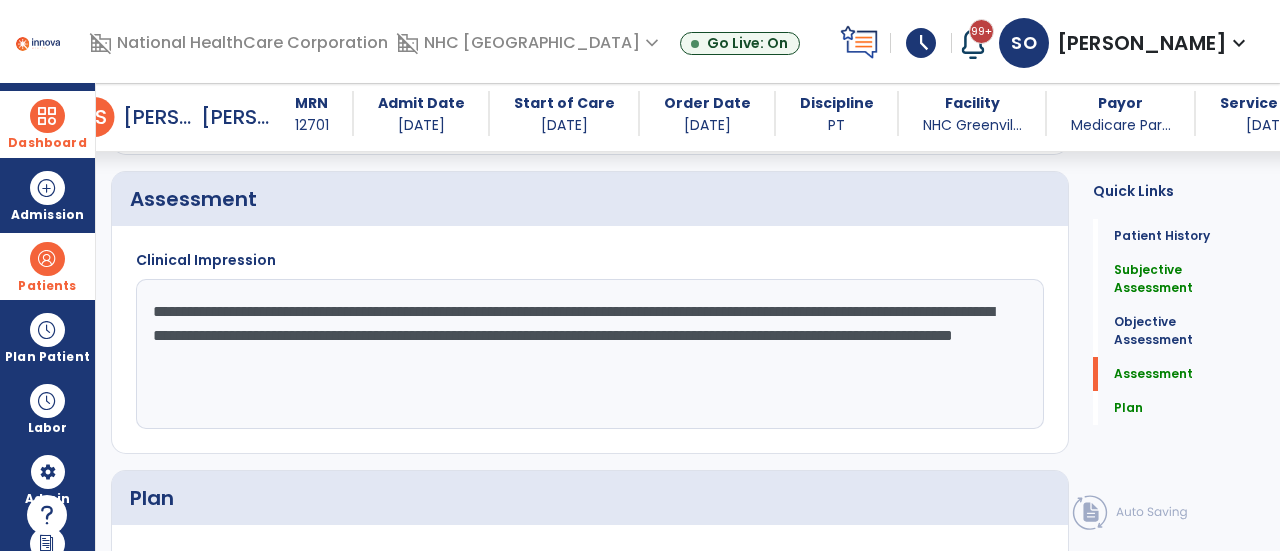 scroll, scrollTop: 1840, scrollLeft: 0, axis: vertical 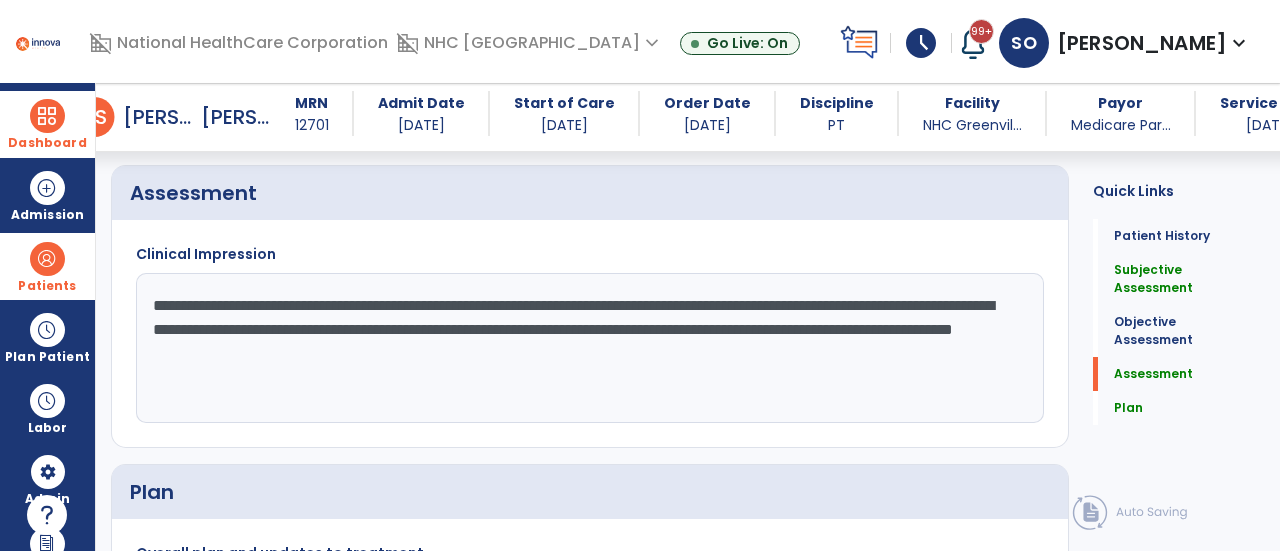type on "**********" 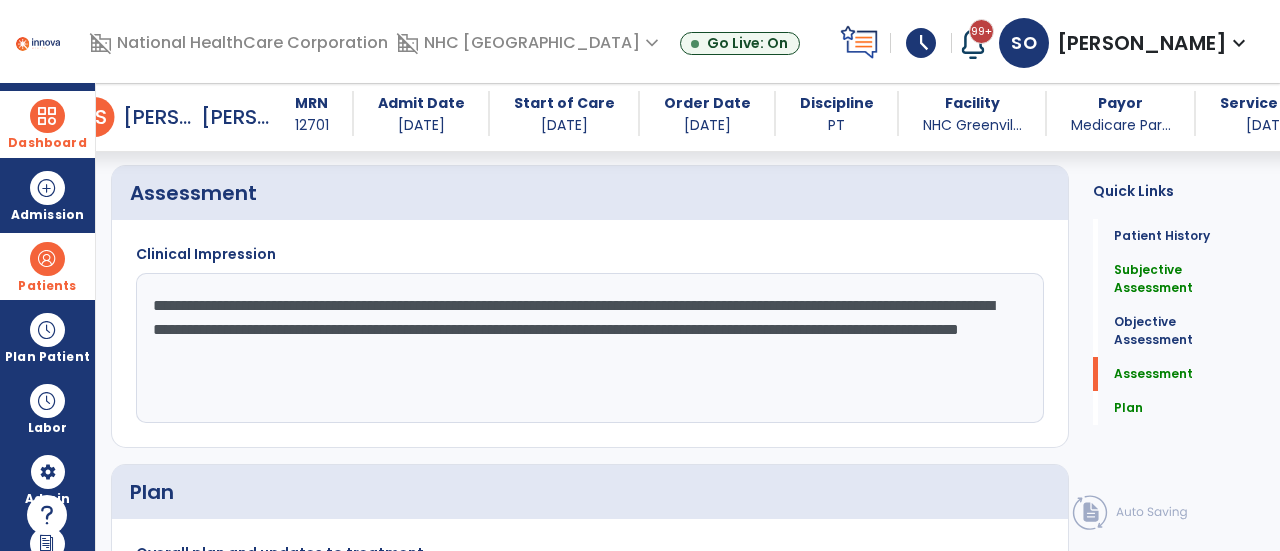 drag, startPoint x: 643, startPoint y: 348, endPoint x: 150, endPoint y: 266, distance: 499.77295 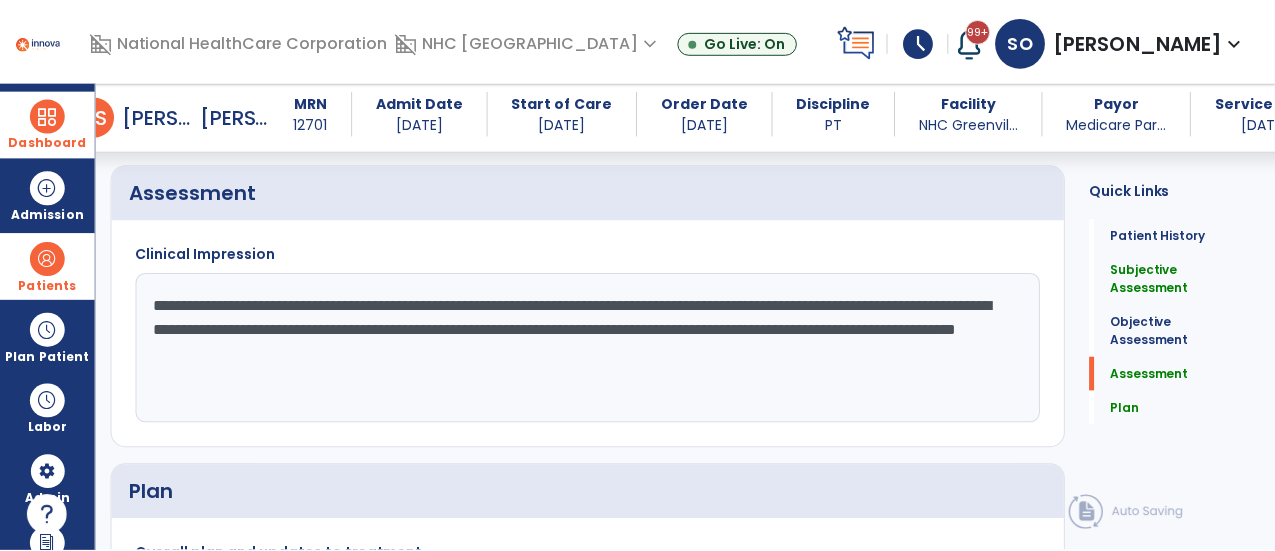 scroll, scrollTop: 2099, scrollLeft: 0, axis: vertical 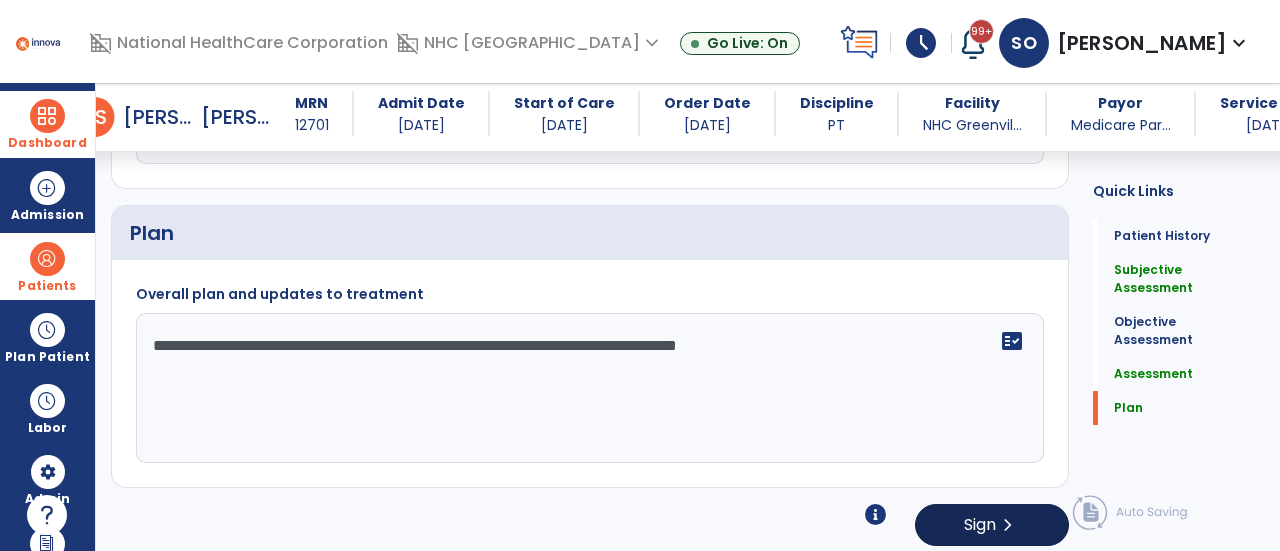 type on "**********" 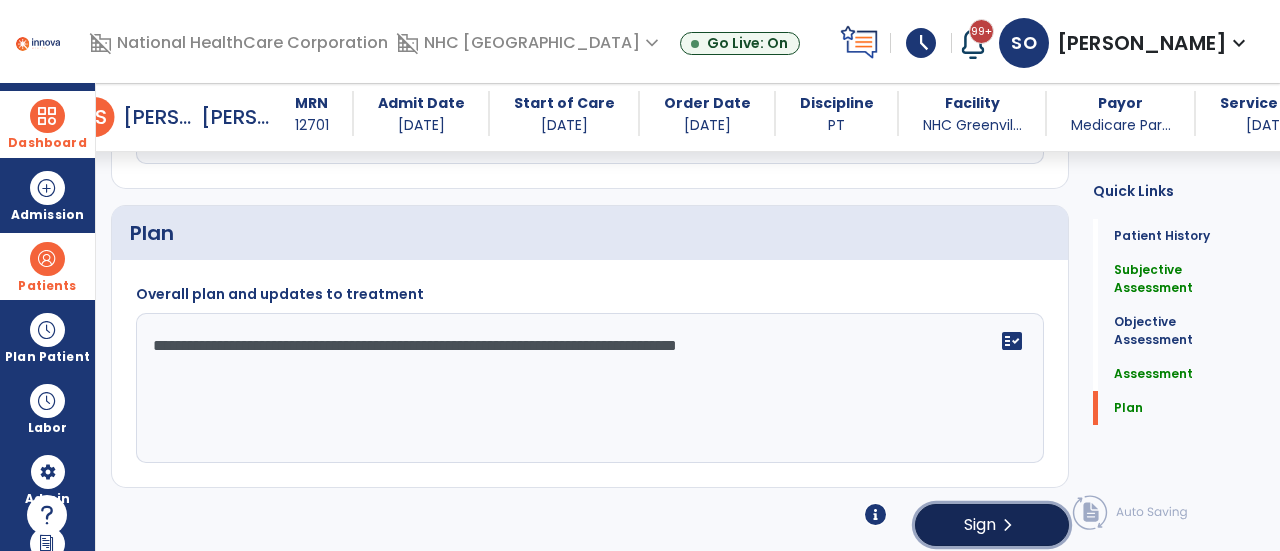 click on "chevron_right" 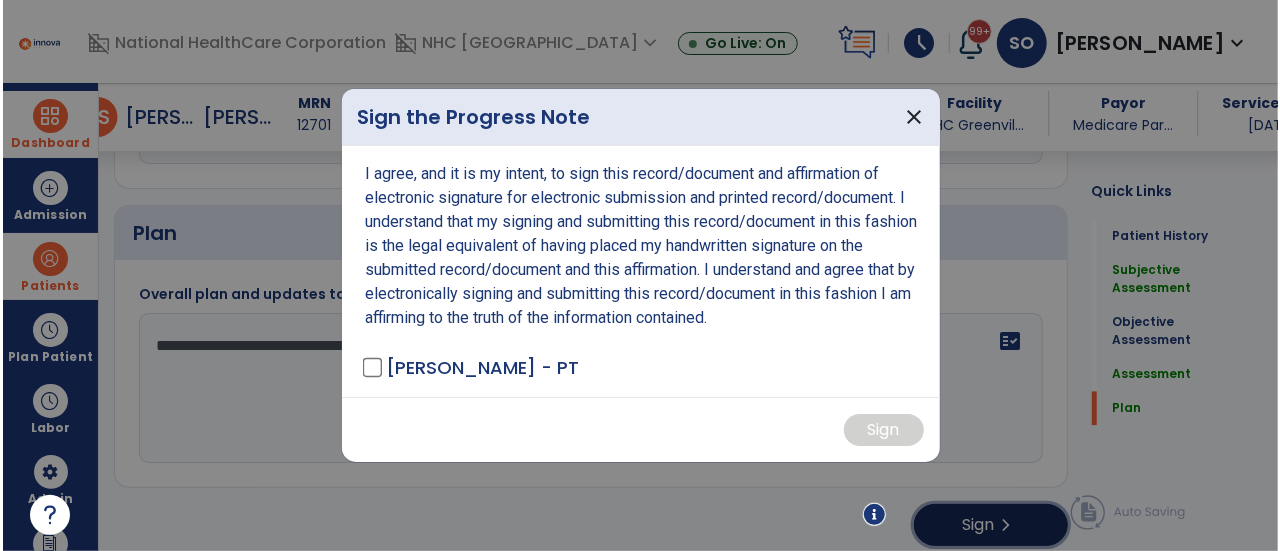 scroll, scrollTop: 2099, scrollLeft: 0, axis: vertical 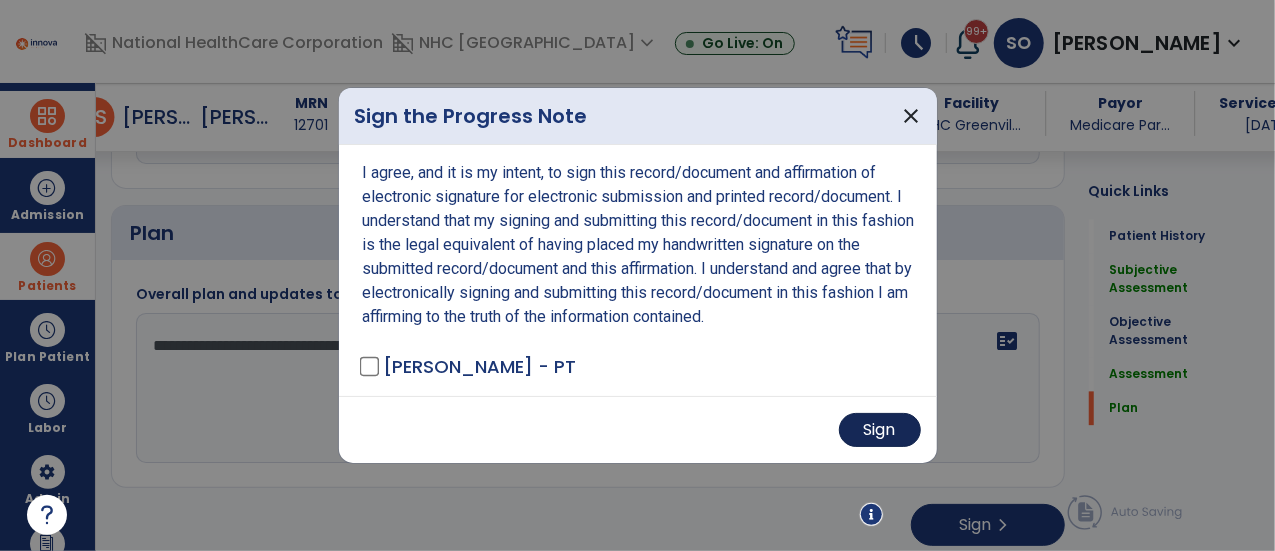 click on "Sign" at bounding box center (880, 430) 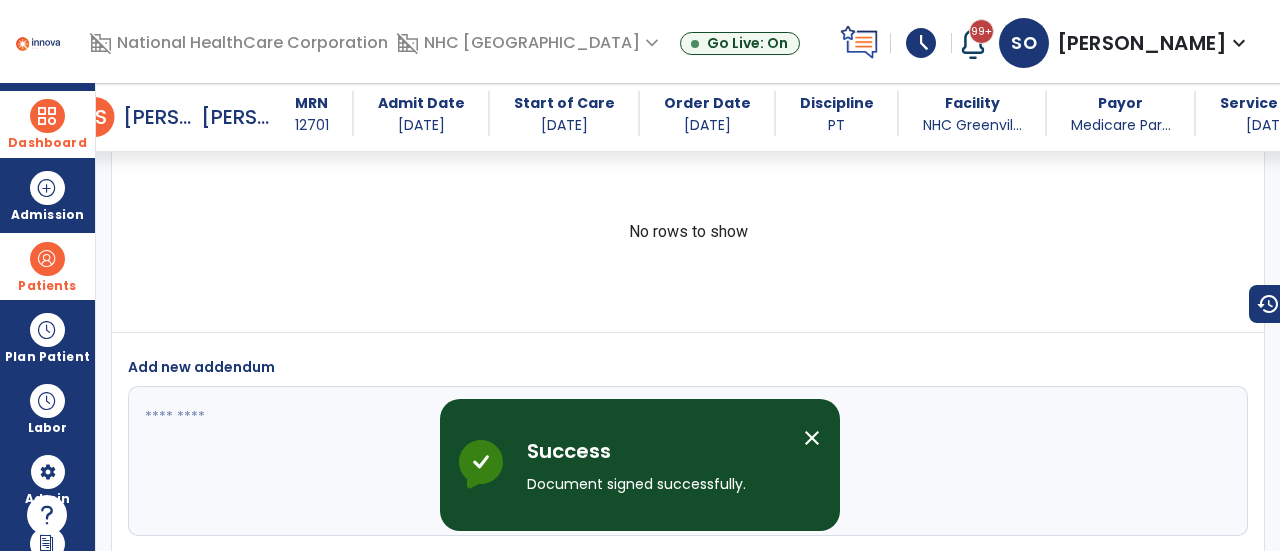 scroll, scrollTop: 2929, scrollLeft: 0, axis: vertical 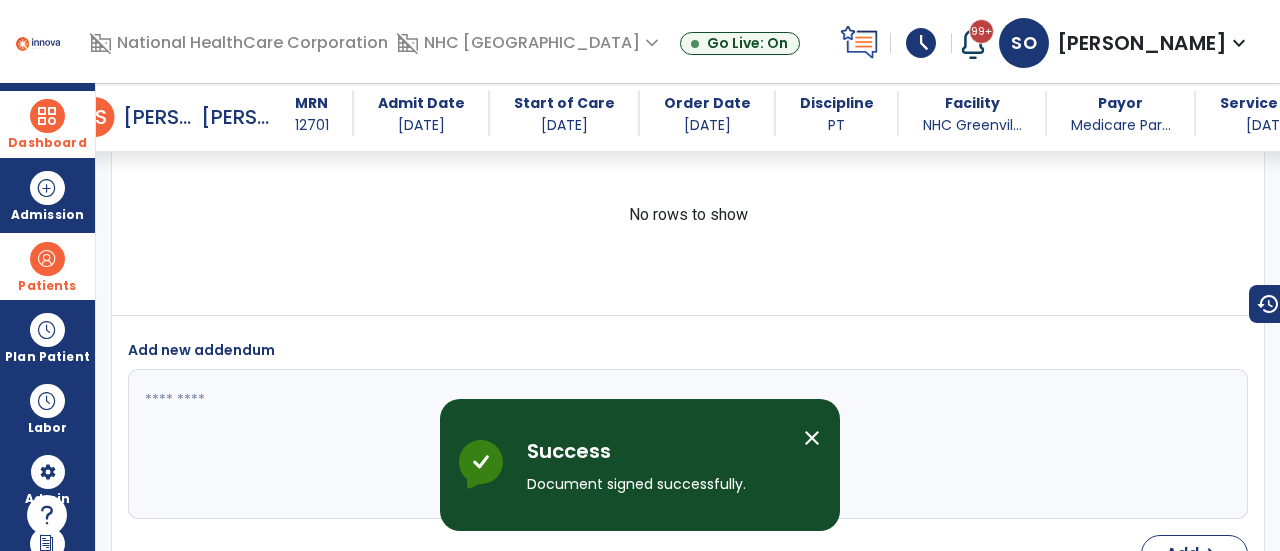 click at bounding box center (47, 259) 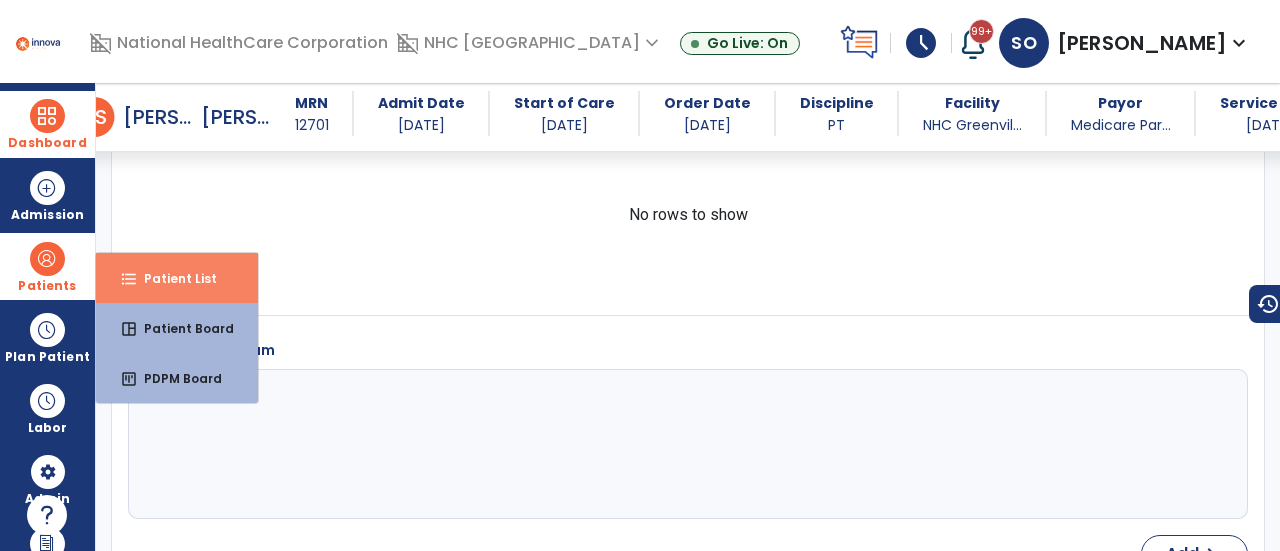 click on "Patient List" at bounding box center [172, 278] 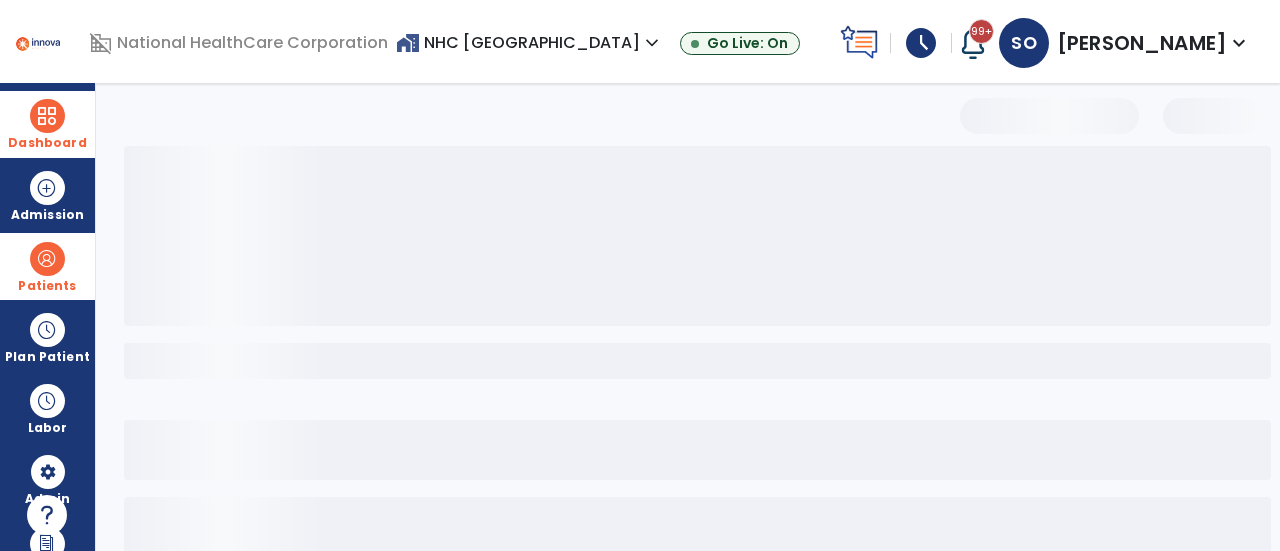 select on "***" 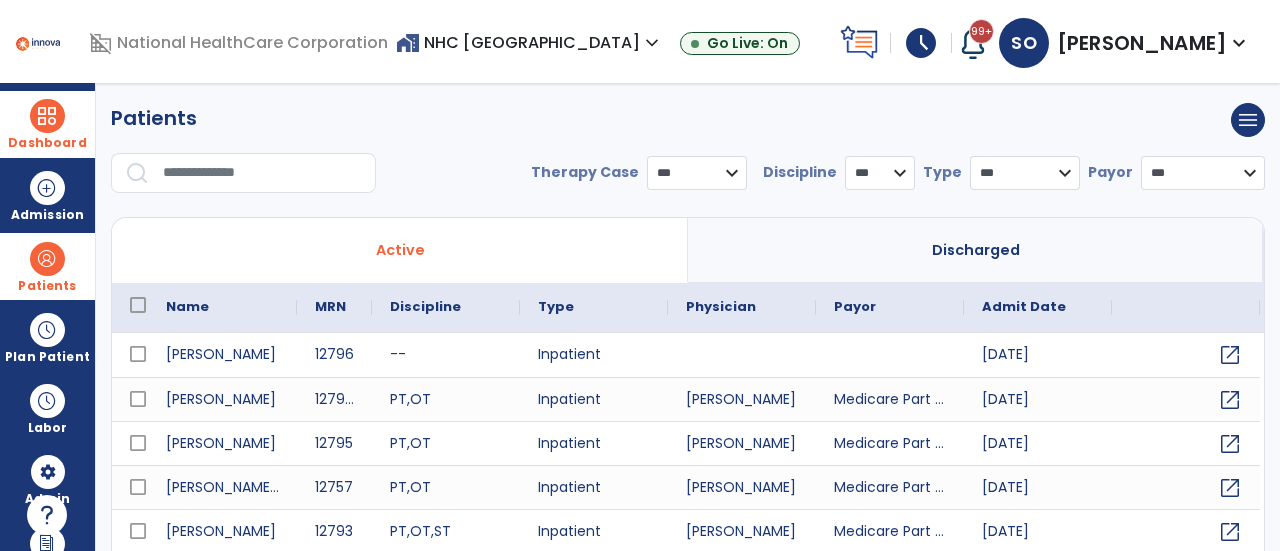 click at bounding box center (262, 173) 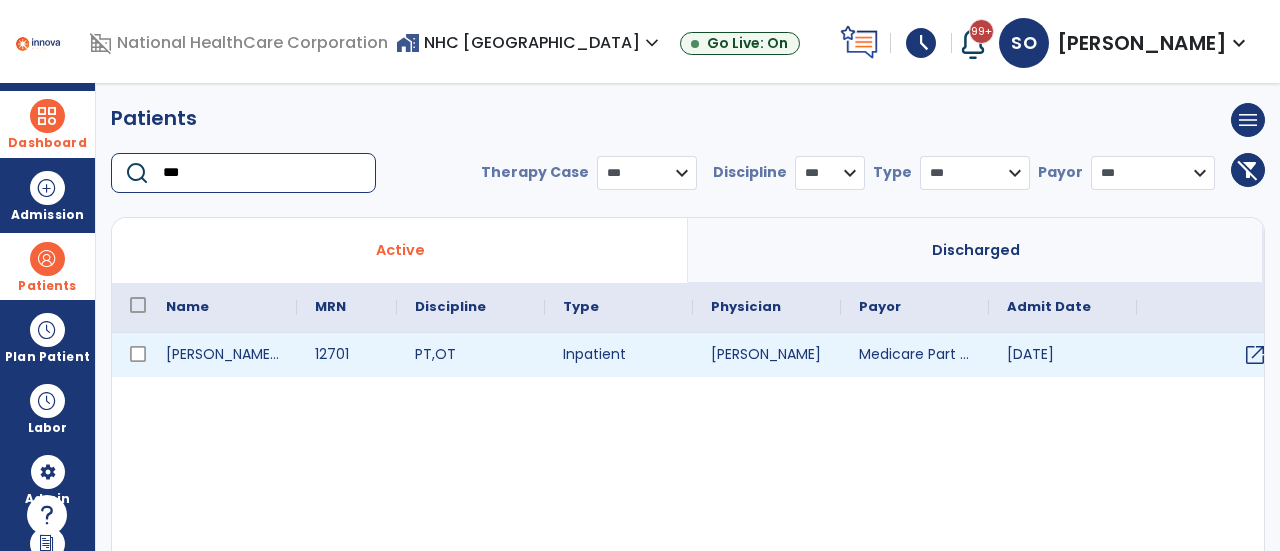 type on "***" 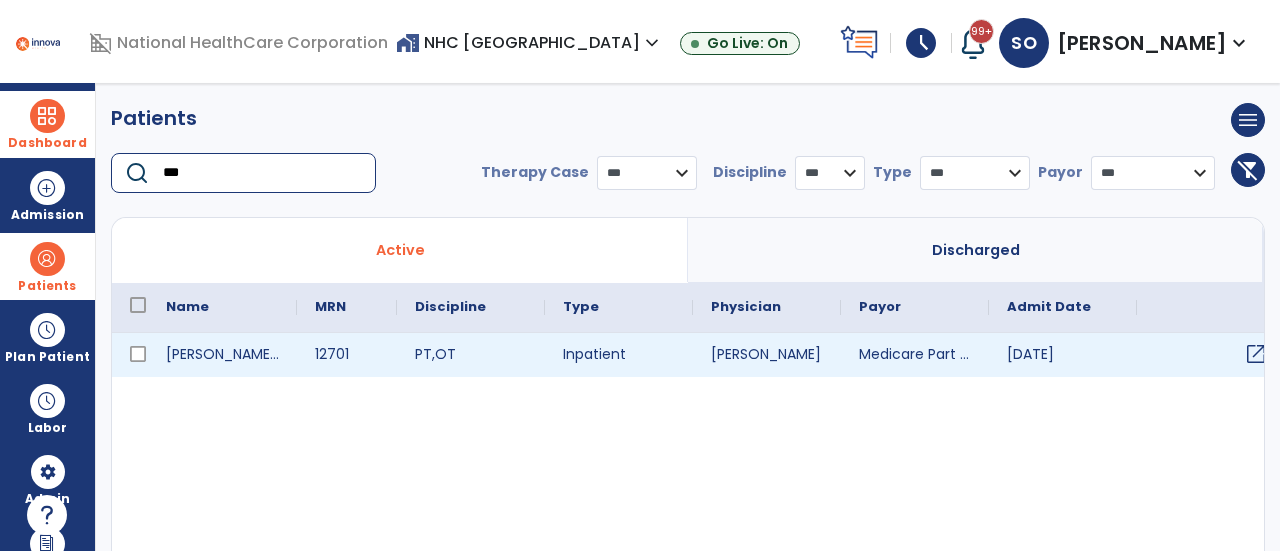 click on "open_in_new" at bounding box center [1256, 354] 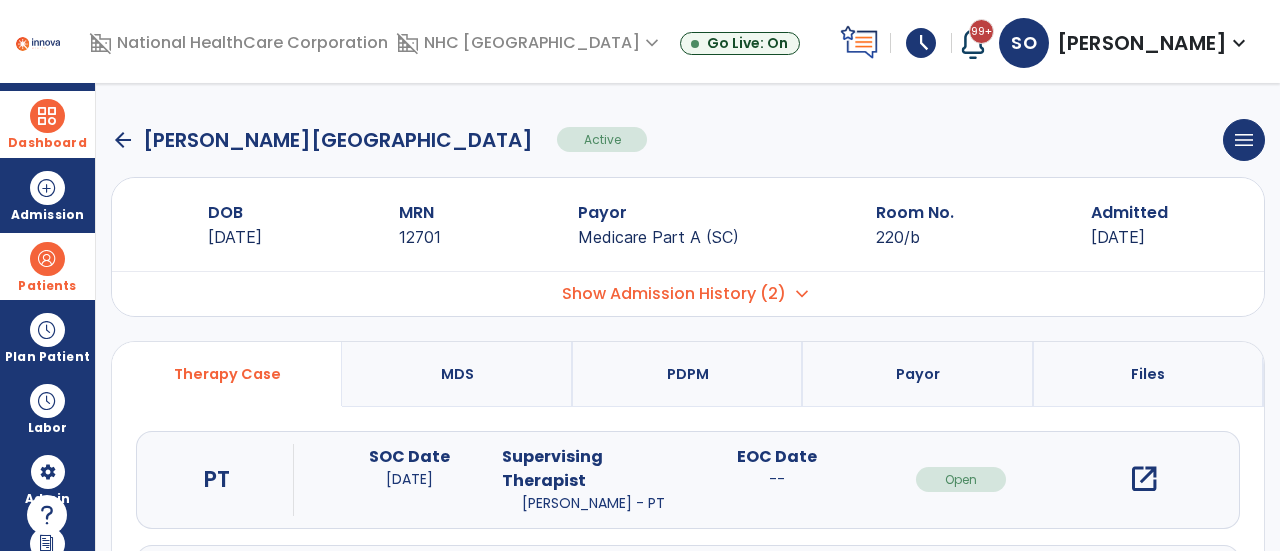 click on "open_in_new" at bounding box center [1144, 479] 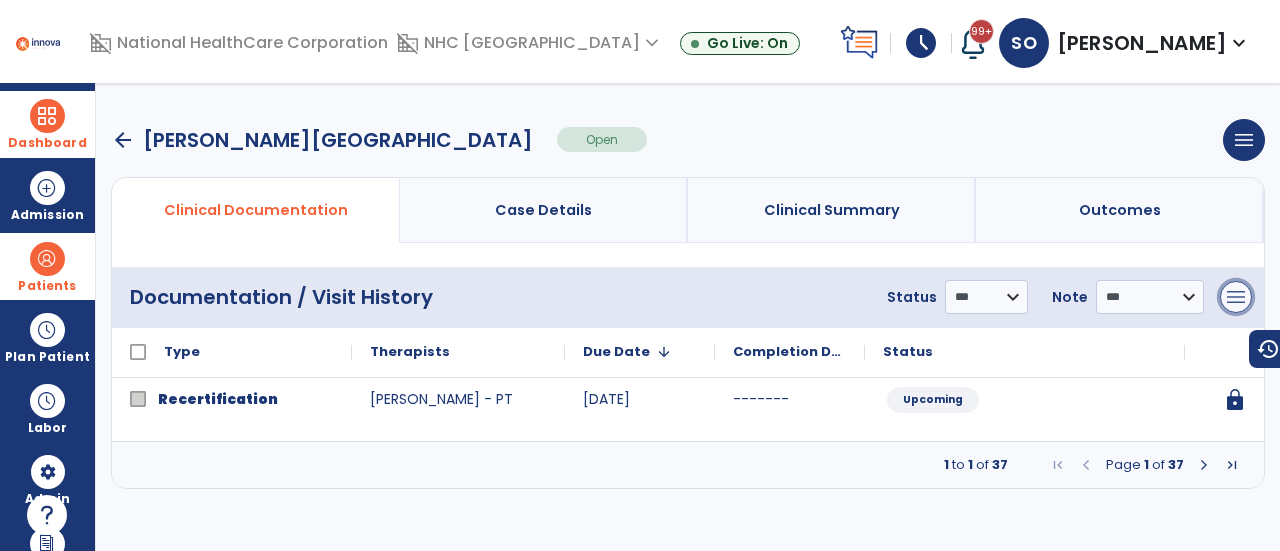 click on "menu" at bounding box center (1236, 297) 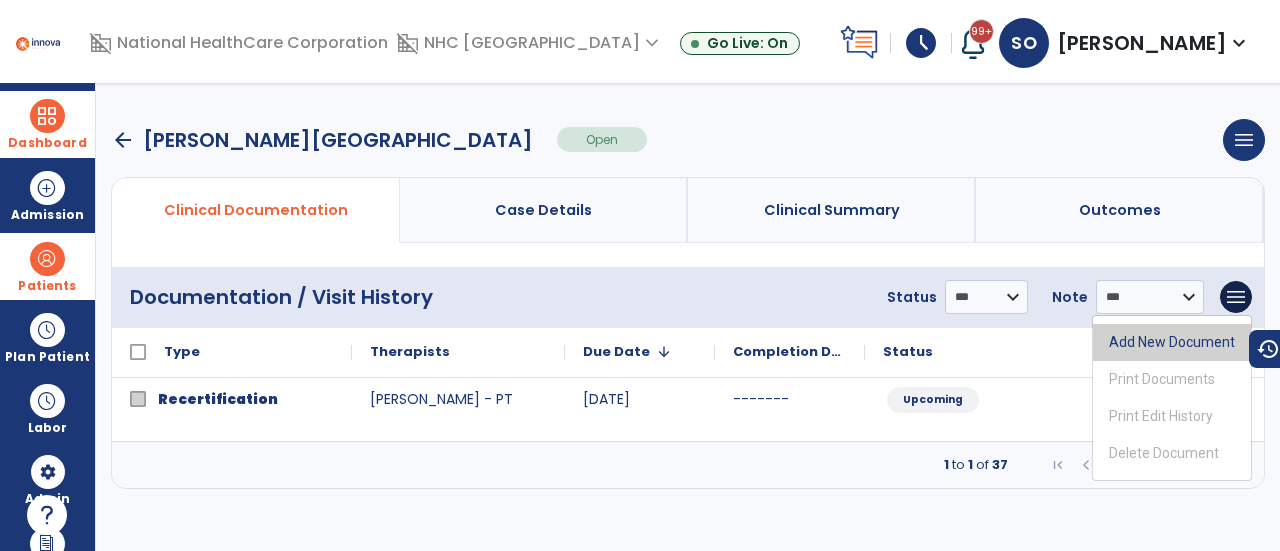 click on "Add New Document" at bounding box center (1172, 342) 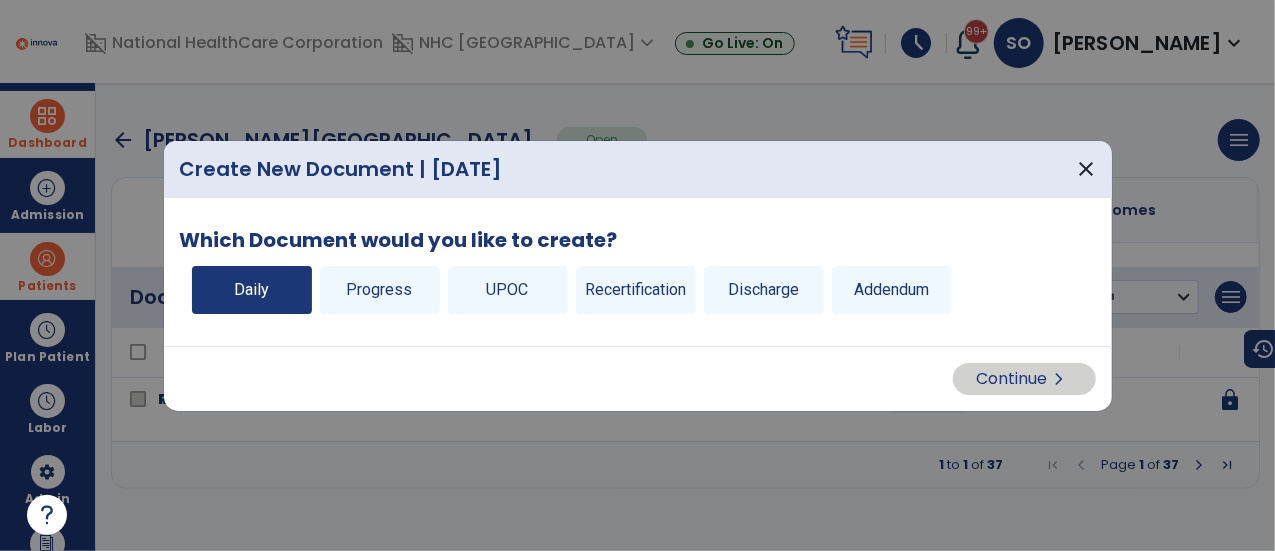 click on "Daily" at bounding box center [252, 290] 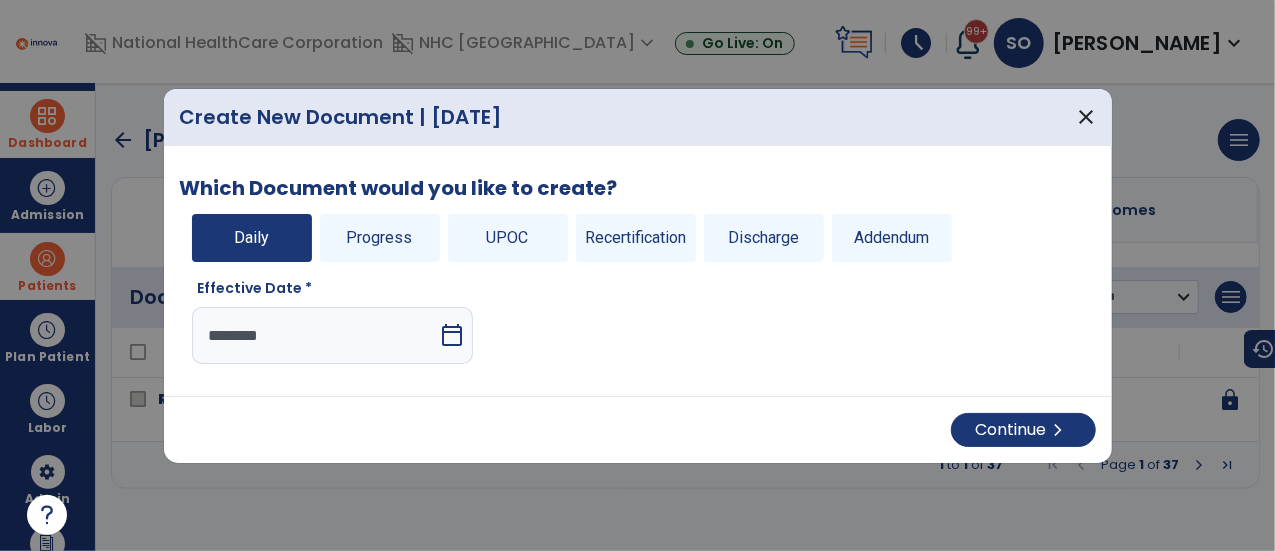 click on "Continue   chevron_right" at bounding box center (638, 429) 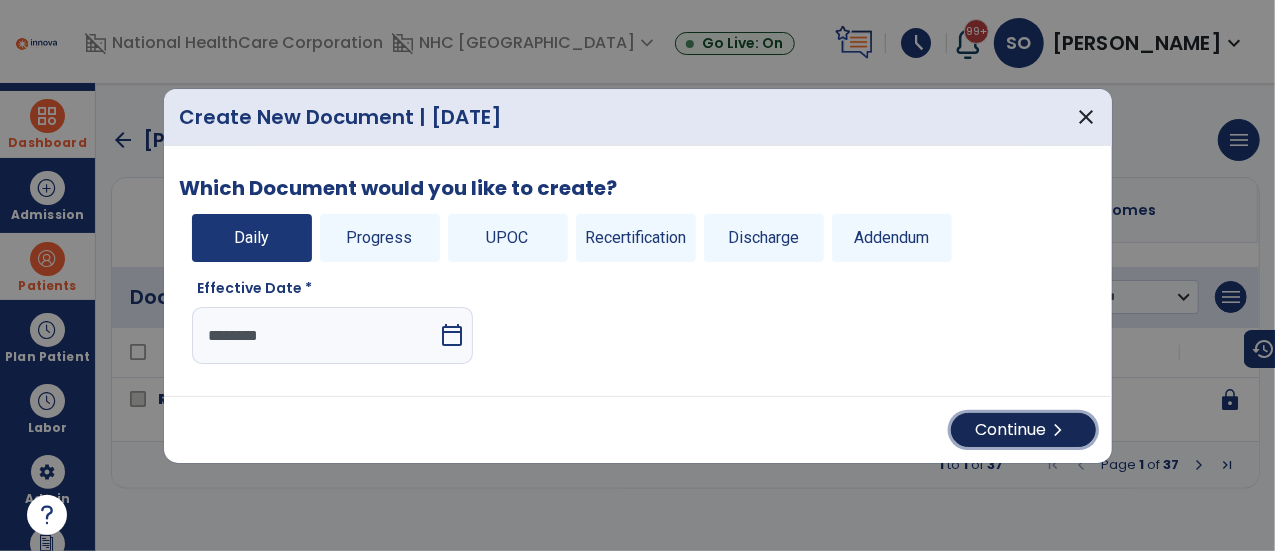 click on "Continue   chevron_right" at bounding box center [1023, 430] 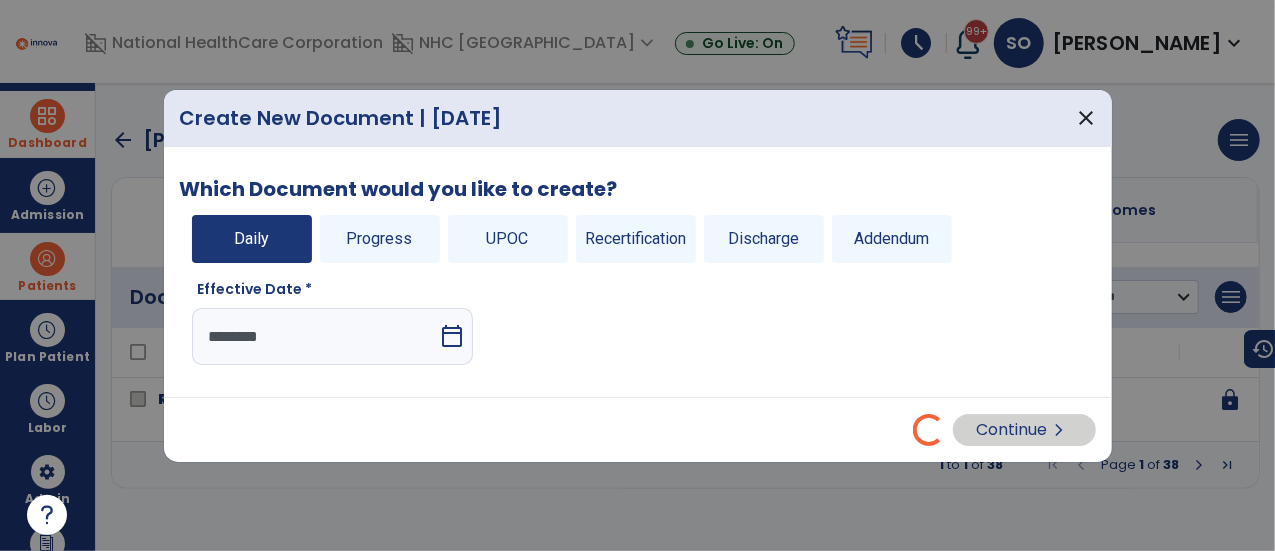 select on "*" 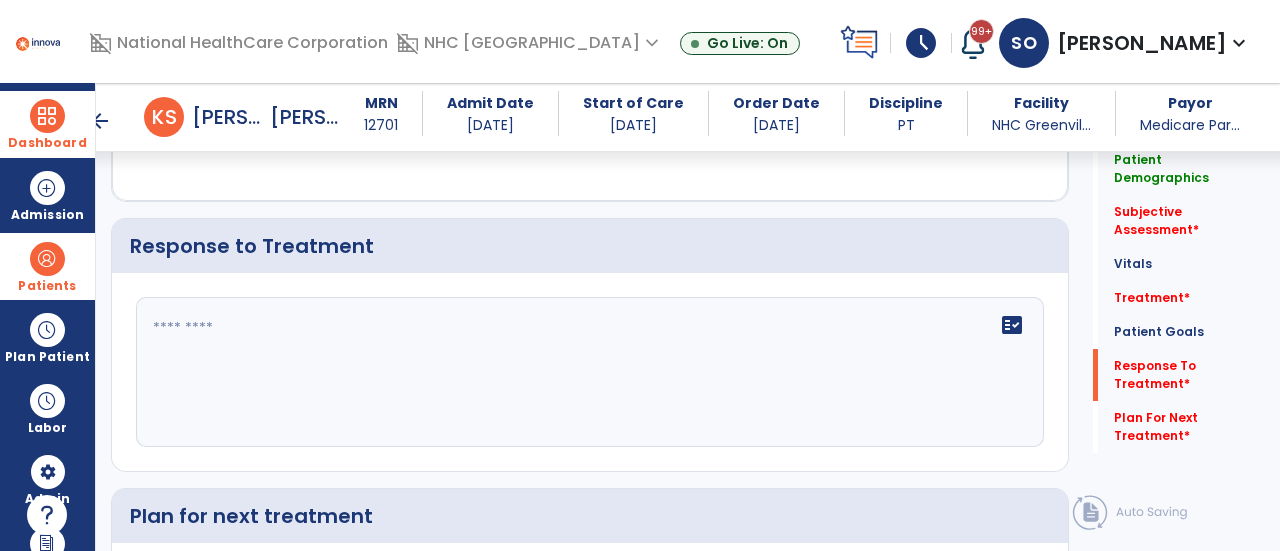 scroll, scrollTop: 2408, scrollLeft: 0, axis: vertical 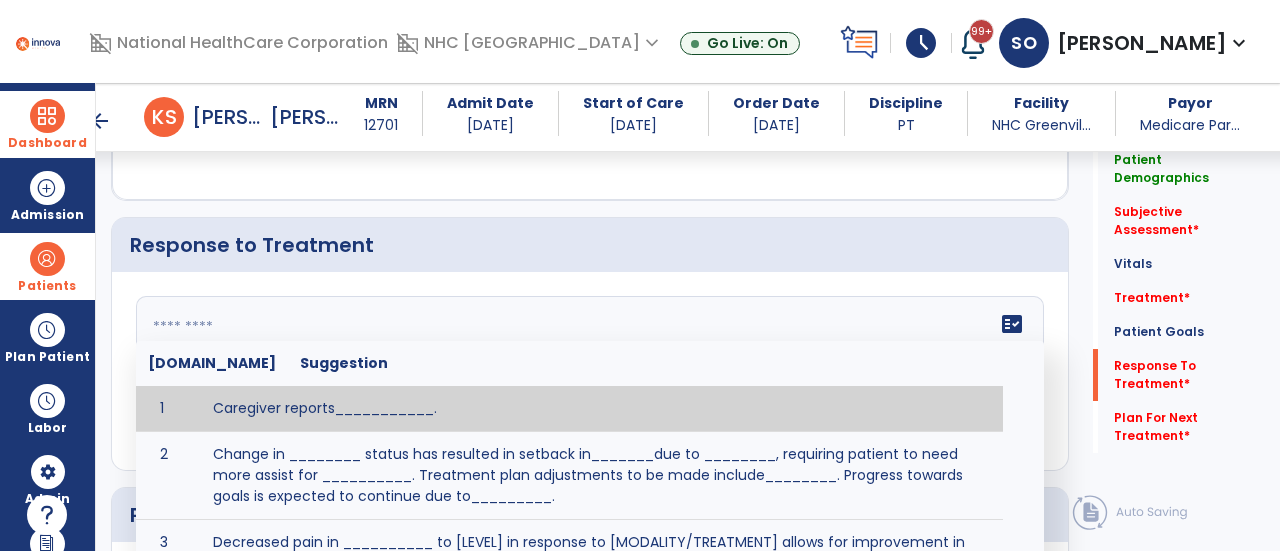click on "fact_check  [DOMAIN_NAME] Suggestion 1 Caregiver reports___________. 2 Change in ________ status has resulted in setback in_______due to ________, requiring patient to need more assist for __________.   Treatment plan adjustments to be made include________.  Progress towards goals is expected to continue due to_________. 3 Decreased pain in __________ to [LEVEL] in response to [MODALITY/TREATMENT] allows for improvement in _________. 4 Functional gains in _______ have impacted the patient's ability to perform_________ with a reduction in assist levels to_________. 5 Functional progress this week has been significant due to__________. 6 Gains in ________ have improved the patient's ability to perform ______with decreased levels of assist to___________. 7 Improvement in ________allows patient to tolerate higher levels of challenges in_________. 8 Pain in [AREA] has decreased to [LEVEL] in response to [TREATMENT/MODALITY], allowing fore ease in completing__________. 9 10 11 12 13 14 15 16 17 18 19 20 21" 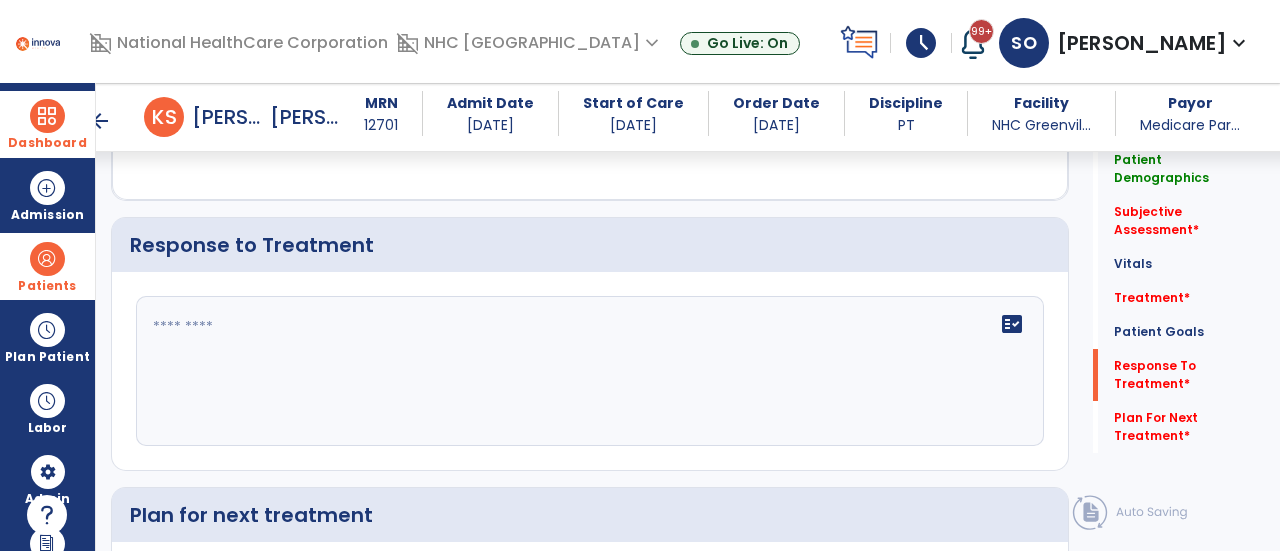 drag, startPoint x: 440, startPoint y: 336, endPoint x: 260, endPoint y: 319, distance: 180.801 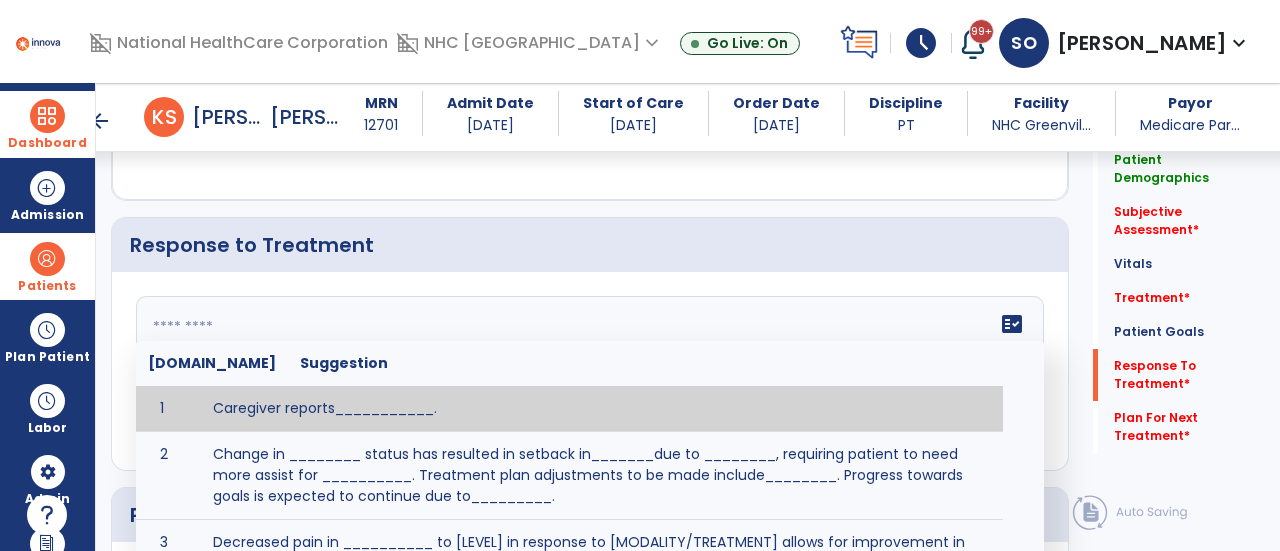 paste on "**********" 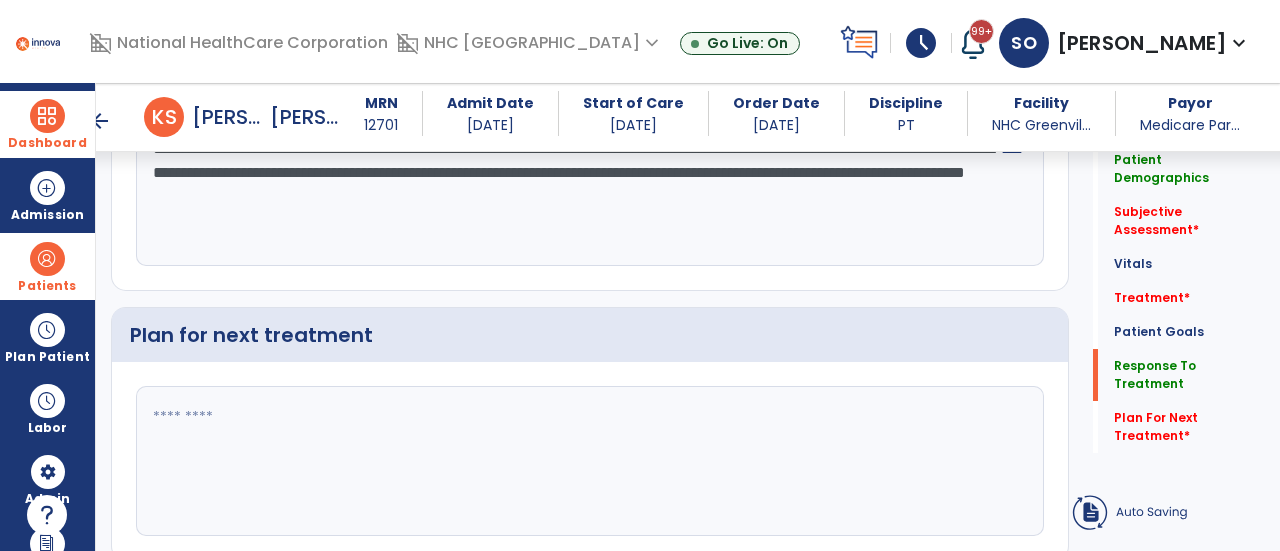 scroll, scrollTop: 2606, scrollLeft: 0, axis: vertical 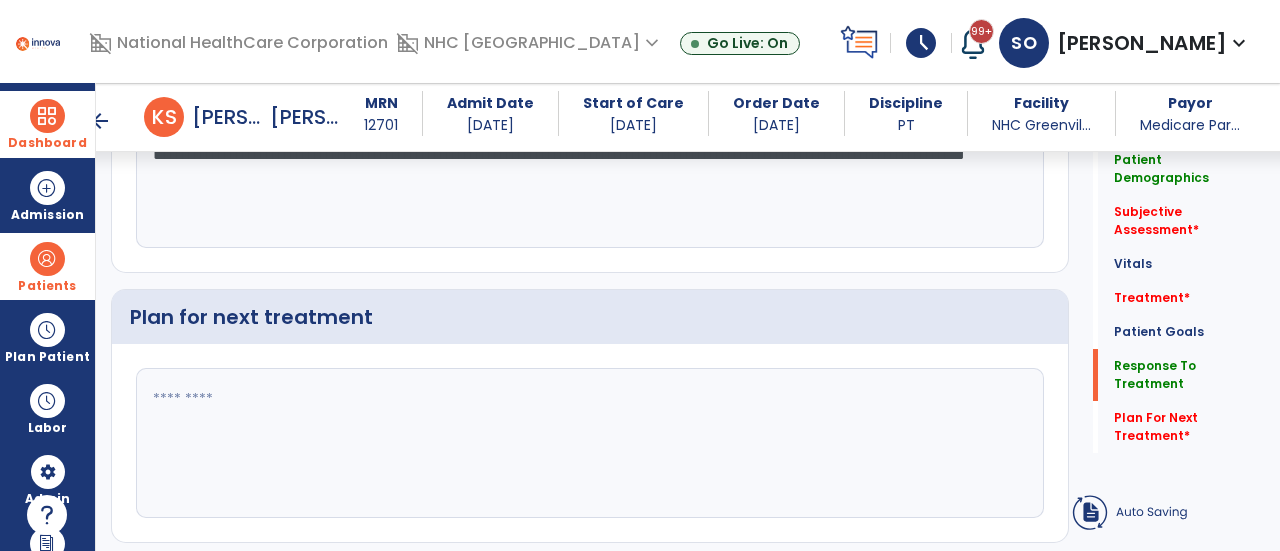 type on "**********" 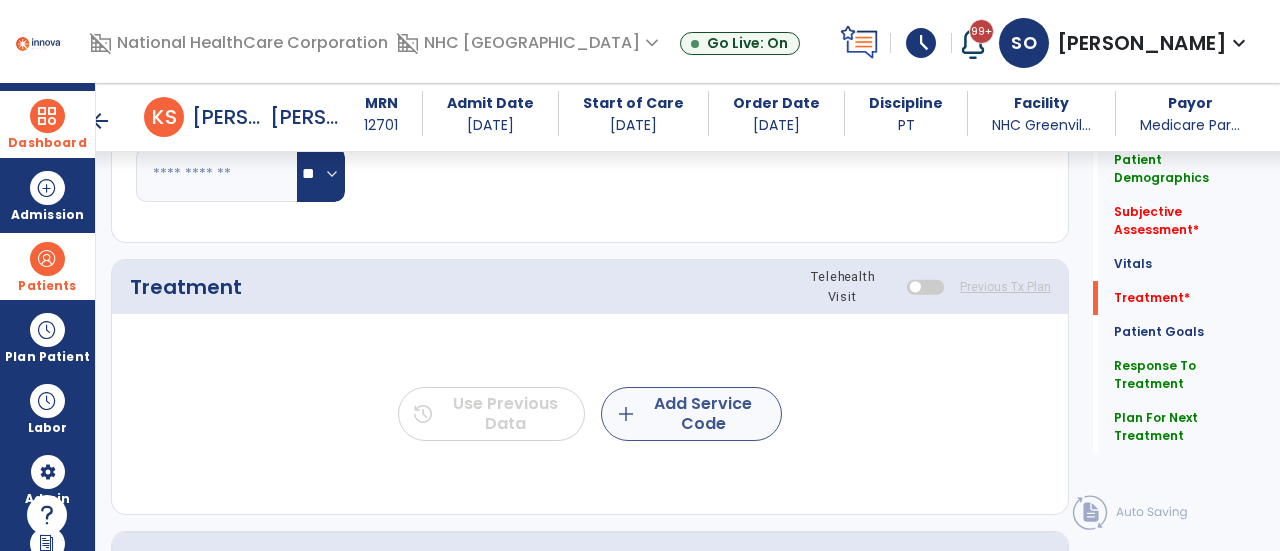 type on "**********" 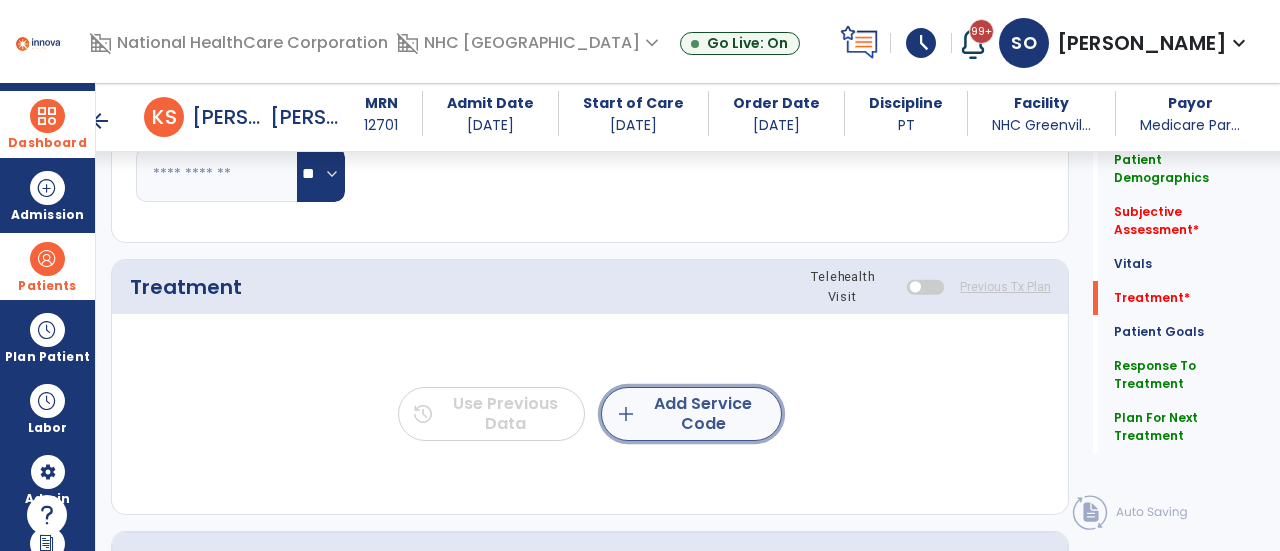 click on "add  Add Service Code" 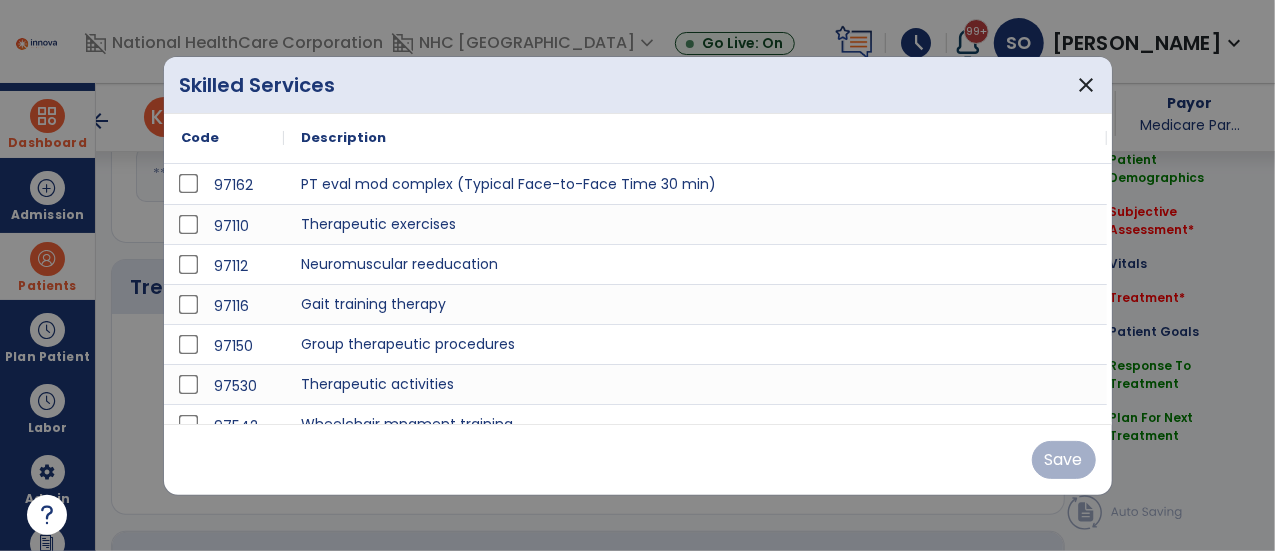 scroll, scrollTop: 990, scrollLeft: 0, axis: vertical 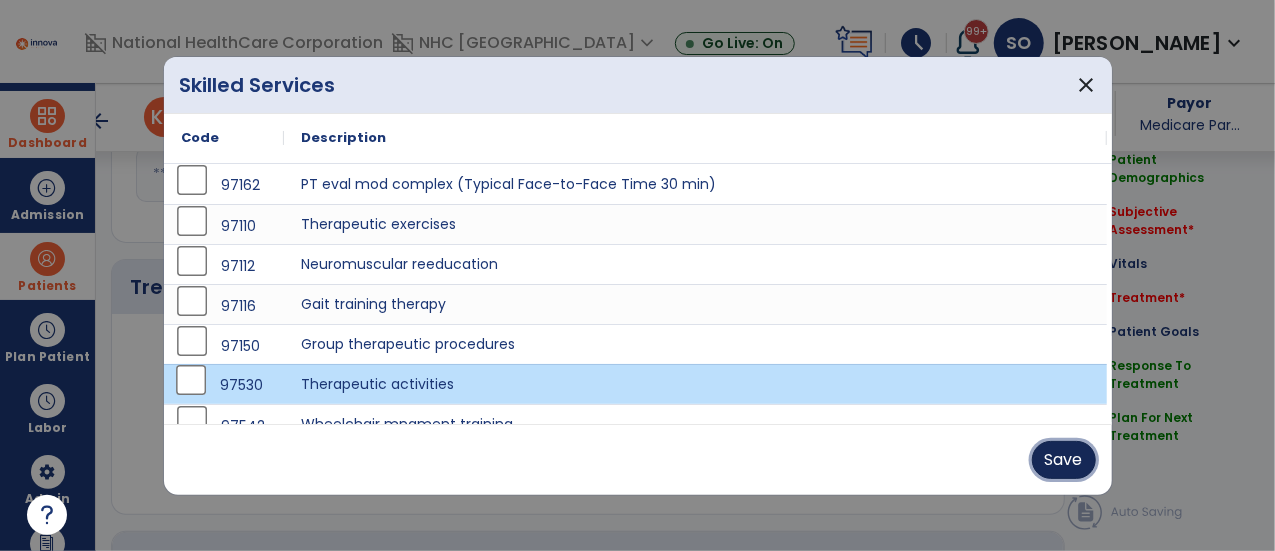 click on "Save" at bounding box center [1064, 460] 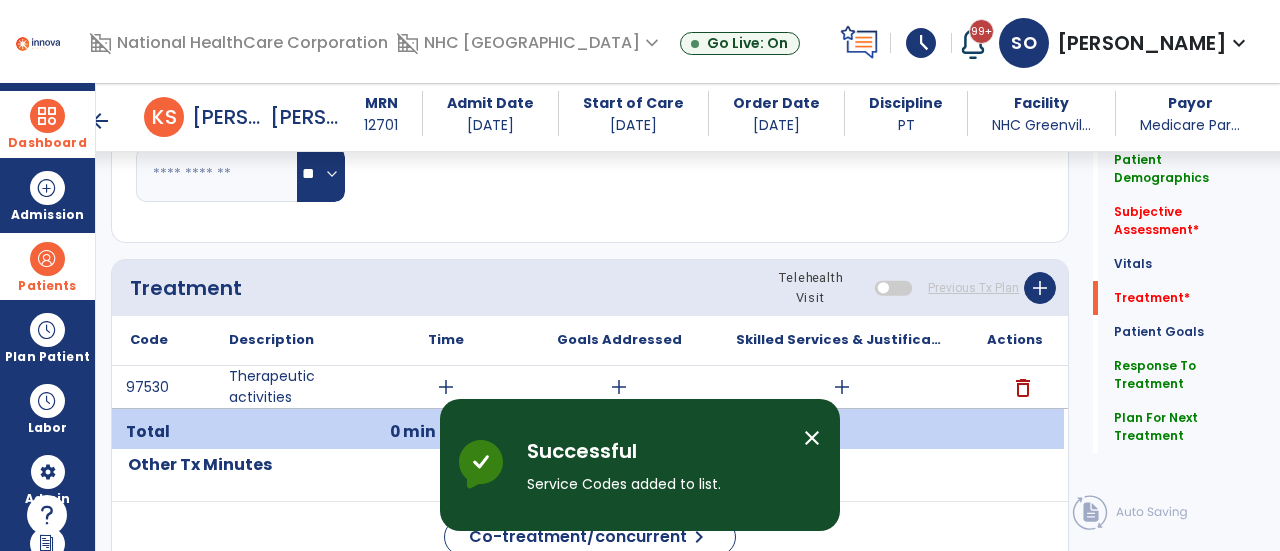 click on "add" at bounding box center (446, 387) 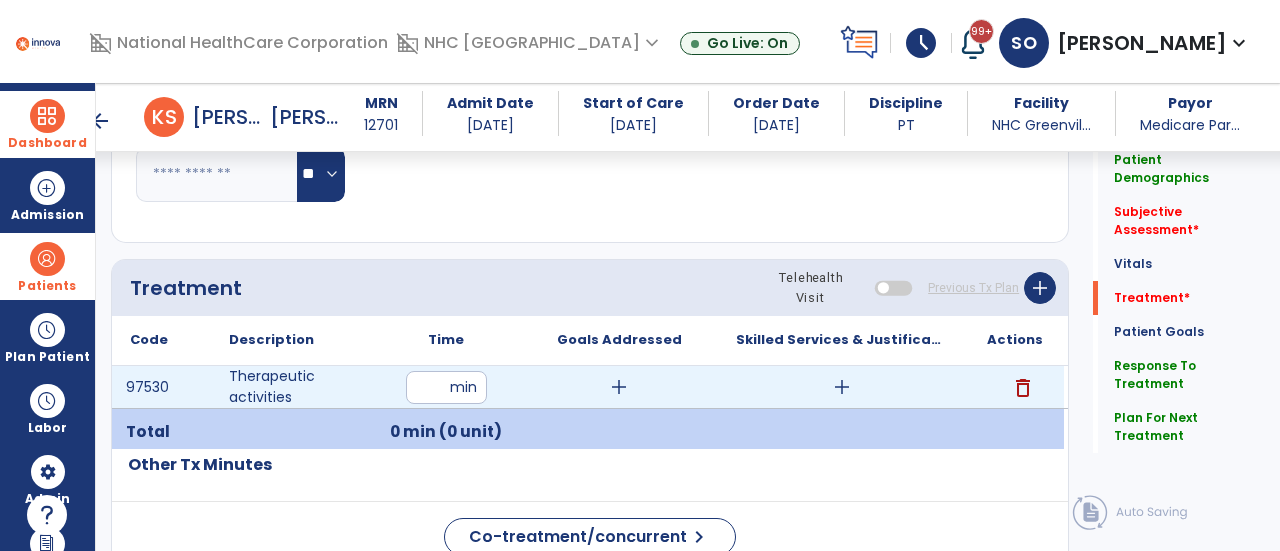 type on "**" 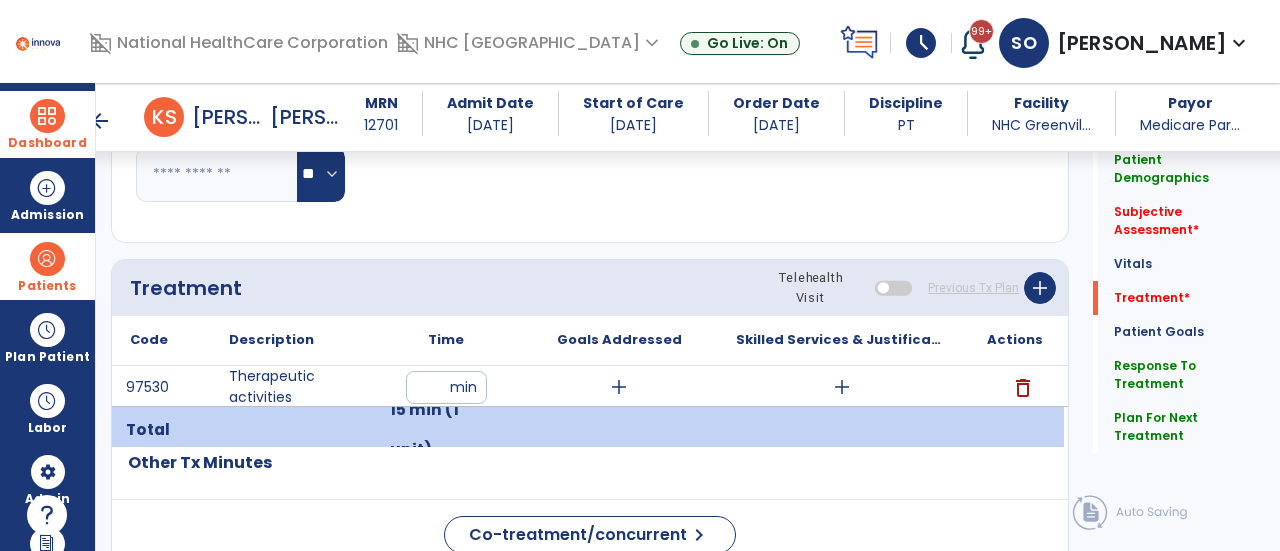 click on "add" at bounding box center [842, 387] 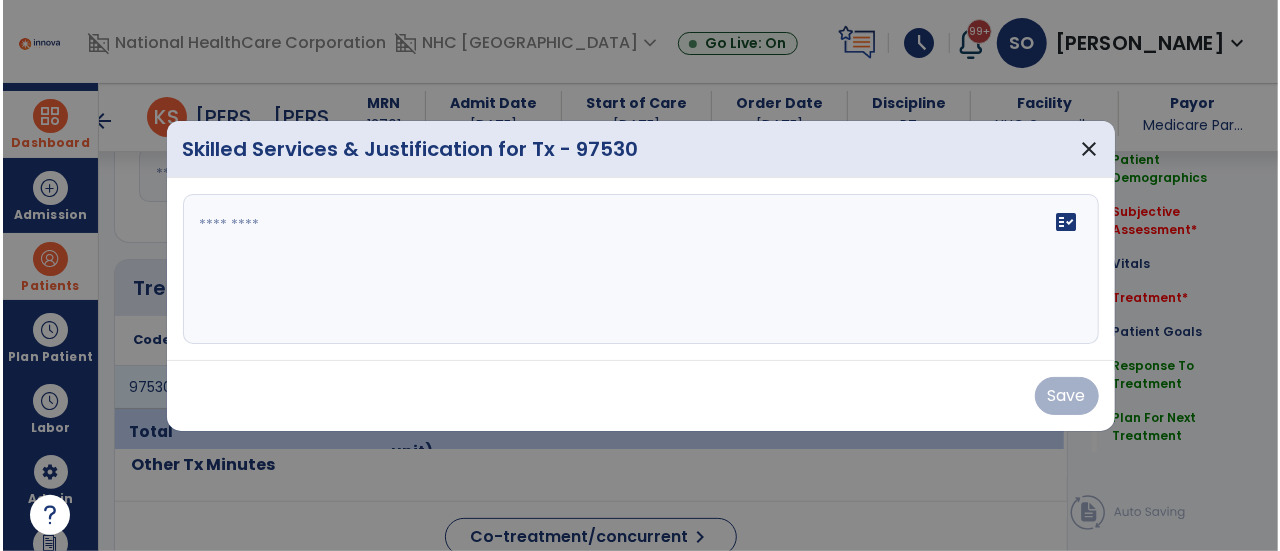 scroll, scrollTop: 990, scrollLeft: 0, axis: vertical 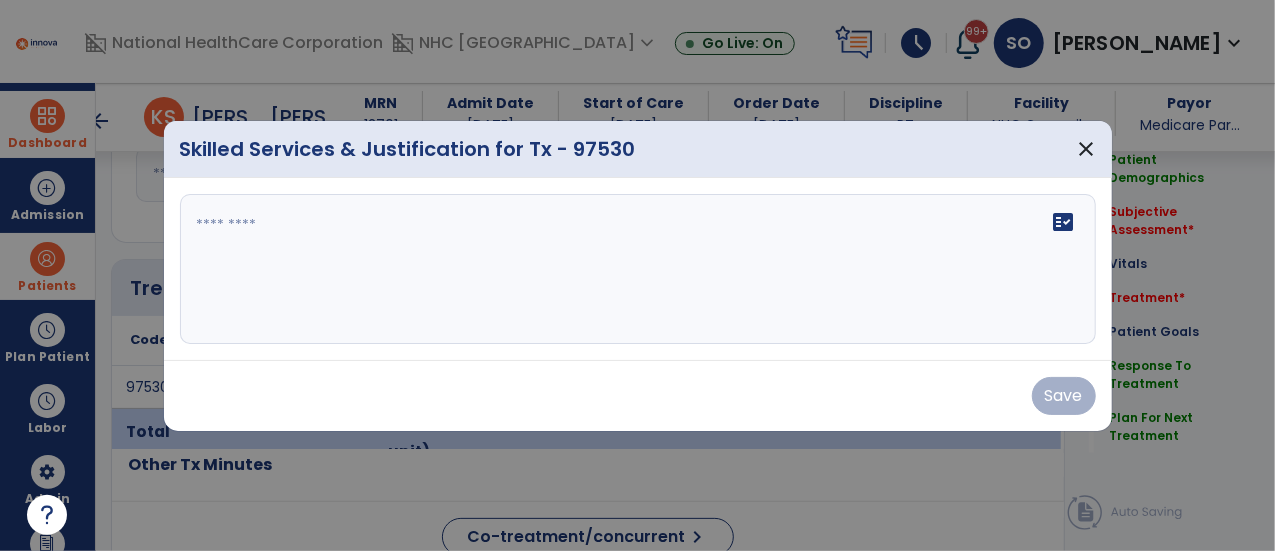 click at bounding box center (638, 269) 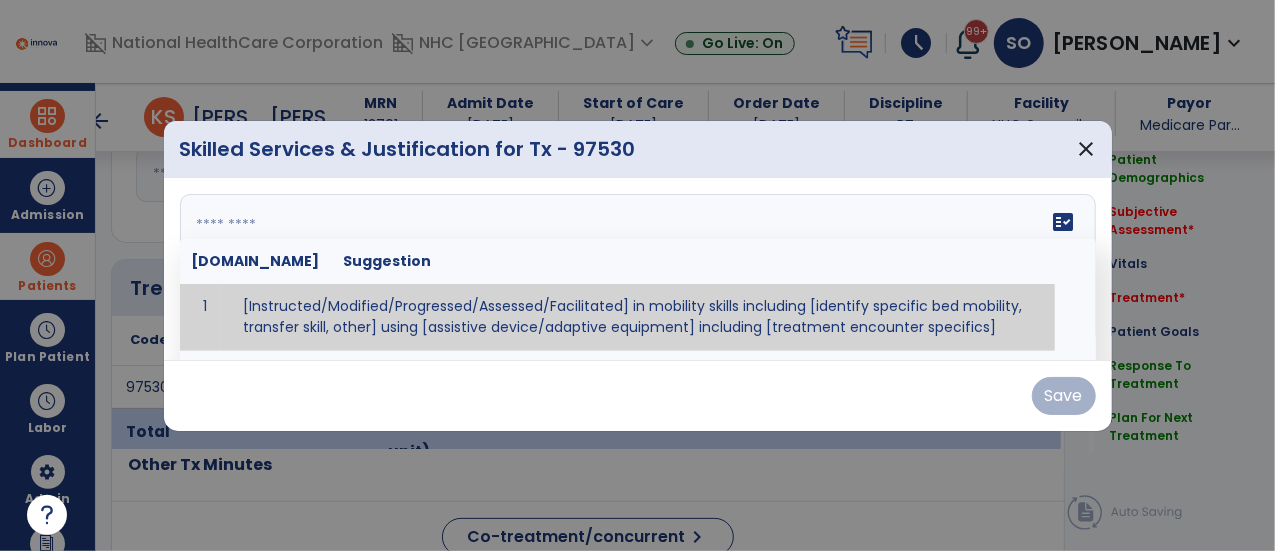 click at bounding box center (636, 269) 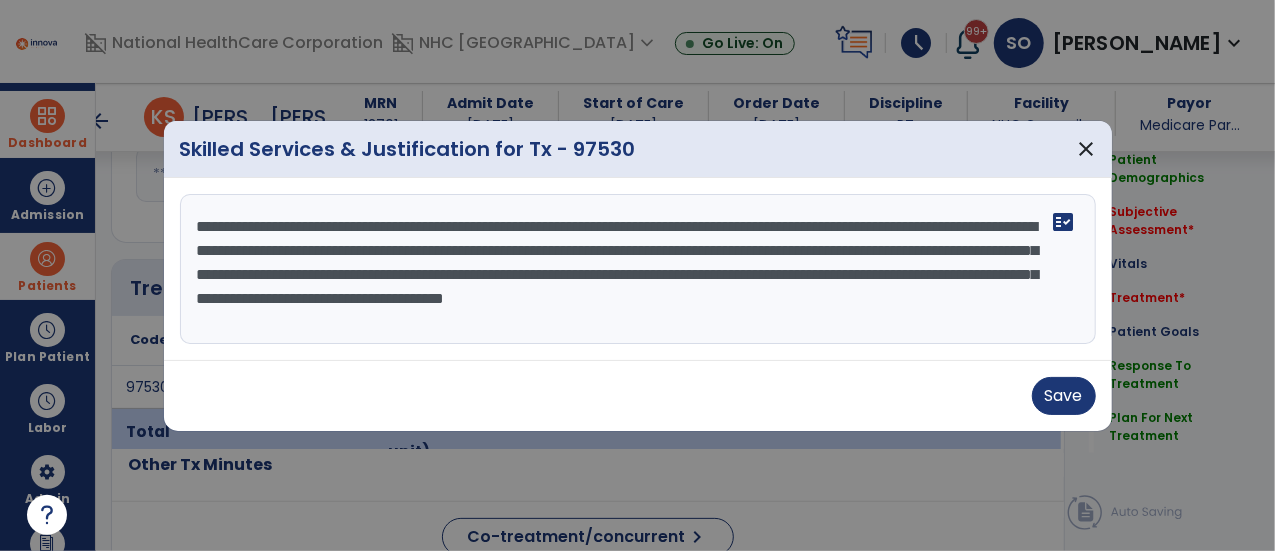 click on "**********" at bounding box center (638, 269) 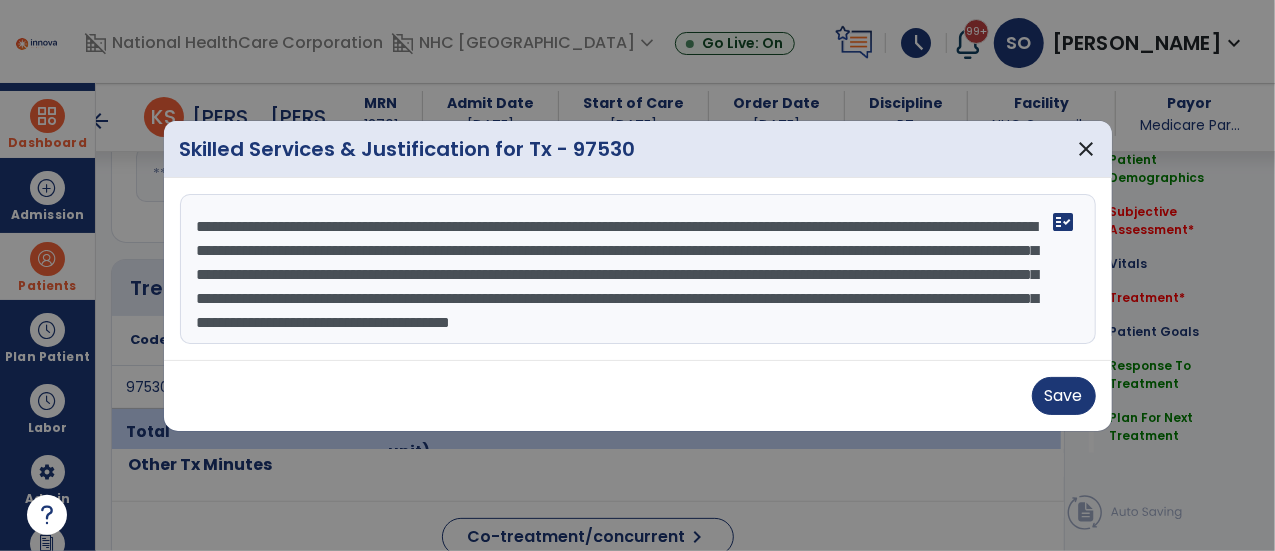 click on "**********" at bounding box center (638, 269) 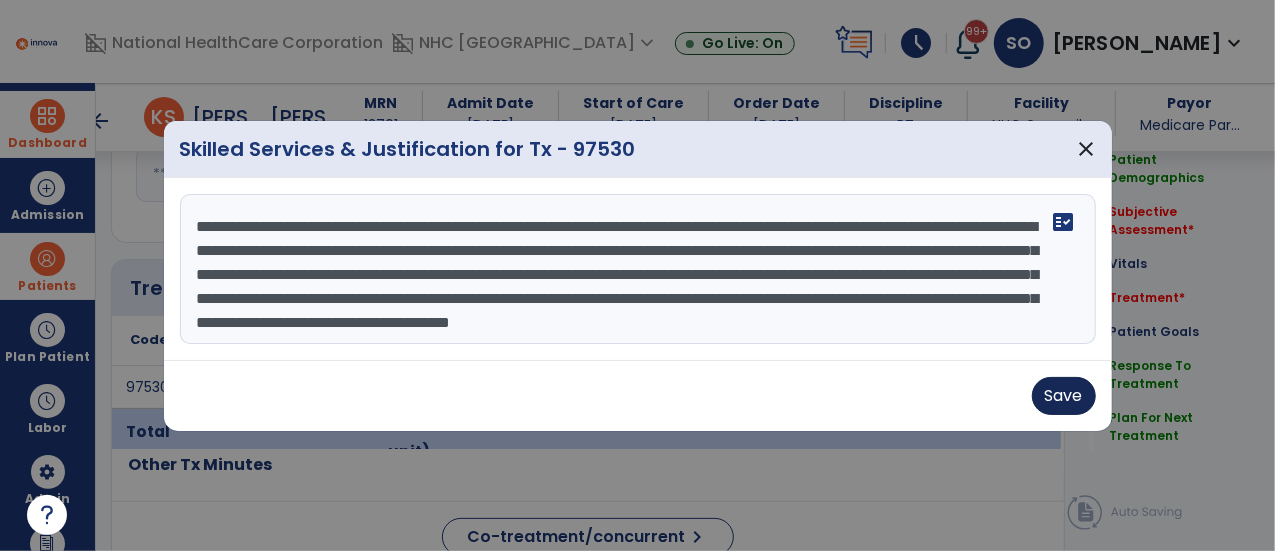 type on "**********" 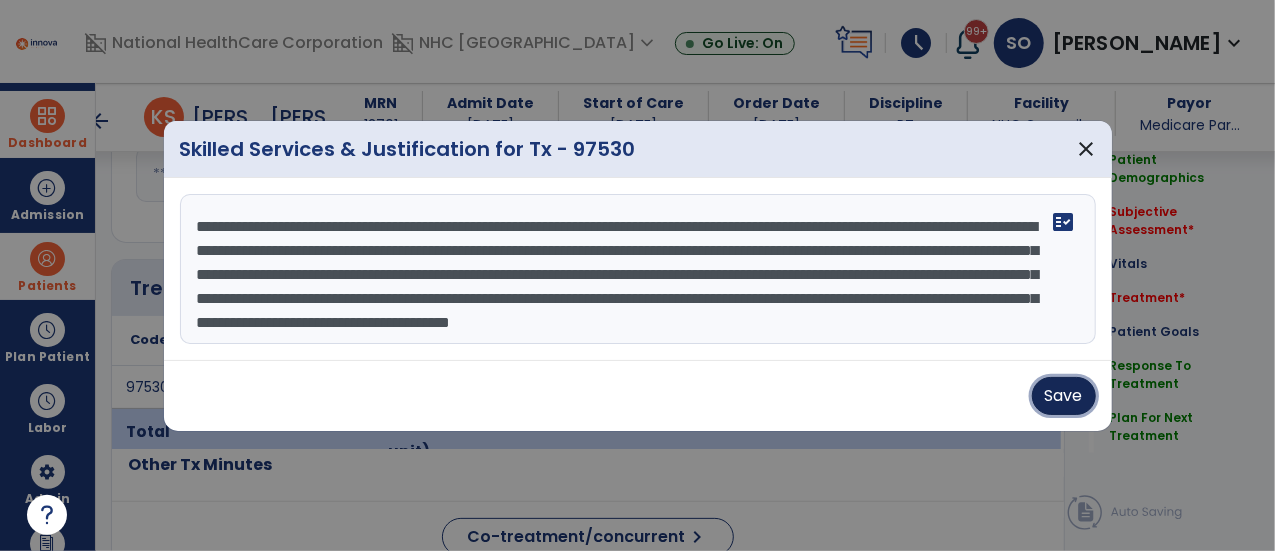 click on "Save" at bounding box center (1064, 396) 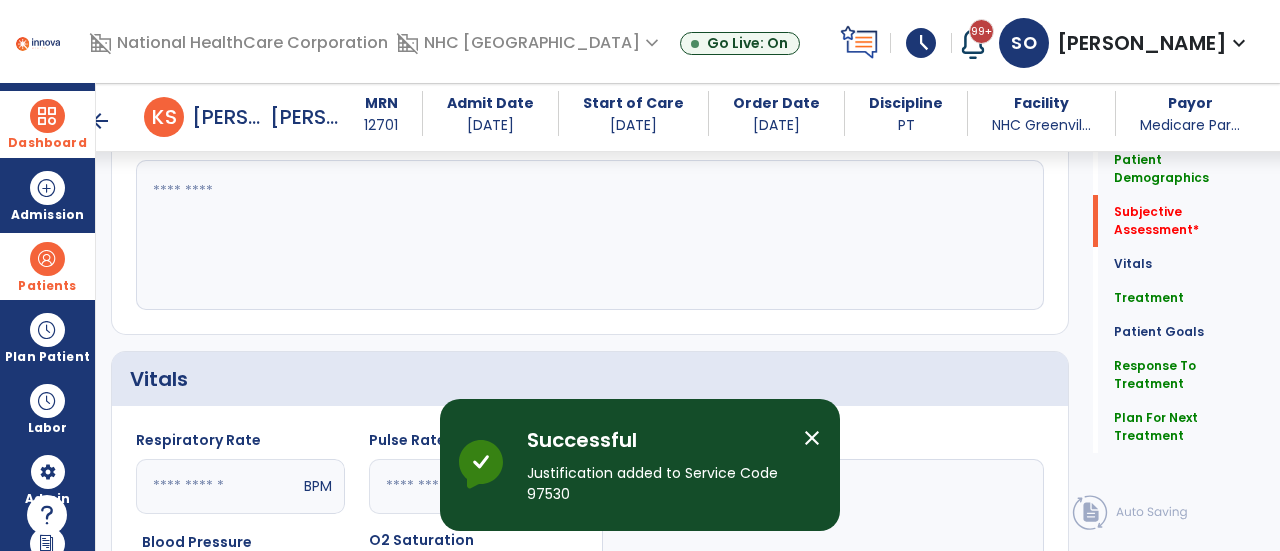 scroll, scrollTop: 467, scrollLeft: 0, axis: vertical 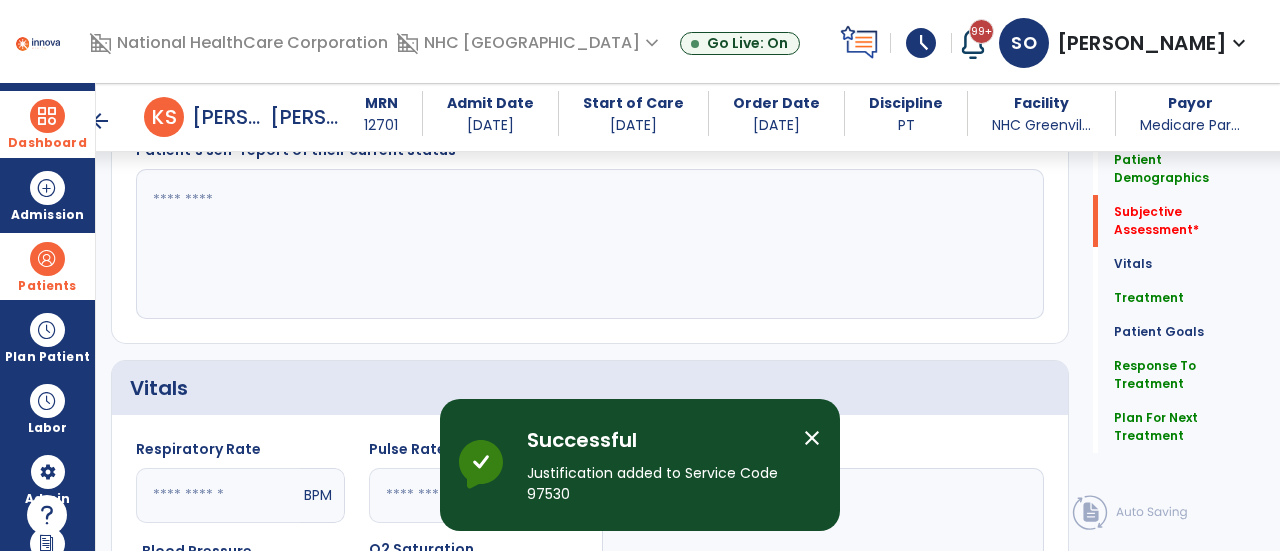 click 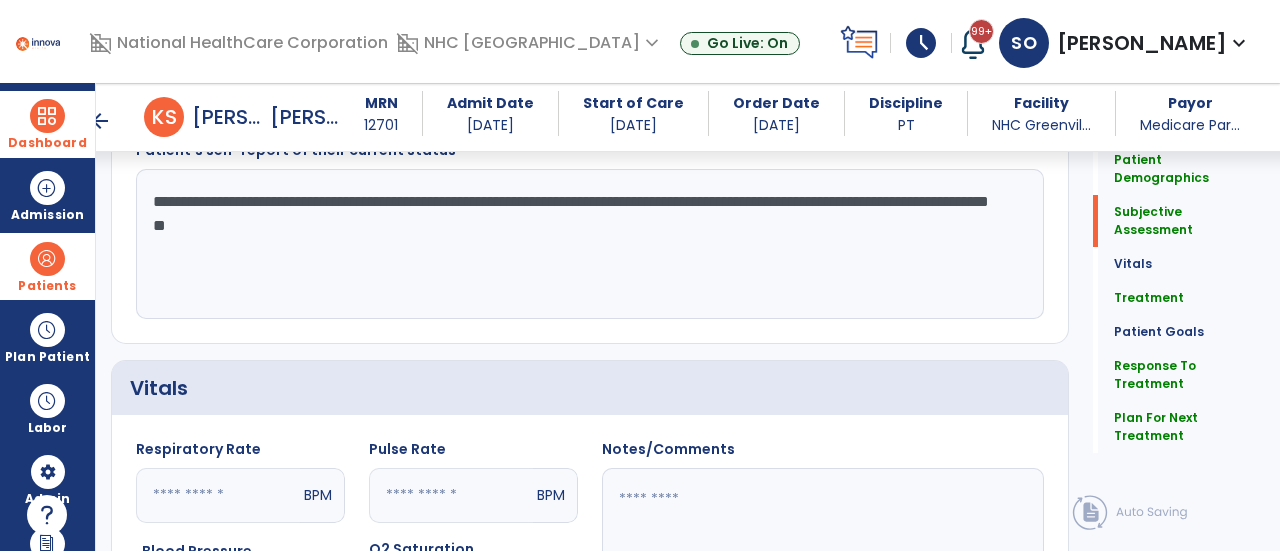 click on "**********" 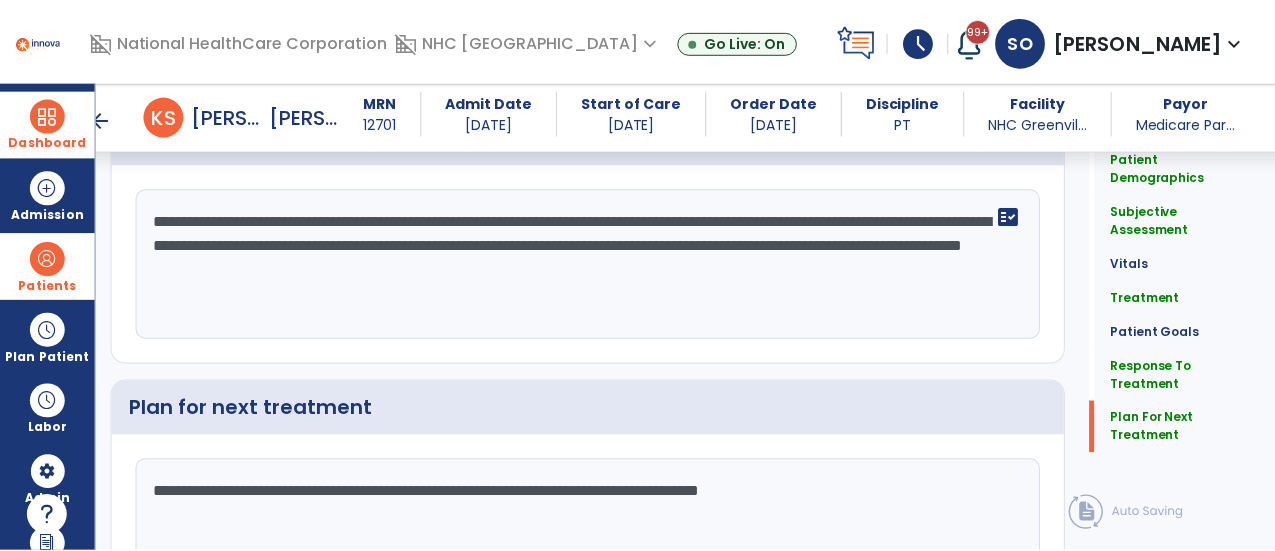 scroll, scrollTop: 2752, scrollLeft: 0, axis: vertical 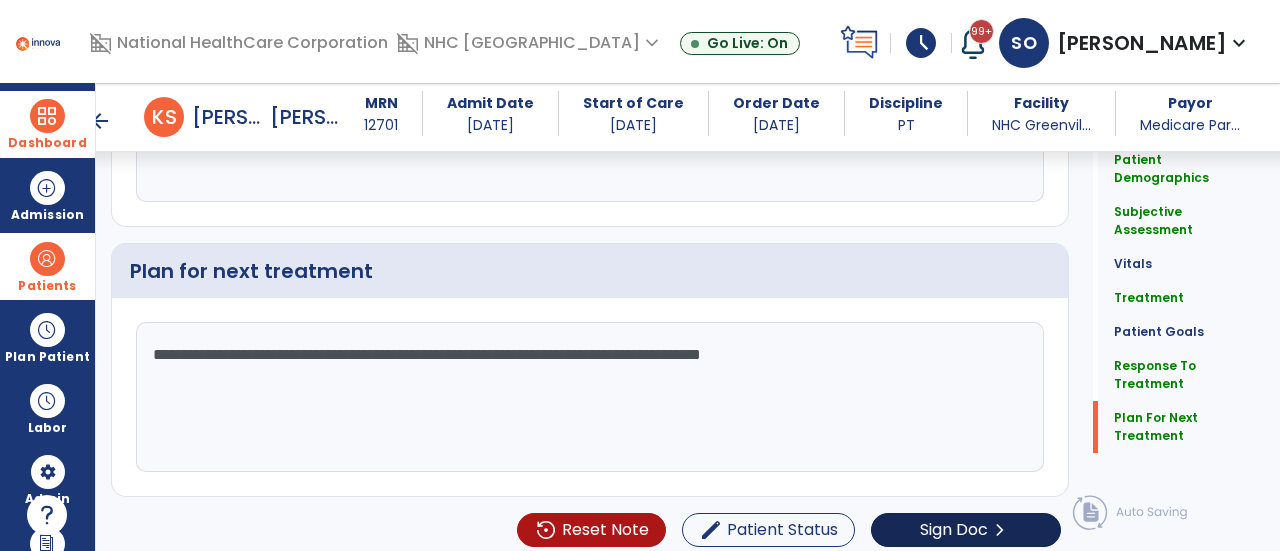 type on "**********" 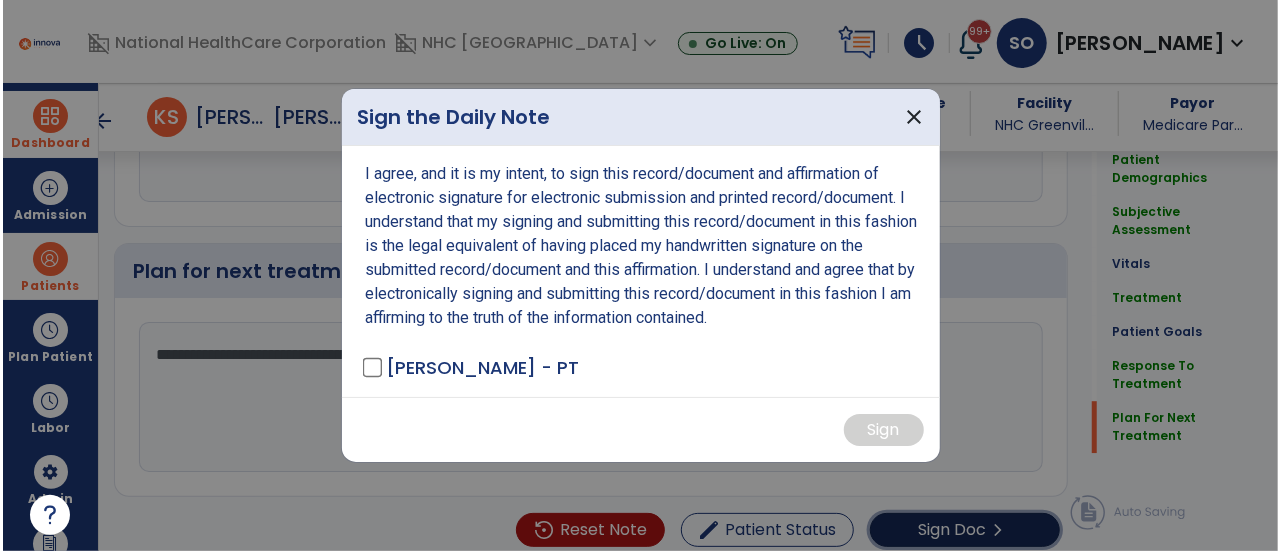 scroll, scrollTop: 2752, scrollLeft: 0, axis: vertical 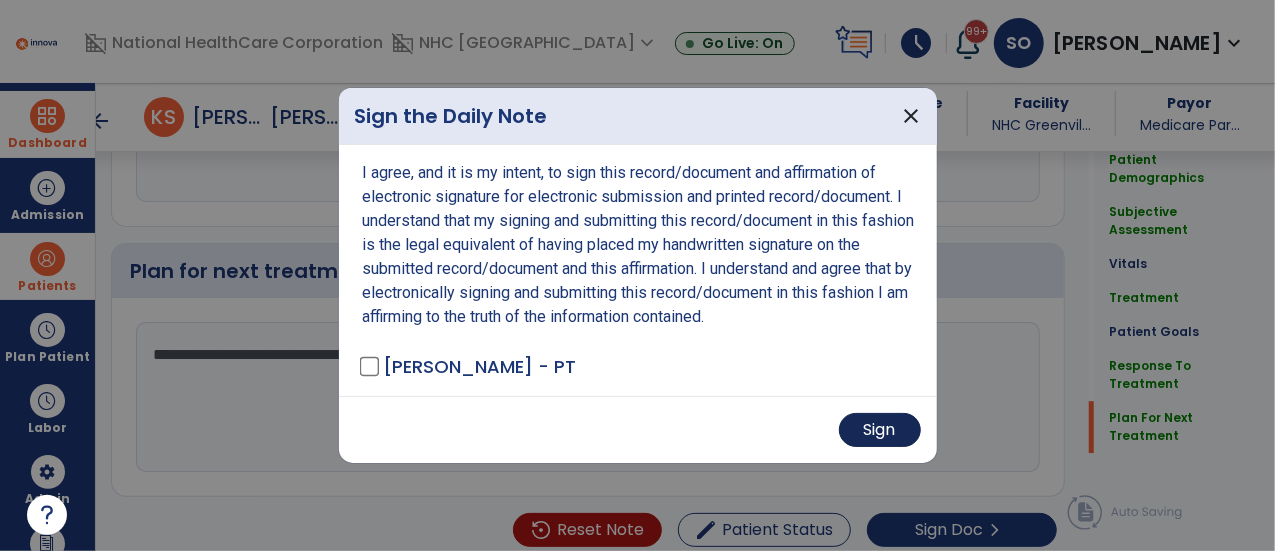 click on "Sign" at bounding box center (880, 430) 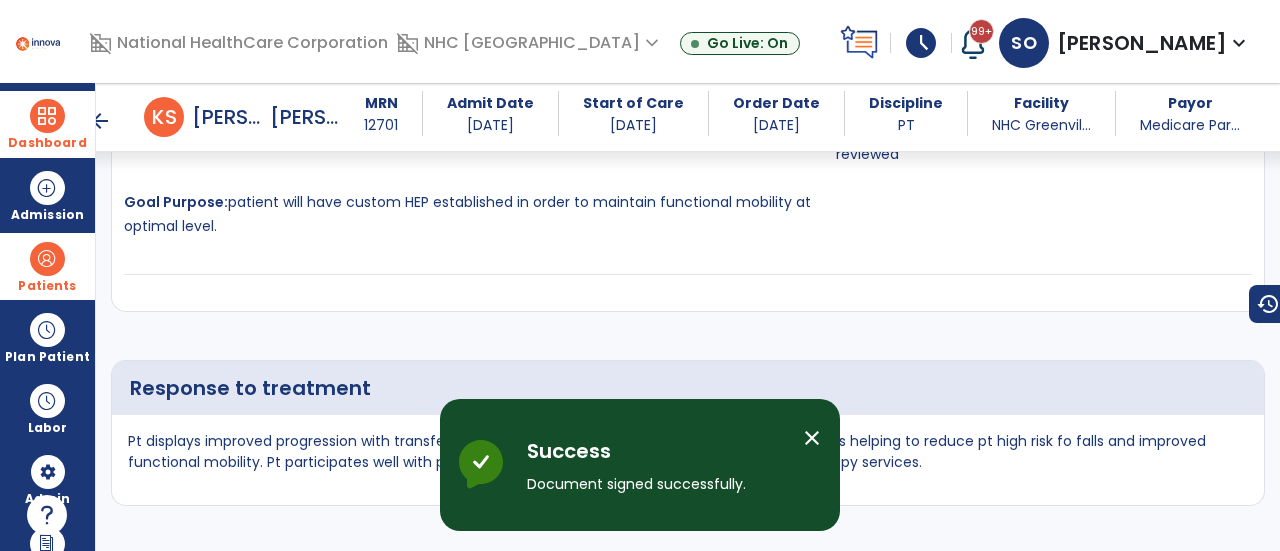 scroll, scrollTop: 4294, scrollLeft: 0, axis: vertical 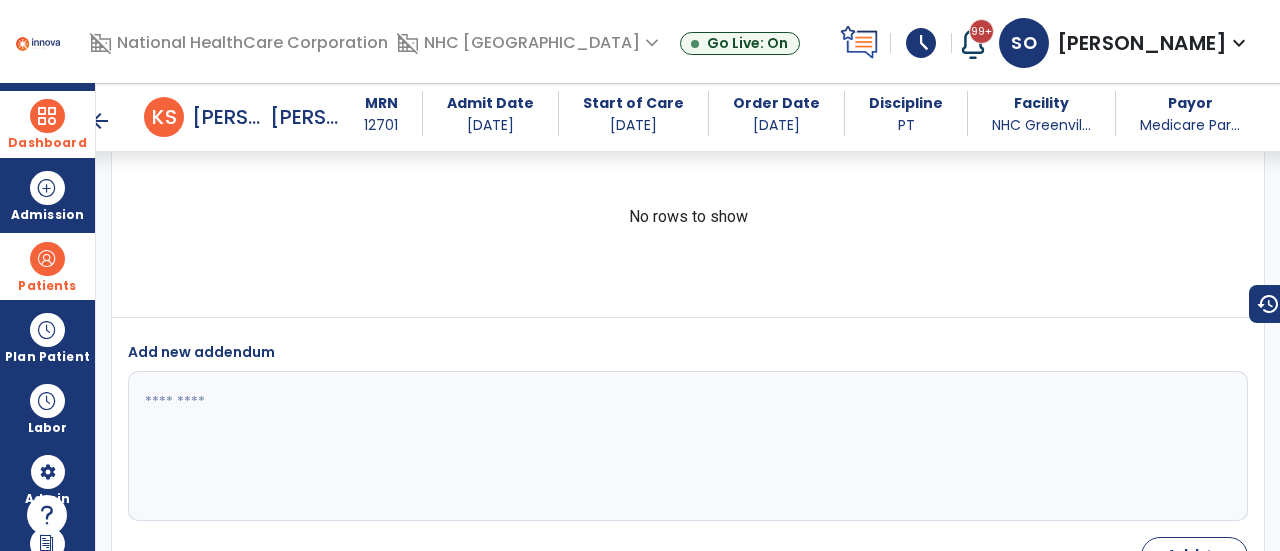 click on "arrow_back" at bounding box center [100, 121] 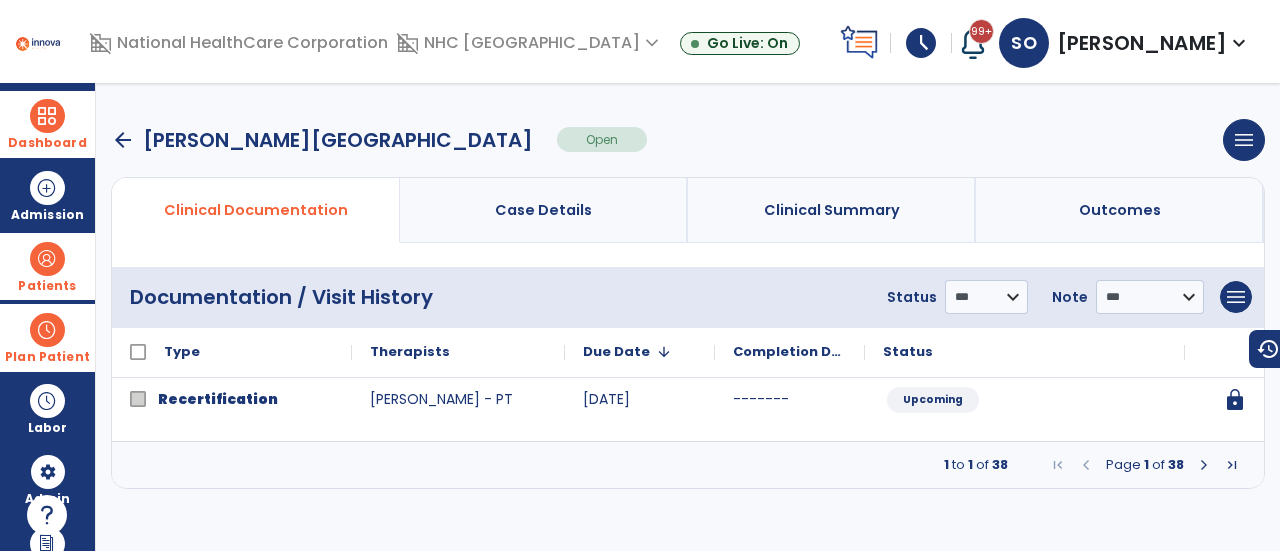 click at bounding box center [47, 330] 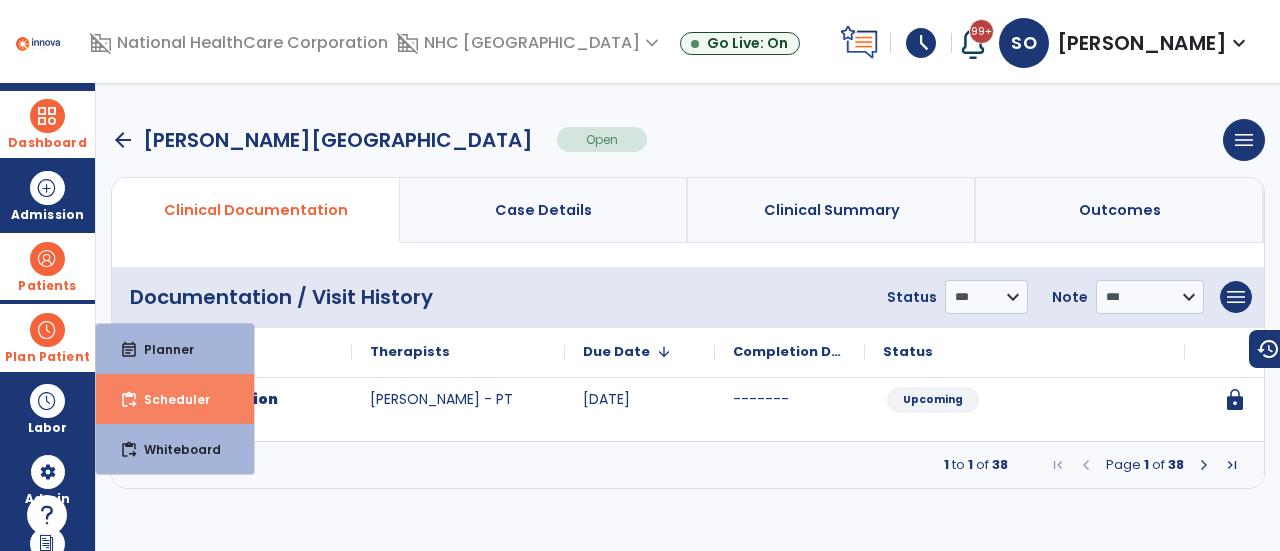click on "content_paste_go  Scheduler" at bounding box center [175, 399] 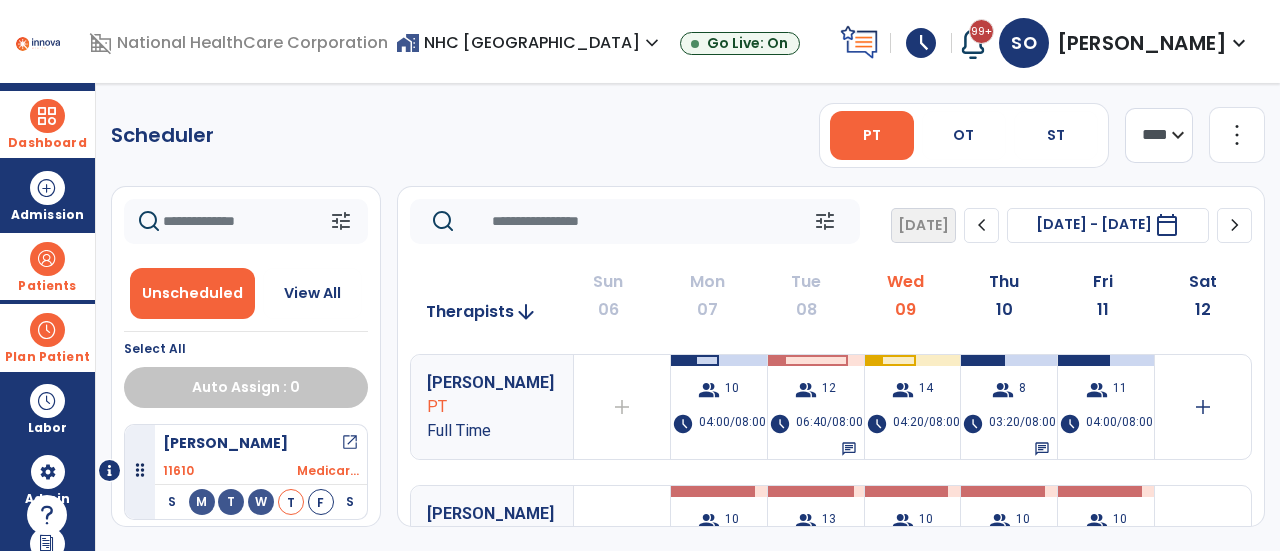scroll, scrollTop: 69, scrollLeft: 0, axis: vertical 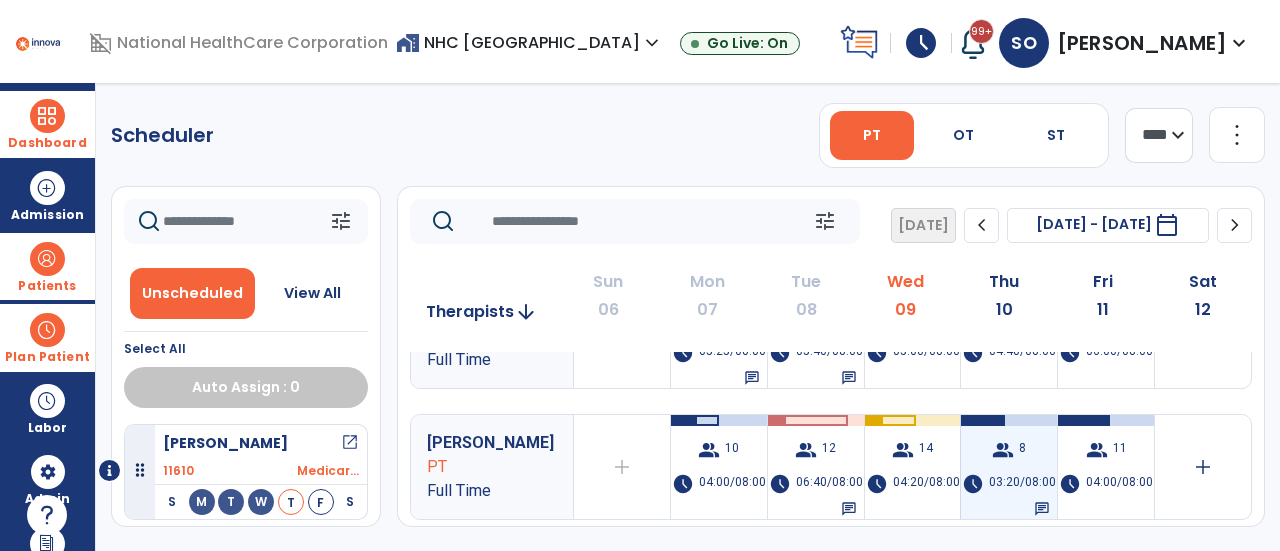 click on "group" at bounding box center (1003, 450) 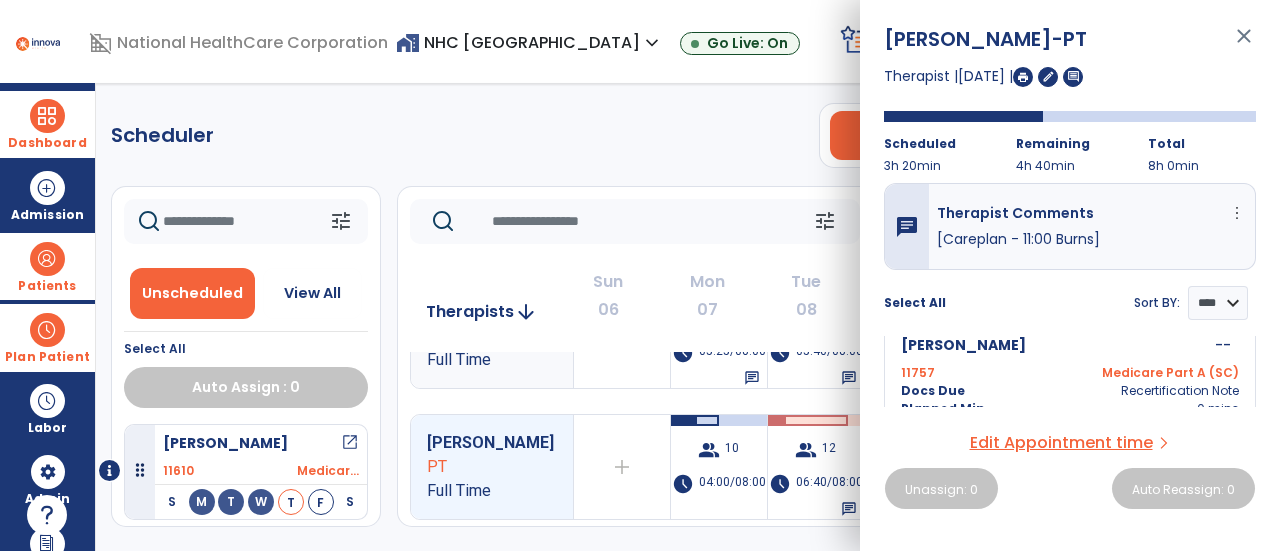 scroll, scrollTop: 1075, scrollLeft: 0, axis: vertical 